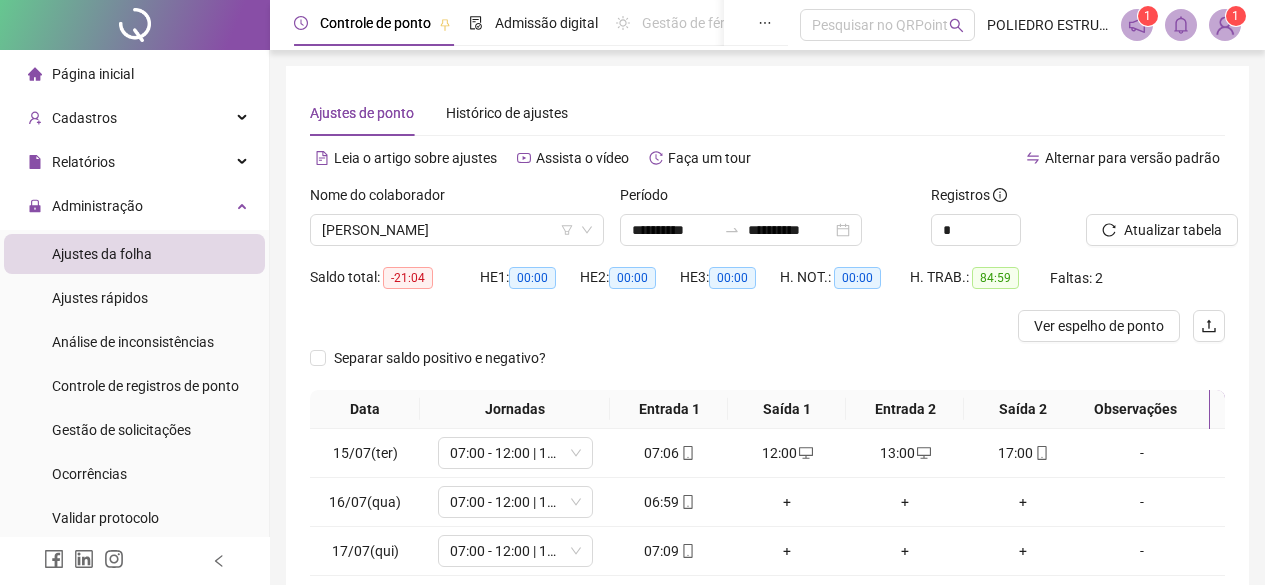 scroll, scrollTop: 170, scrollLeft: 0, axis: vertical 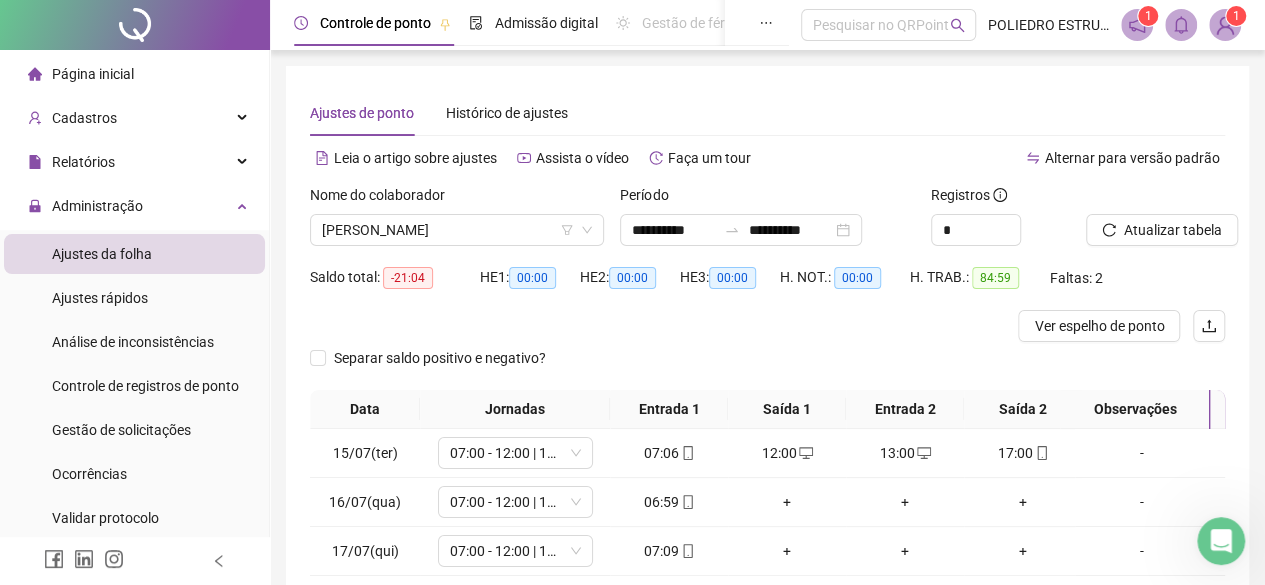 click on "Ajustes de ponto Histórico de ajustes" at bounding box center [767, 113] 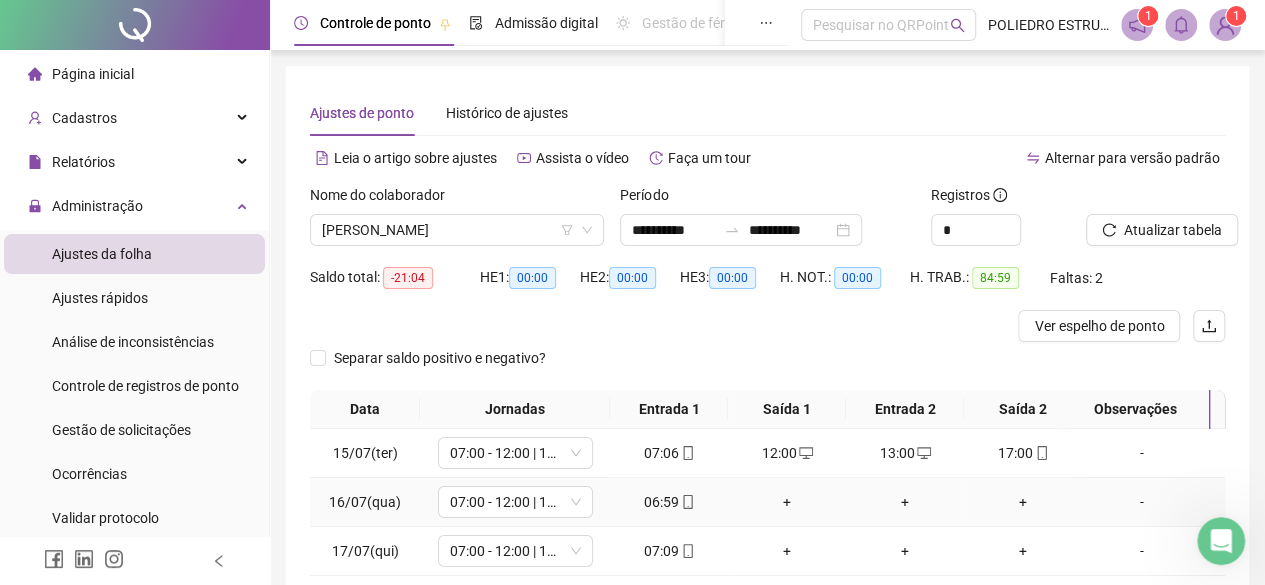 scroll, scrollTop: 0, scrollLeft: 0, axis: both 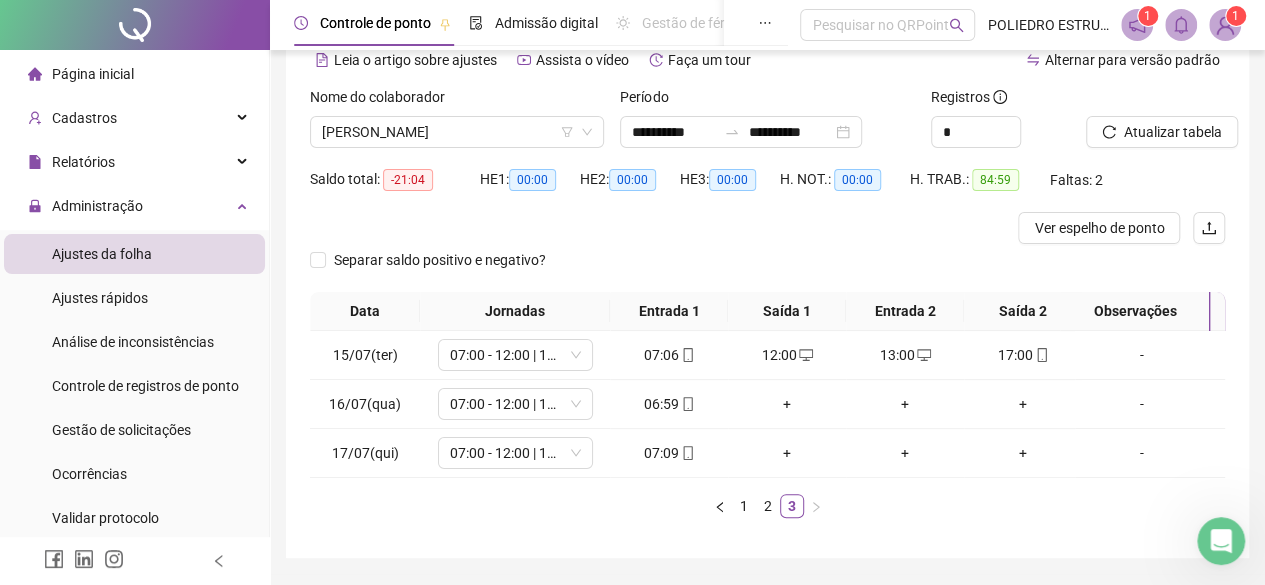 click at bounding box center (653, 228) 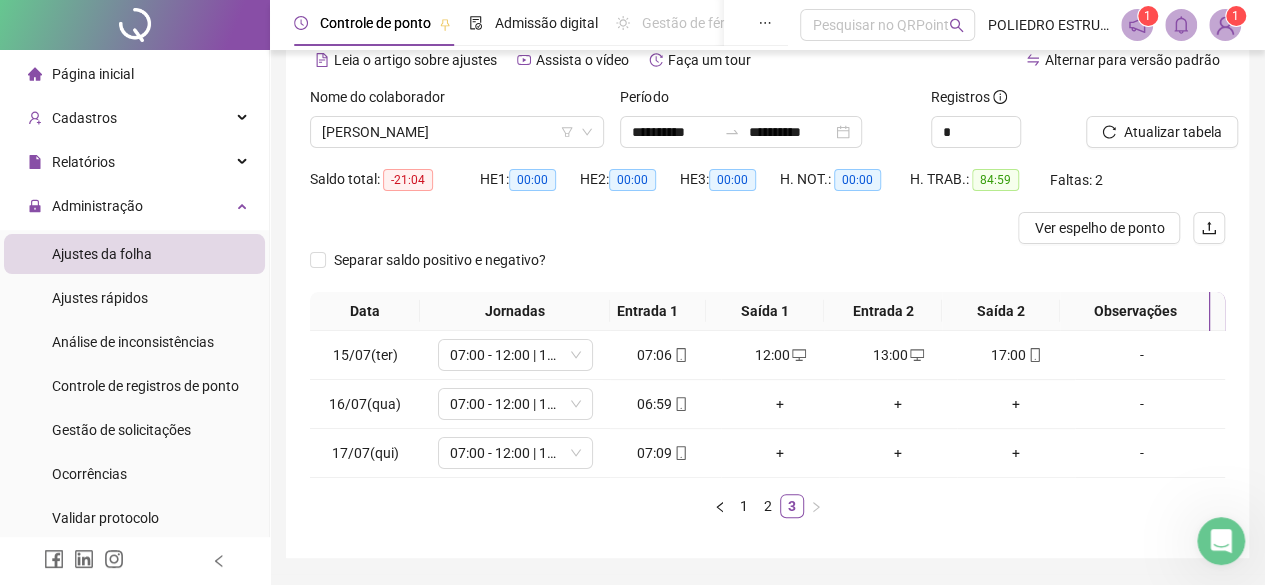 scroll, scrollTop: 0, scrollLeft: 0, axis: both 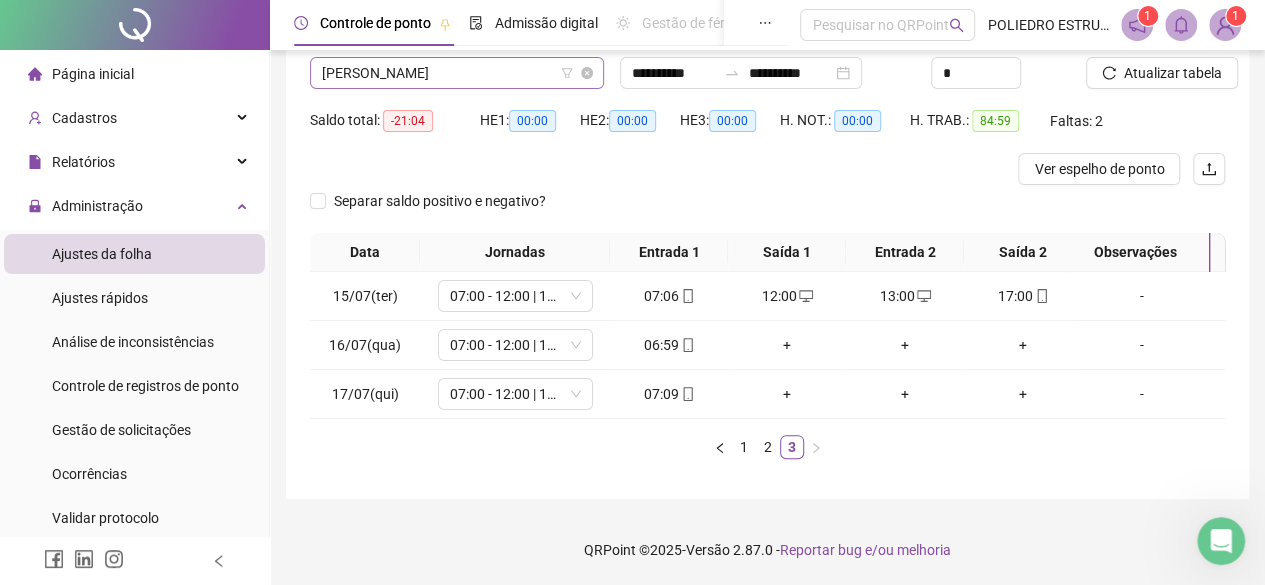 click on "[PERSON_NAME]" at bounding box center [457, 73] 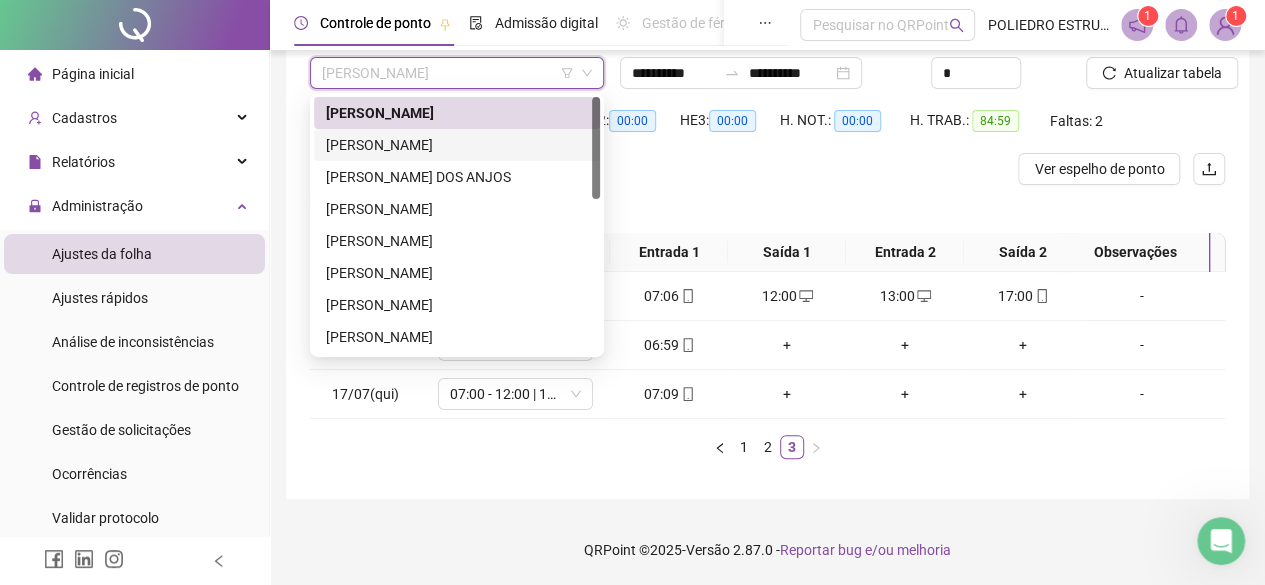 drag, startPoint x: 469, startPoint y: 127, endPoint x: 533, endPoint y: 164, distance: 73.92564 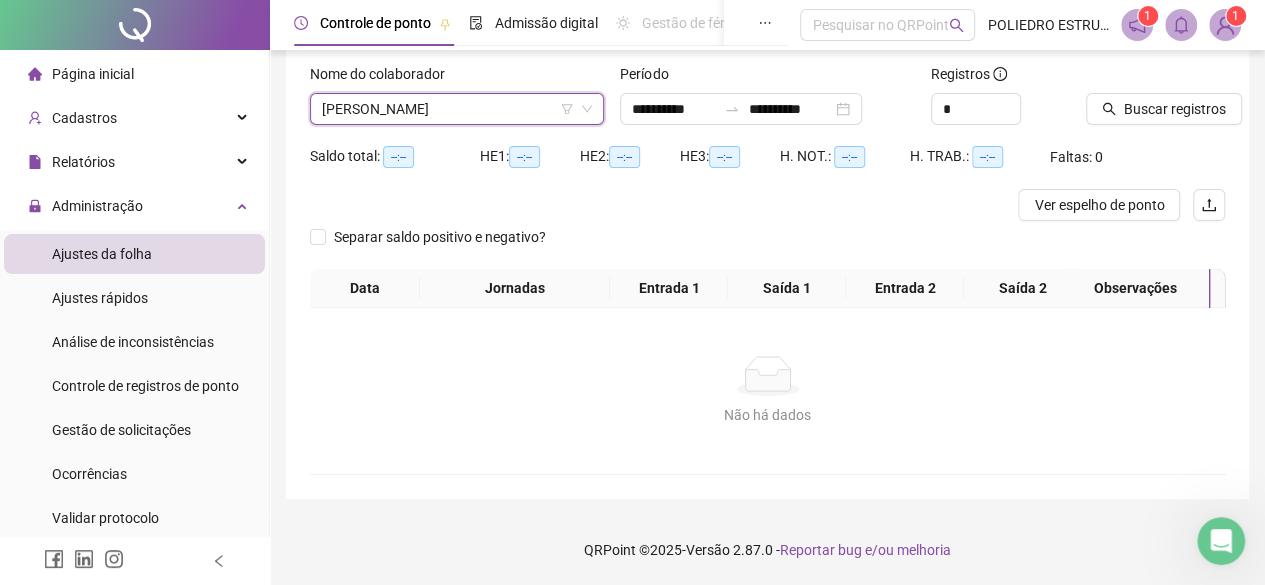 scroll, scrollTop: 0, scrollLeft: 0, axis: both 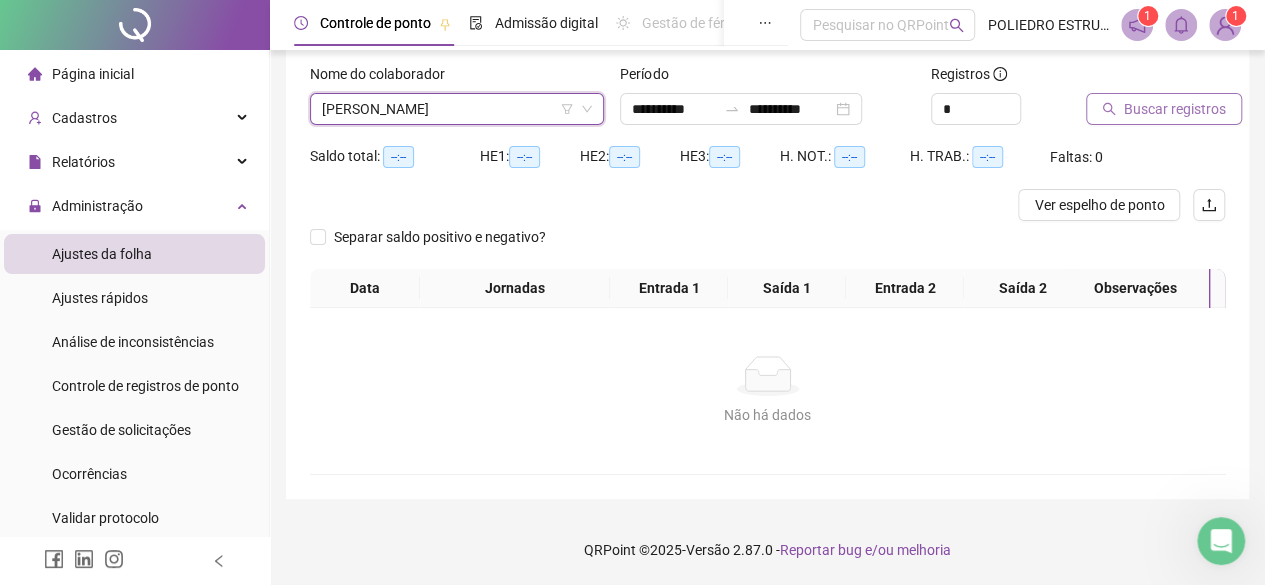 click on "Buscar registros" at bounding box center [1175, 109] 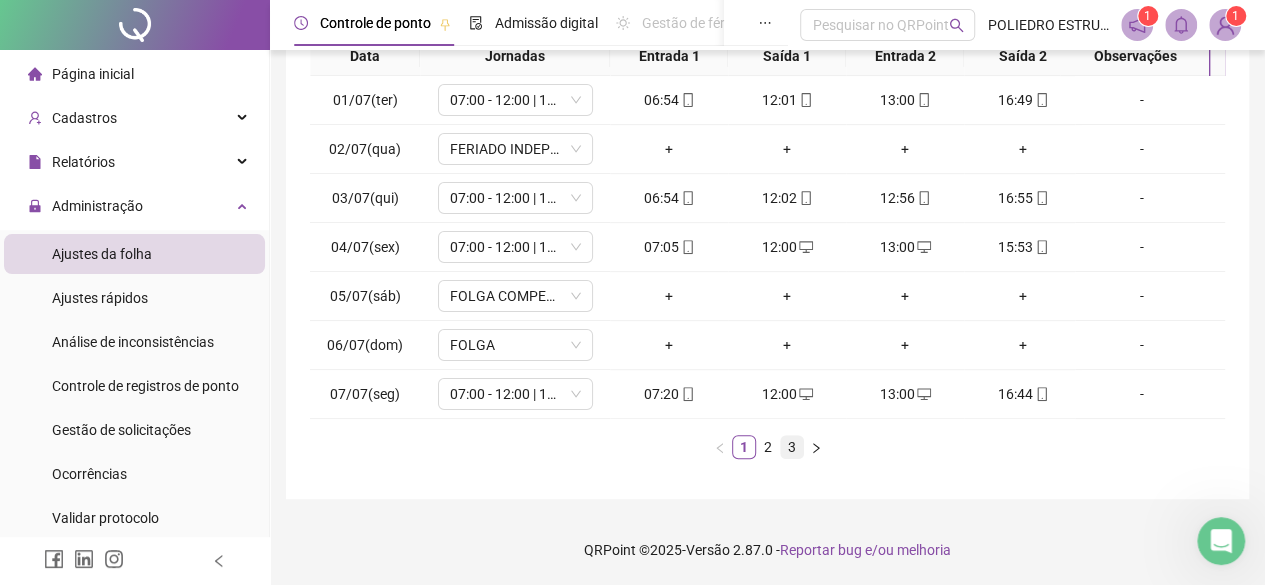 click on "3" at bounding box center [792, 447] 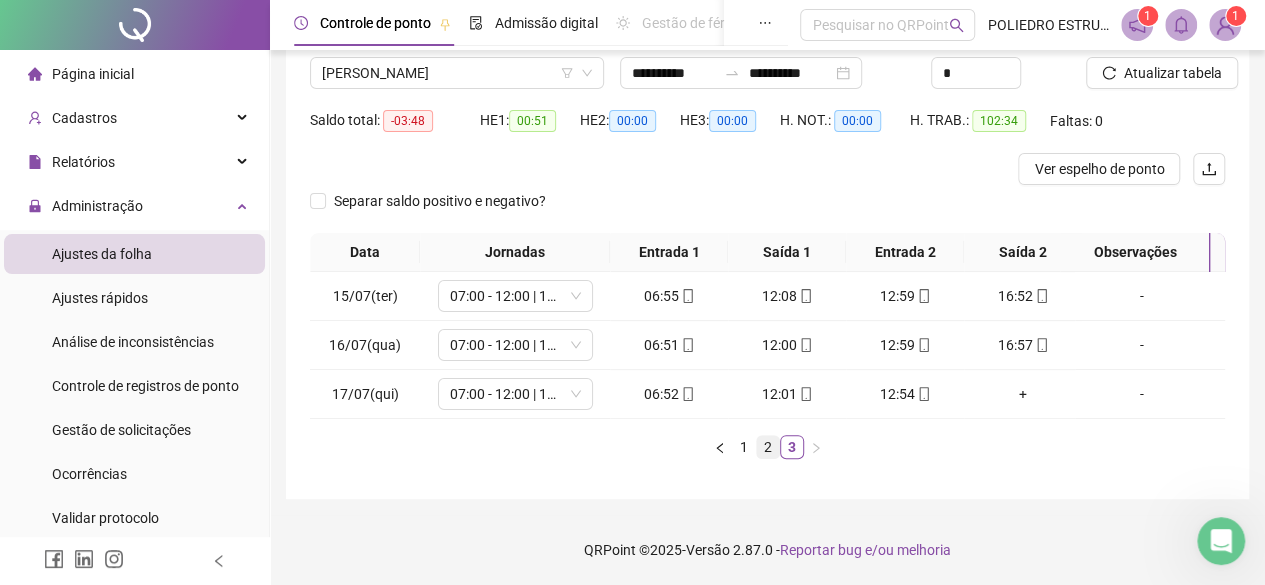 click on "2" at bounding box center [768, 447] 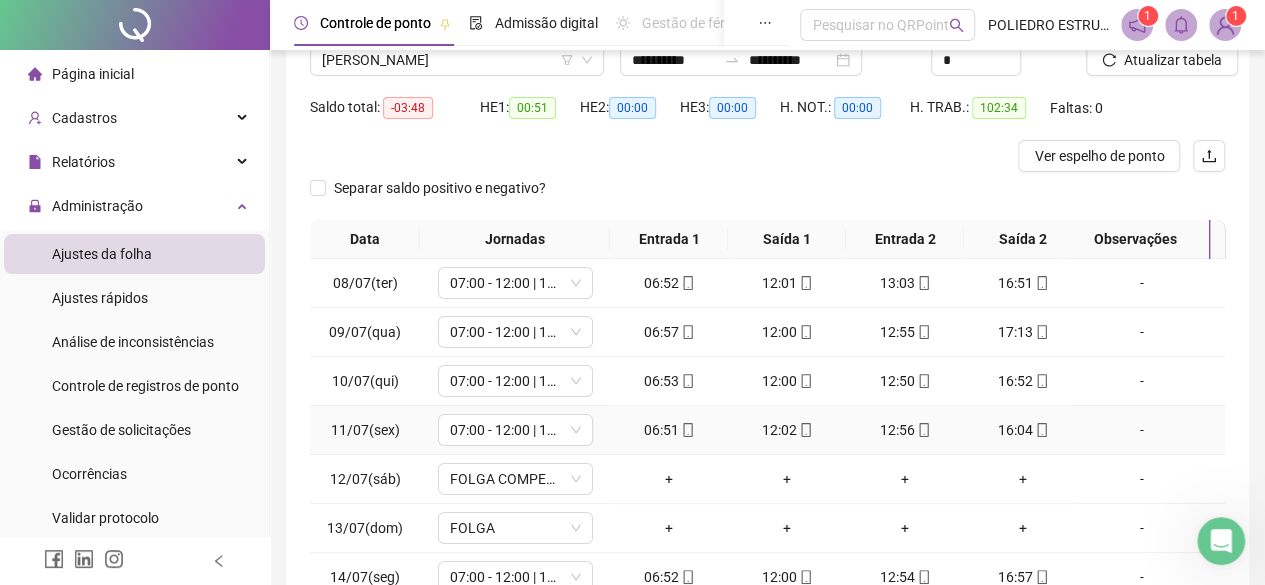scroll, scrollTop: 0, scrollLeft: 0, axis: both 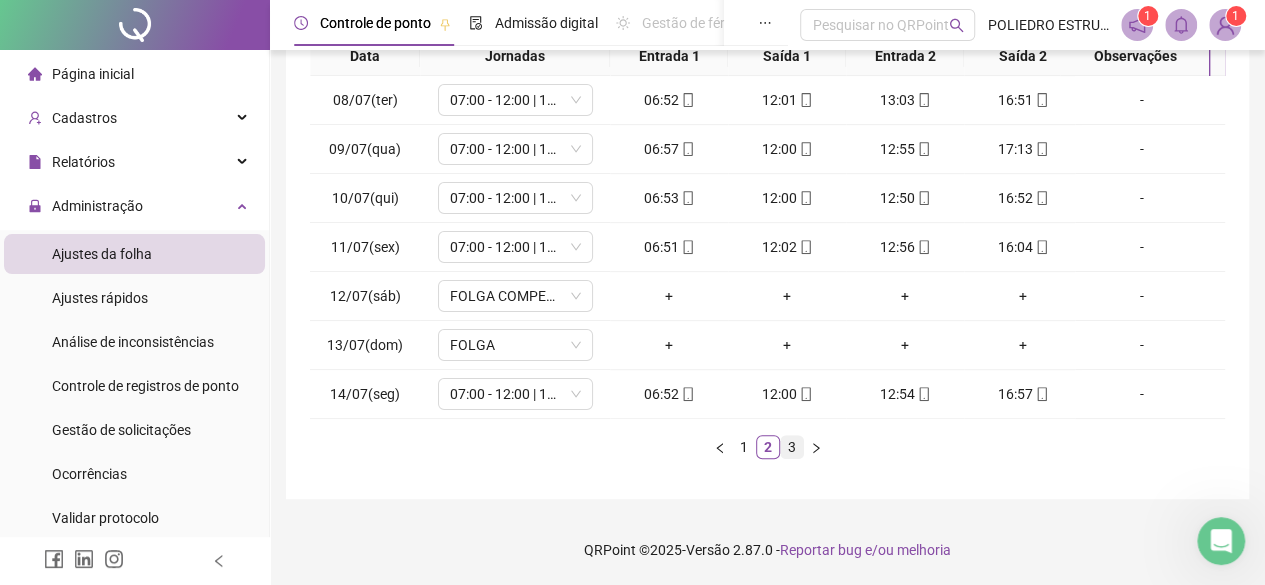 click on "3" at bounding box center [792, 447] 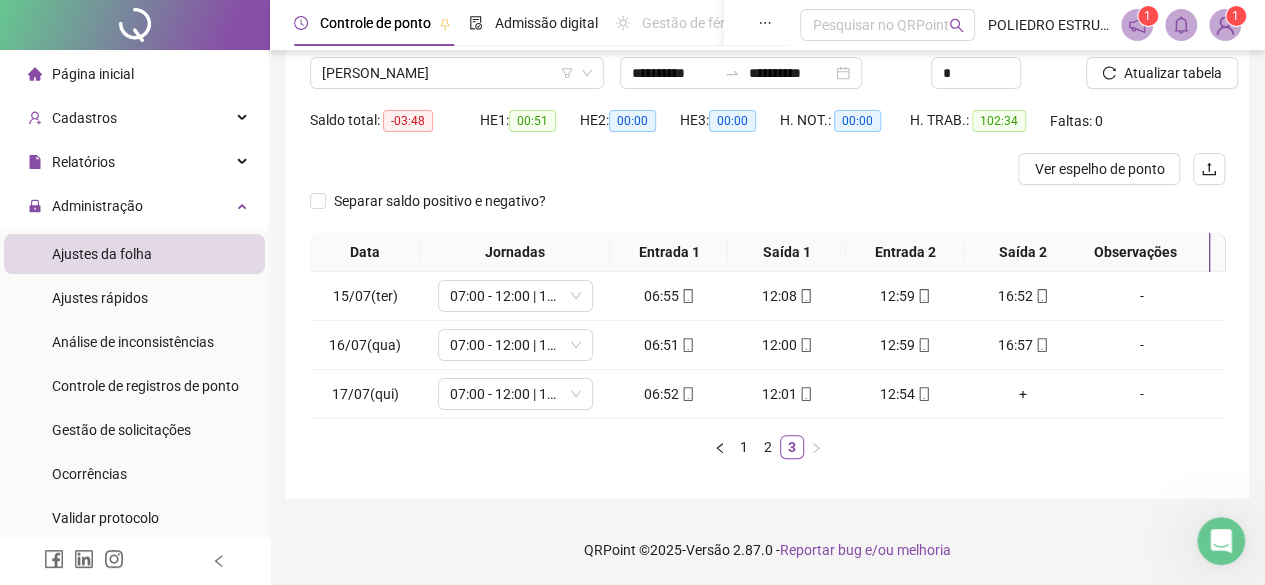 scroll, scrollTop: 0, scrollLeft: 0, axis: both 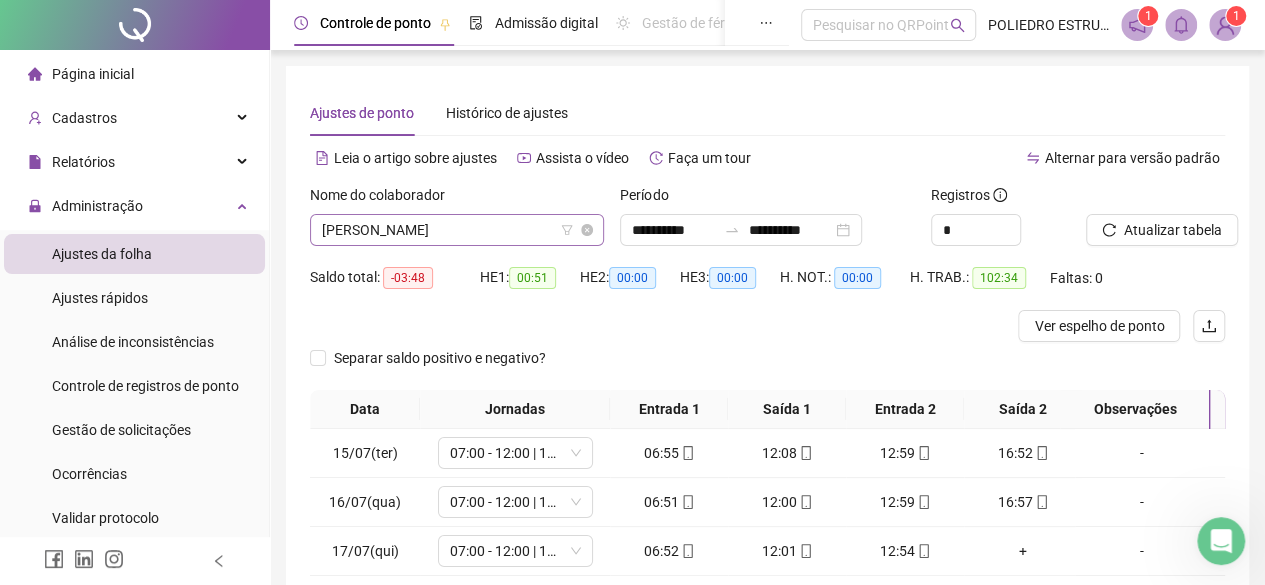 click on "[PERSON_NAME]" at bounding box center [457, 230] 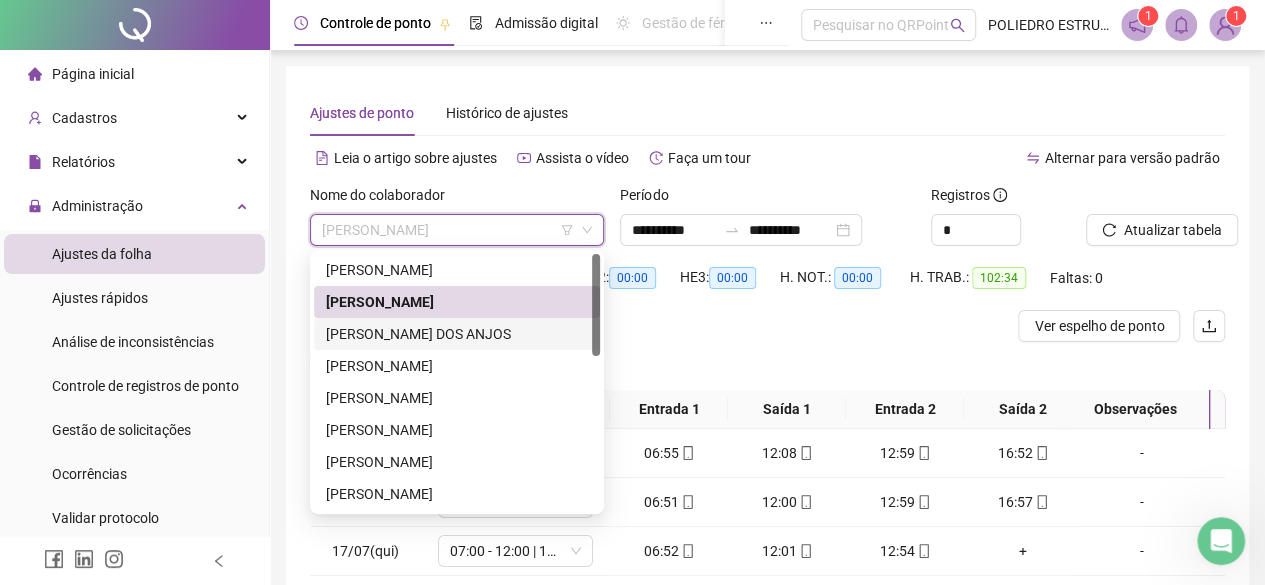 click on "[PERSON_NAME] DOS ANJOS" at bounding box center [457, 334] 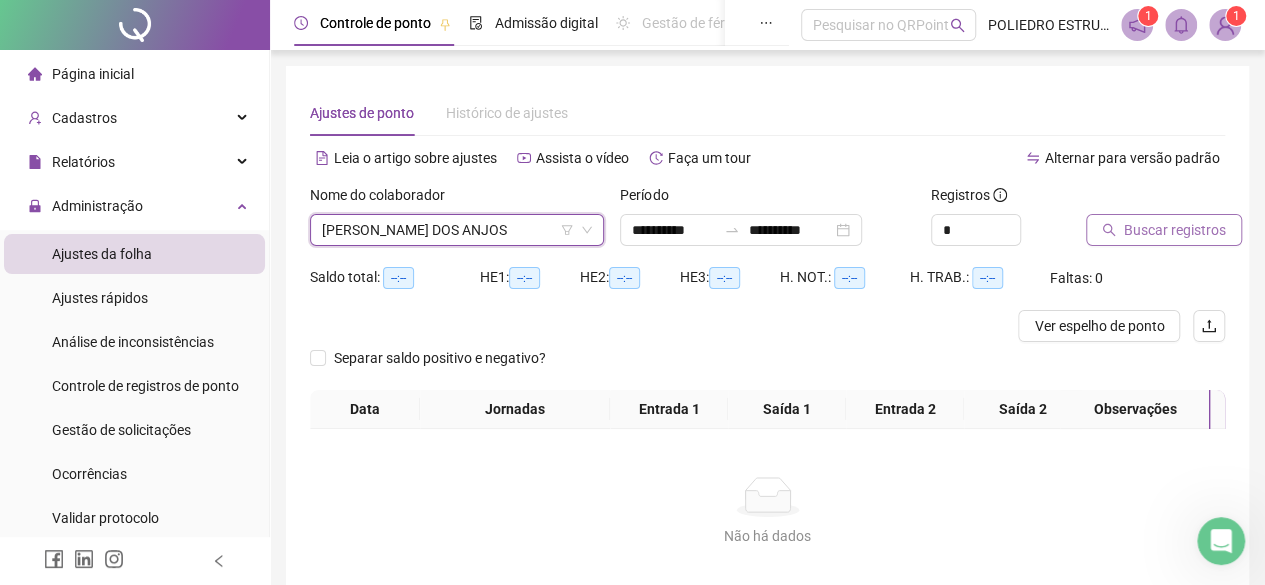 click on "Buscar registros" at bounding box center (1175, 230) 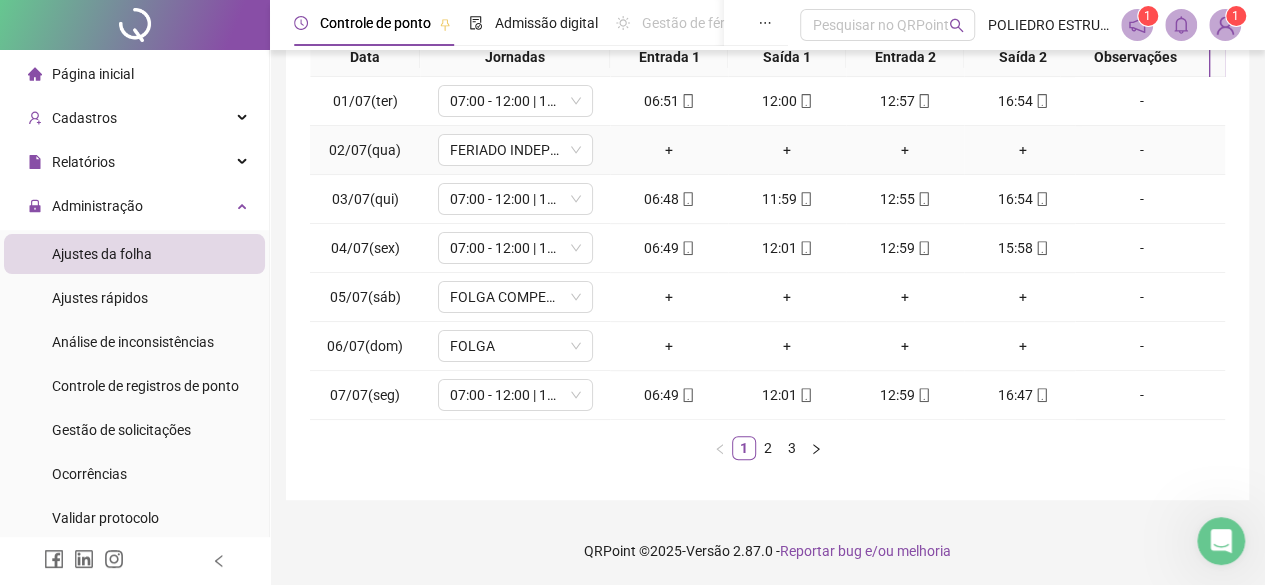 scroll, scrollTop: 365, scrollLeft: 0, axis: vertical 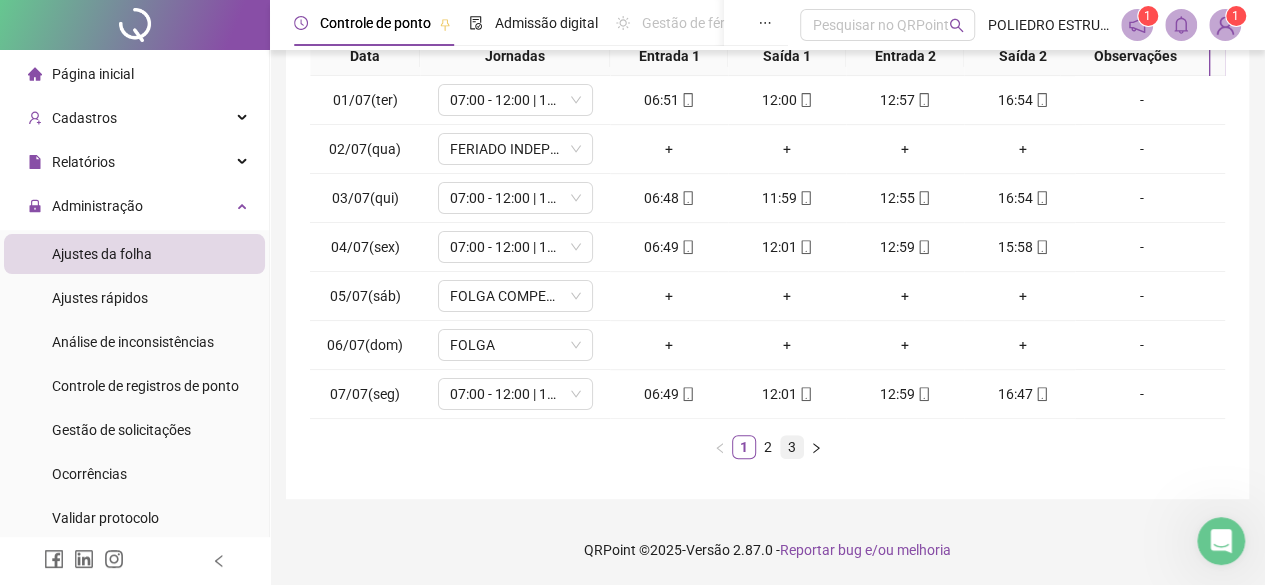click on "3" at bounding box center [792, 447] 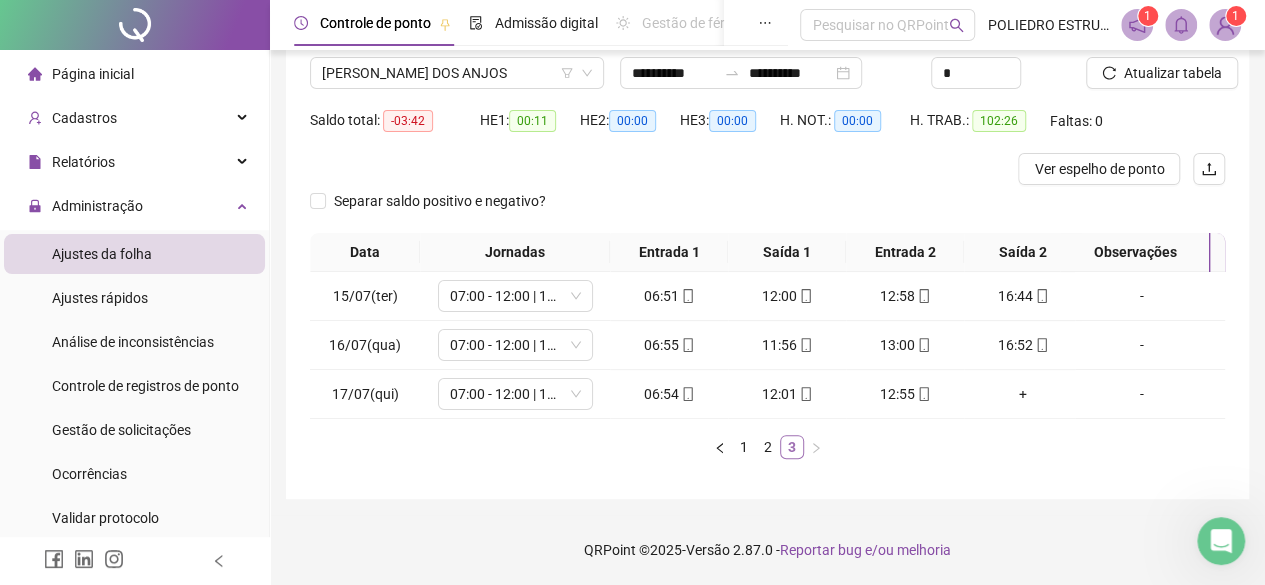scroll, scrollTop: 170, scrollLeft: 0, axis: vertical 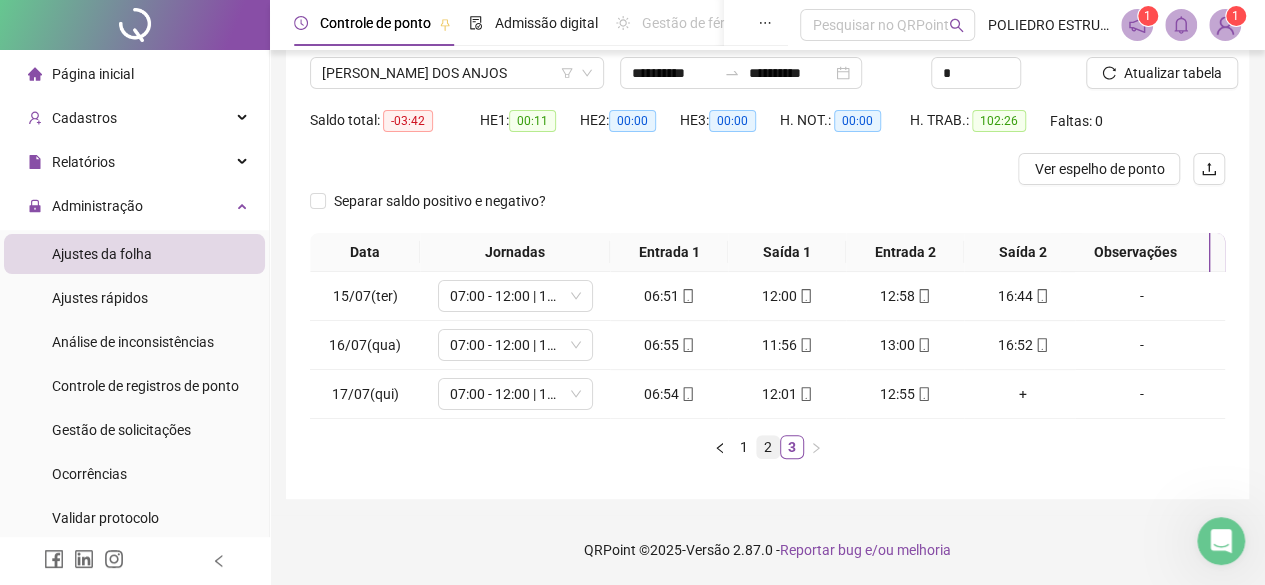 click on "2" at bounding box center (768, 447) 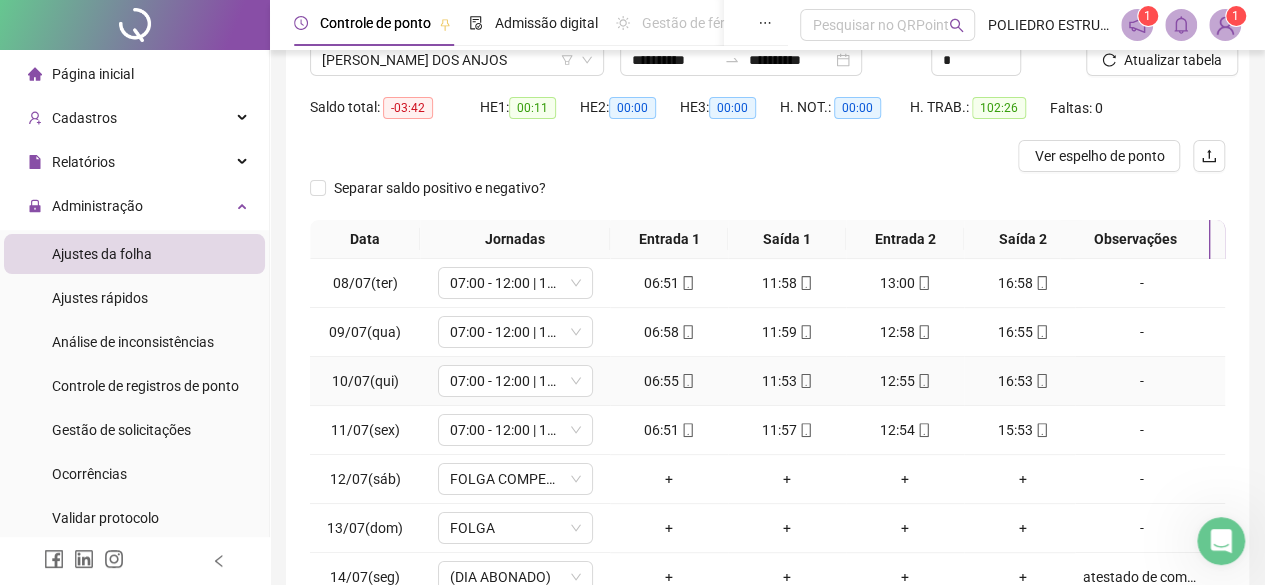 scroll, scrollTop: 0, scrollLeft: 0, axis: both 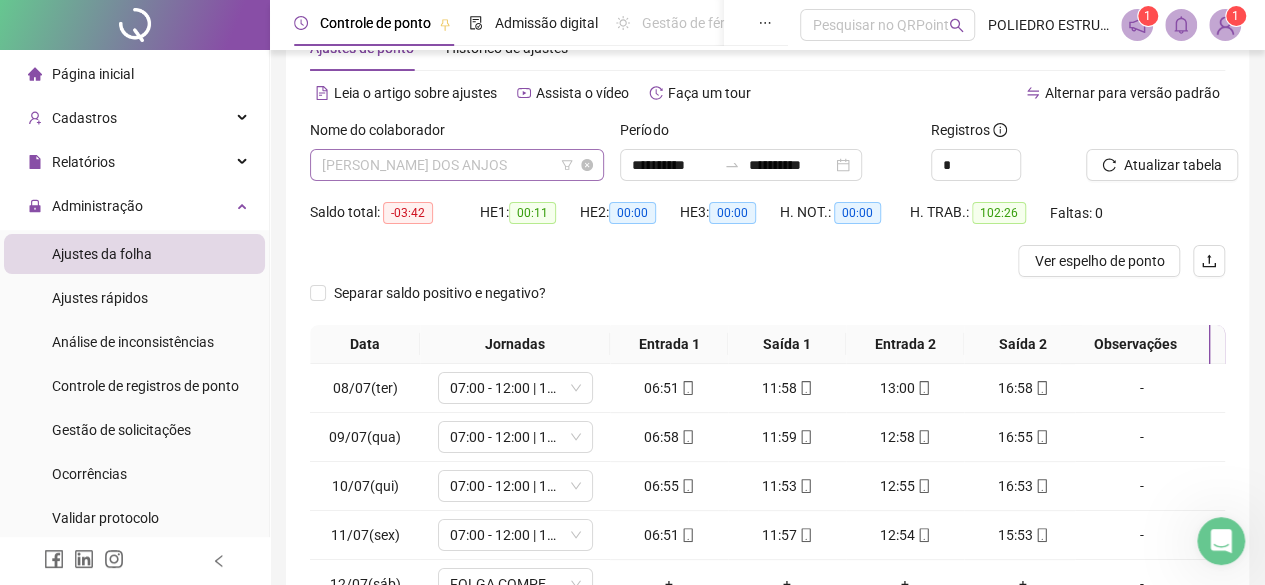 click on "[PERSON_NAME] DOS ANJOS" at bounding box center (457, 165) 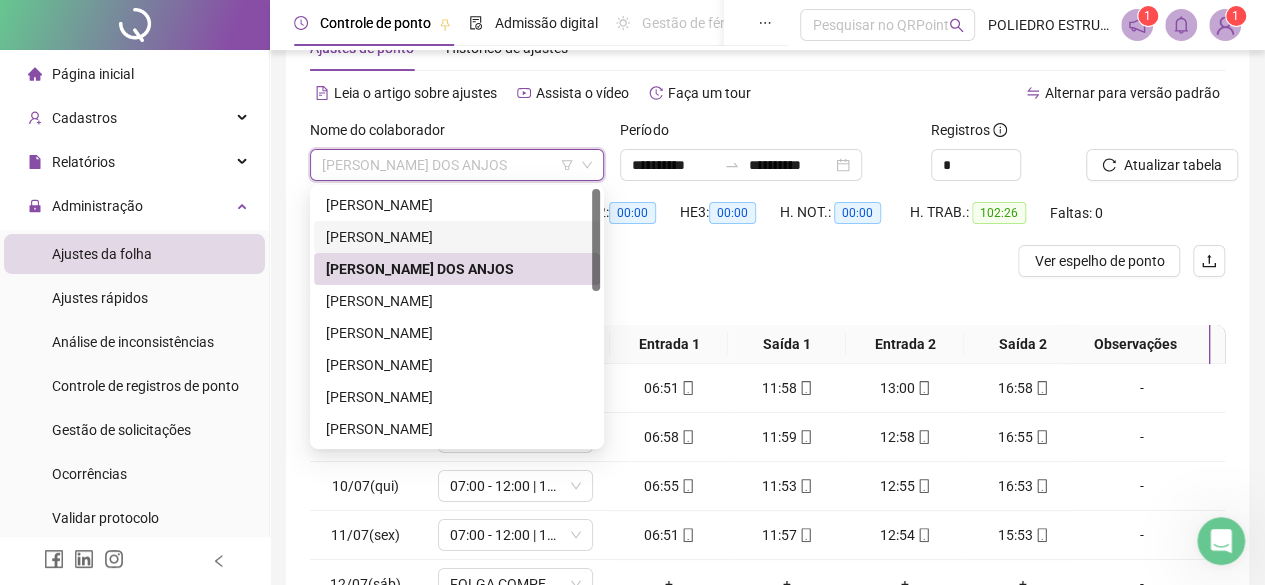 click on "[PERSON_NAME]" at bounding box center [457, 237] 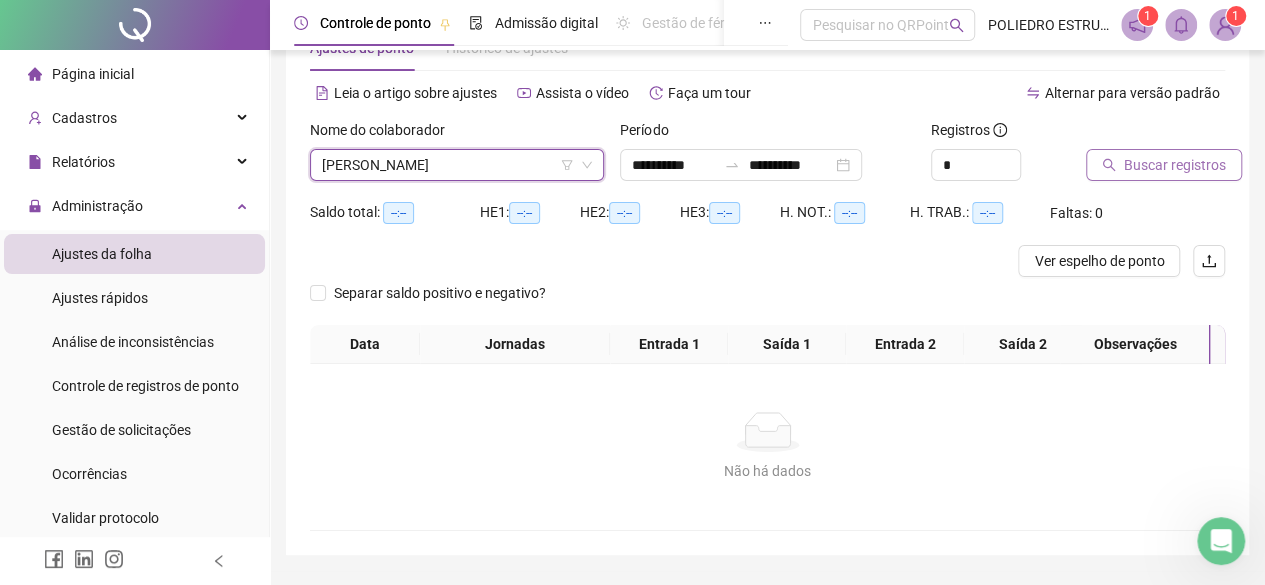 click on "Buscar registros" at bounding box center (1175, 165) 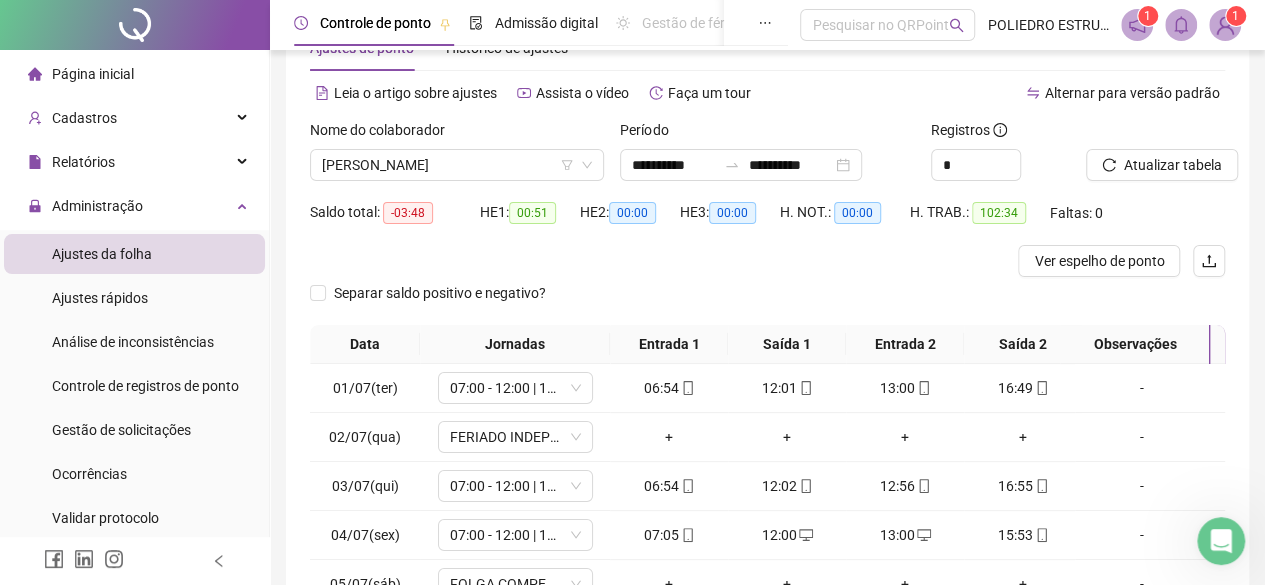 scroll, scrollTop: 365, scrollLeft: 0, axis: vertical 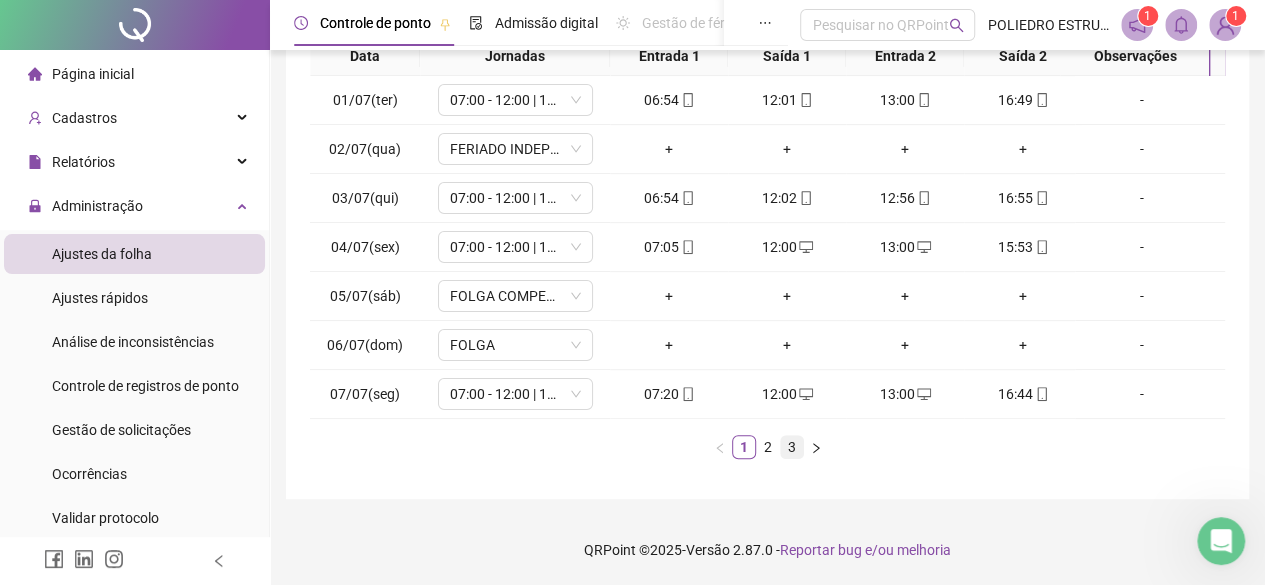 click on "3" at bounding box center (792, 447) 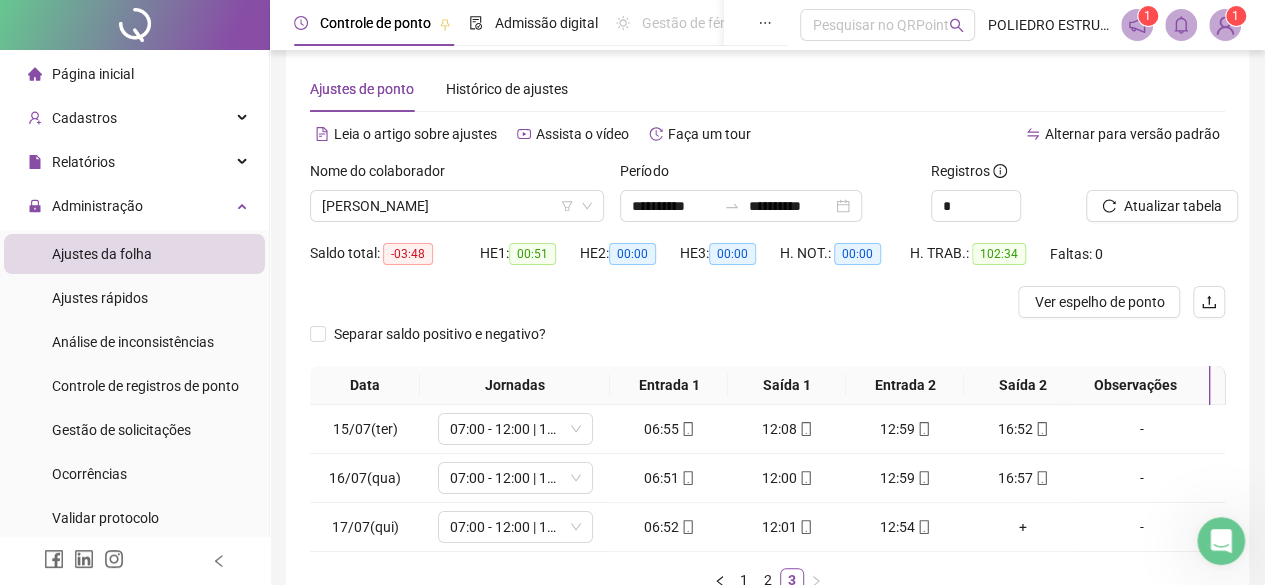 scroll, scrollTop: 0, scrollLeft: 0, axis: both 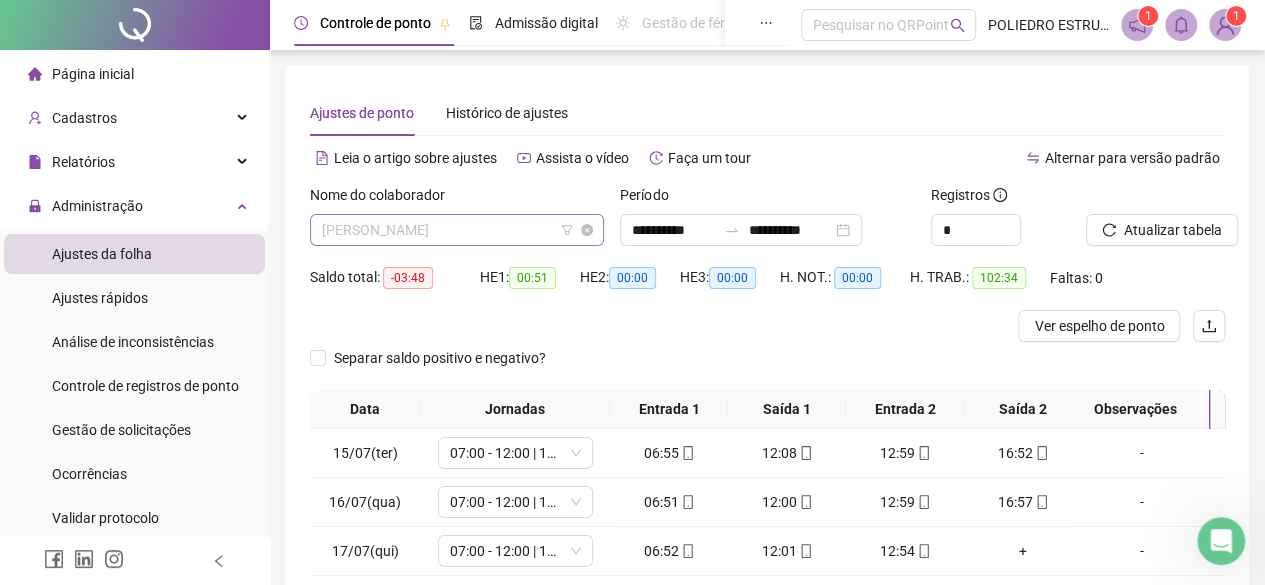 click on "[PERSON_NAME]" at bounding box center (457, 230) 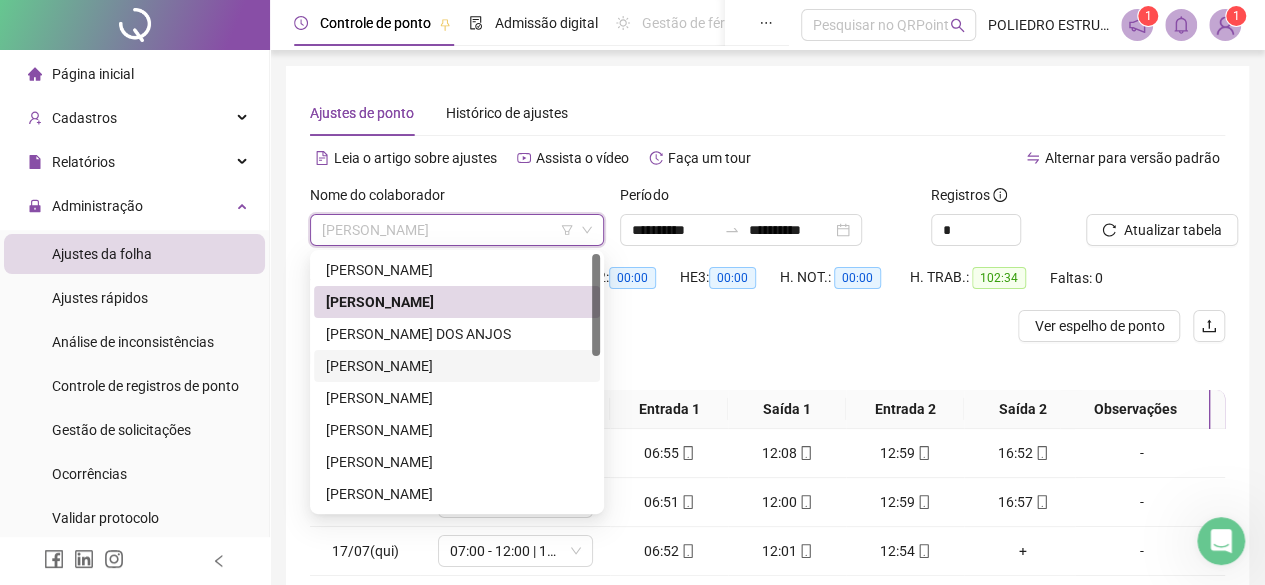click on "[PERSON_NAME]" at bounding box center [457, 366] 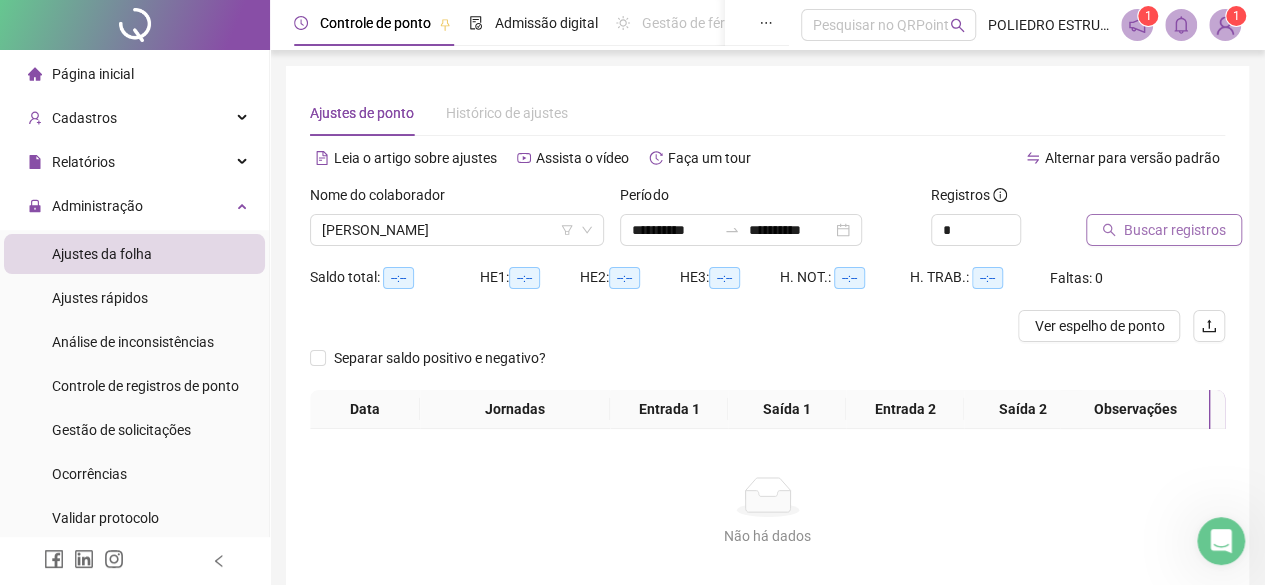click on "Buscar registros" at bounding box center (1175, 230) 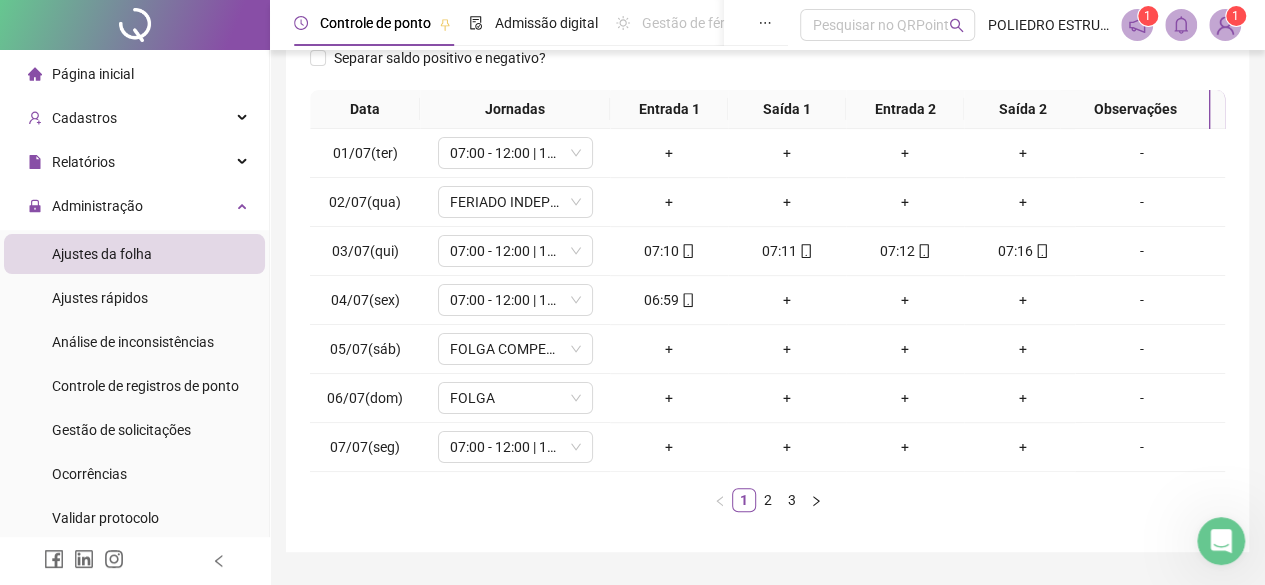 scroll, scrollTop: 365, scrollLeft: 0, axis: vertical 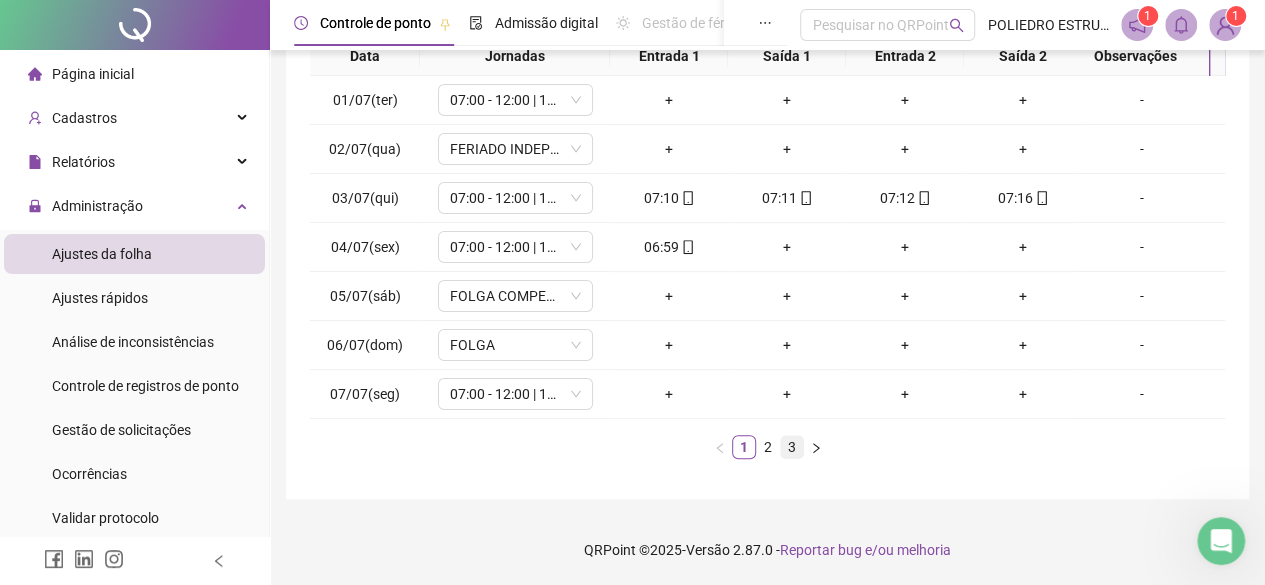 click on "3" at bounding box center [792, 447] 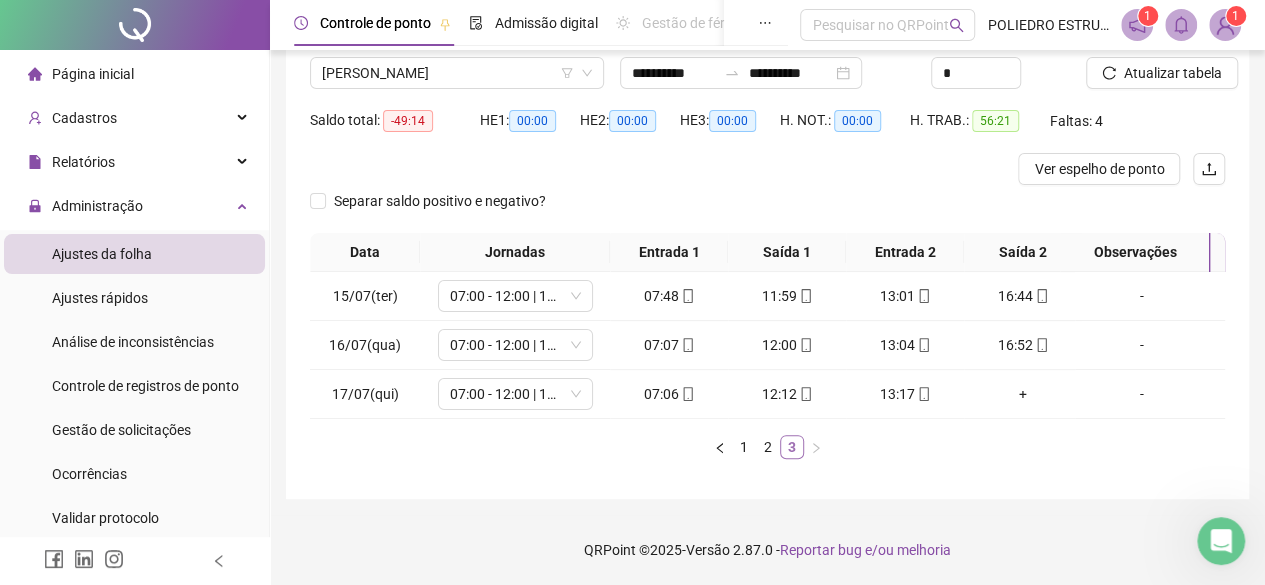 scroll, scrollTop: 170, scrollLeft: 0, axis: vertical 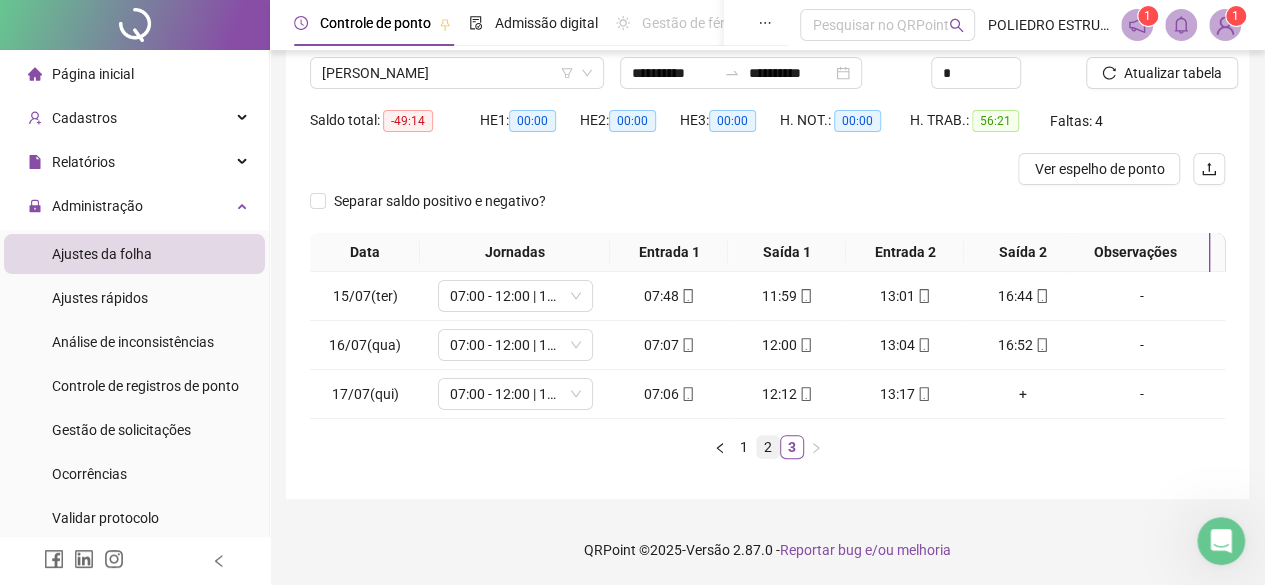 click on "2" at bounding box center (768, 447) 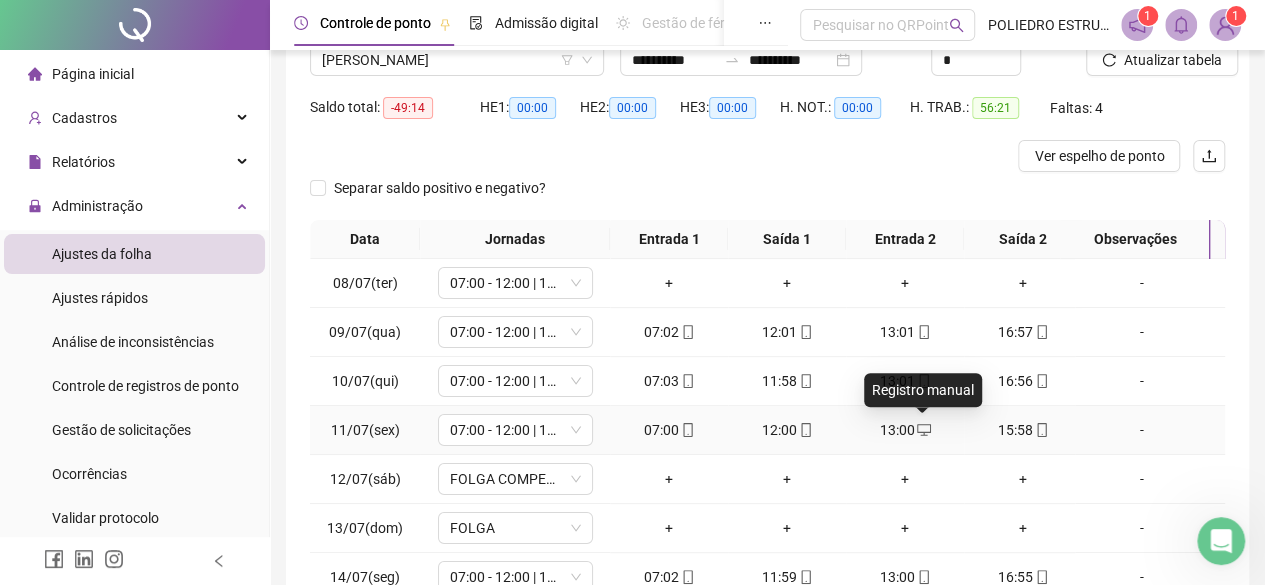 scroll, scrollTop: 0, scrollLeft: 0, axis: both 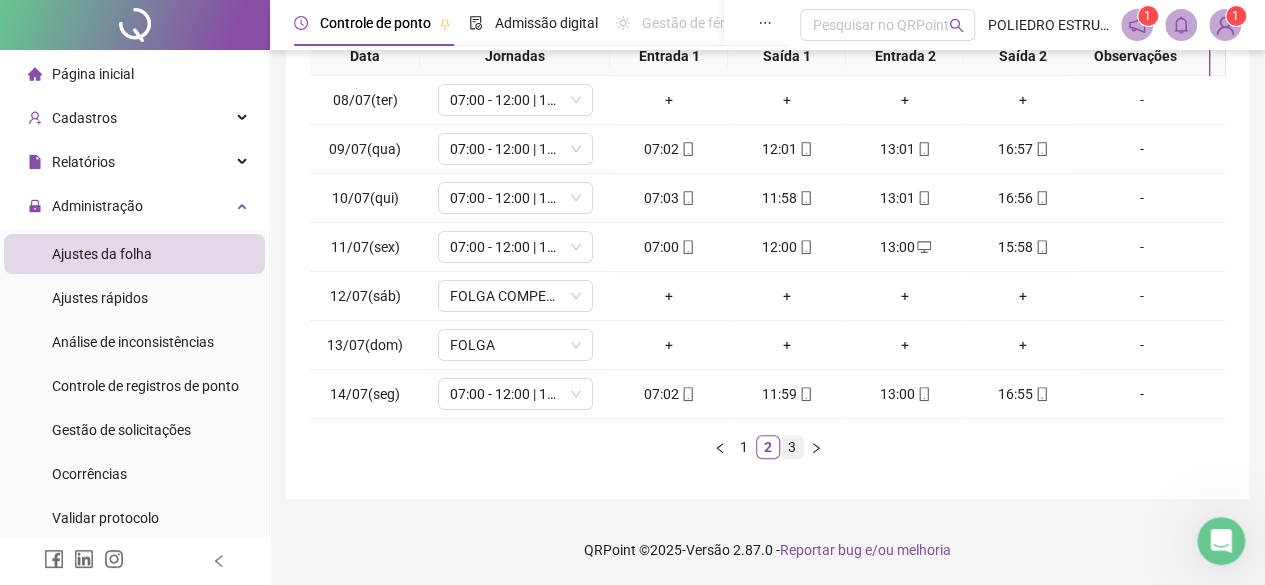 click on "3" at bounding box center (792, 447) 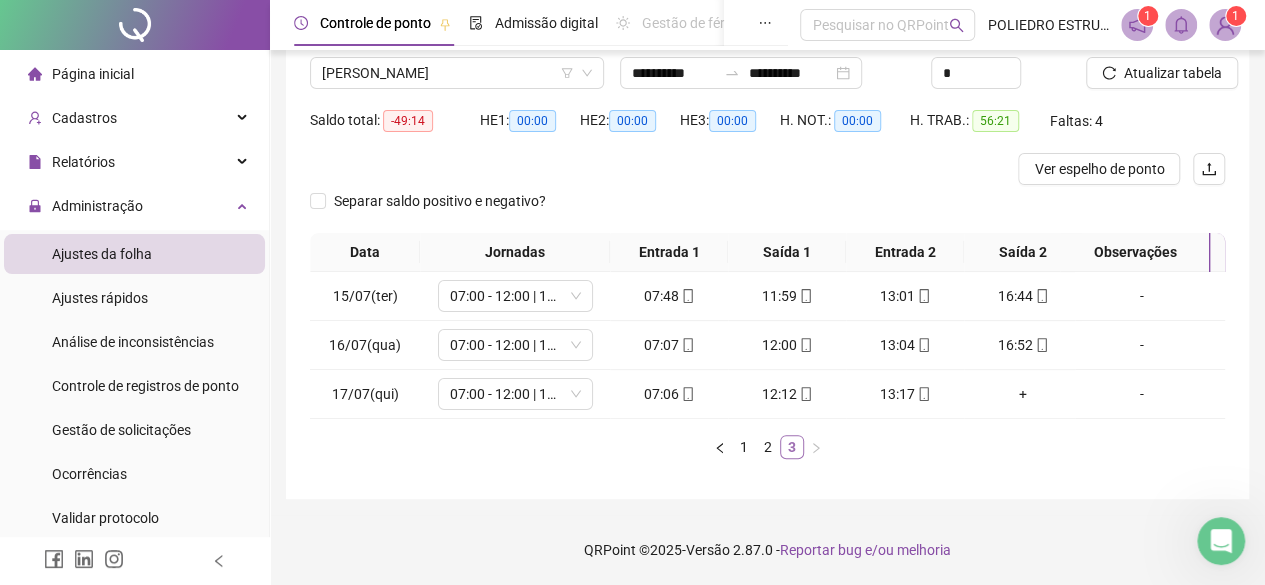 scroll, scrollTop: 170, scrollLeft: 0, axis: vertical 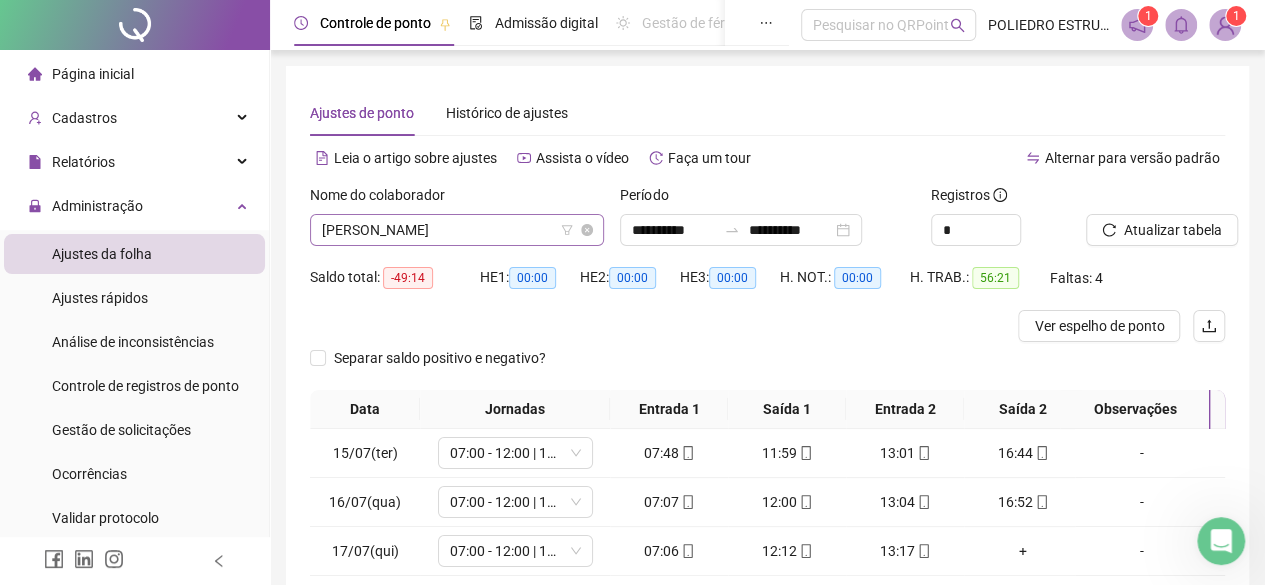 click on "[PERSON_NAME]" at bounding box center [457, 230] 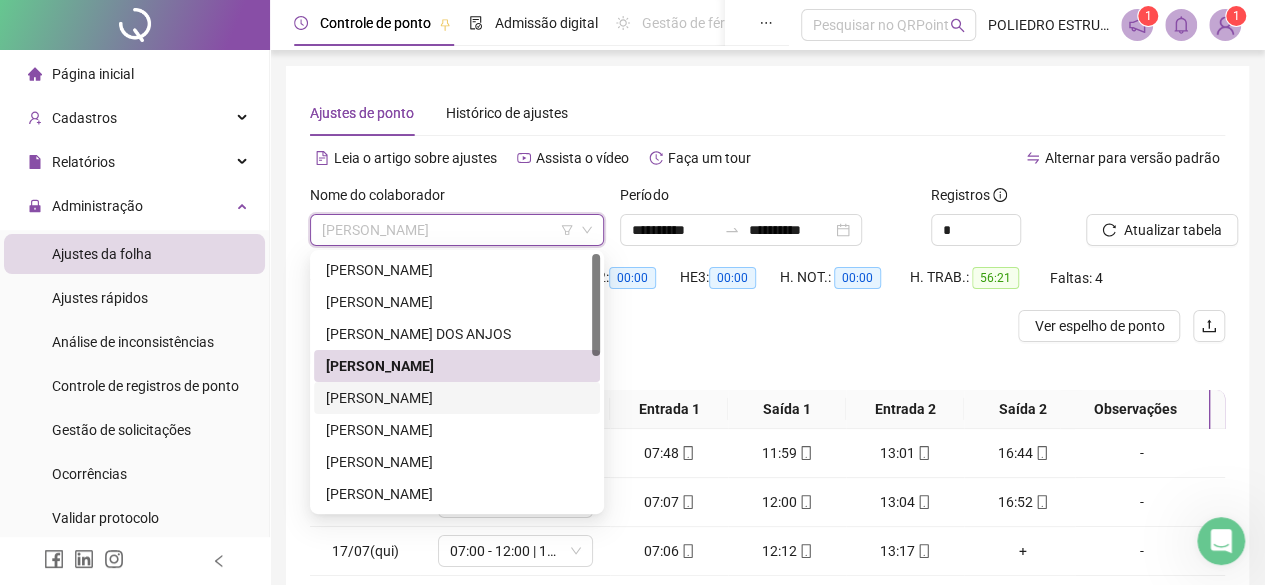 click on "[PERSON_NAME]" at bounding box center [457, 398] 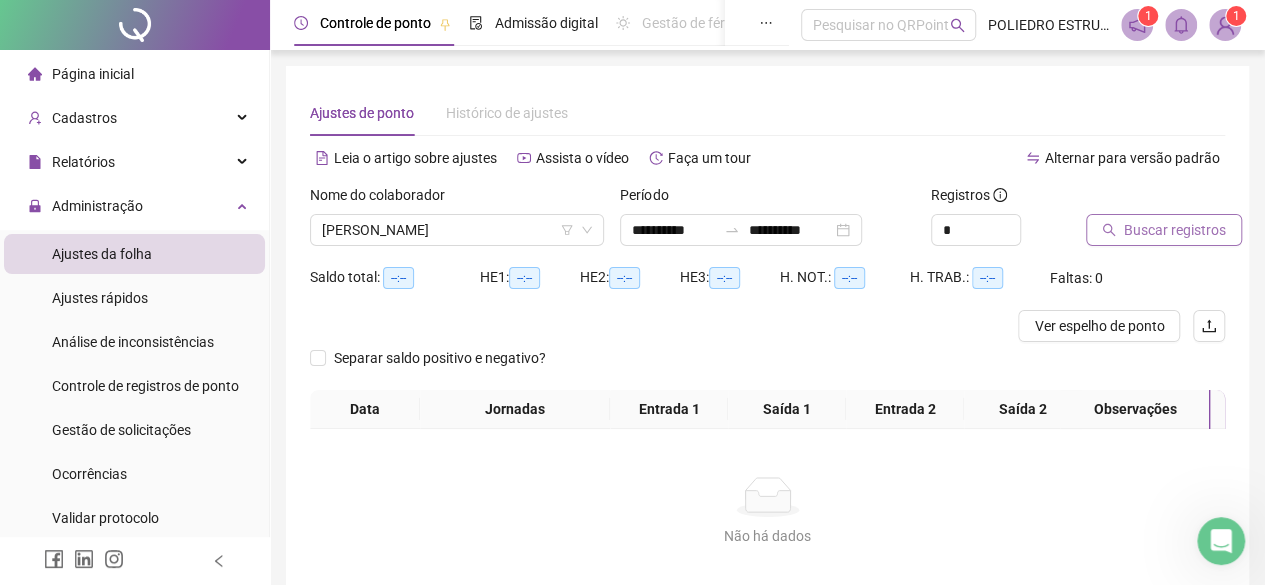 click on "Buscar registros" at bounding box center [1175, 230] 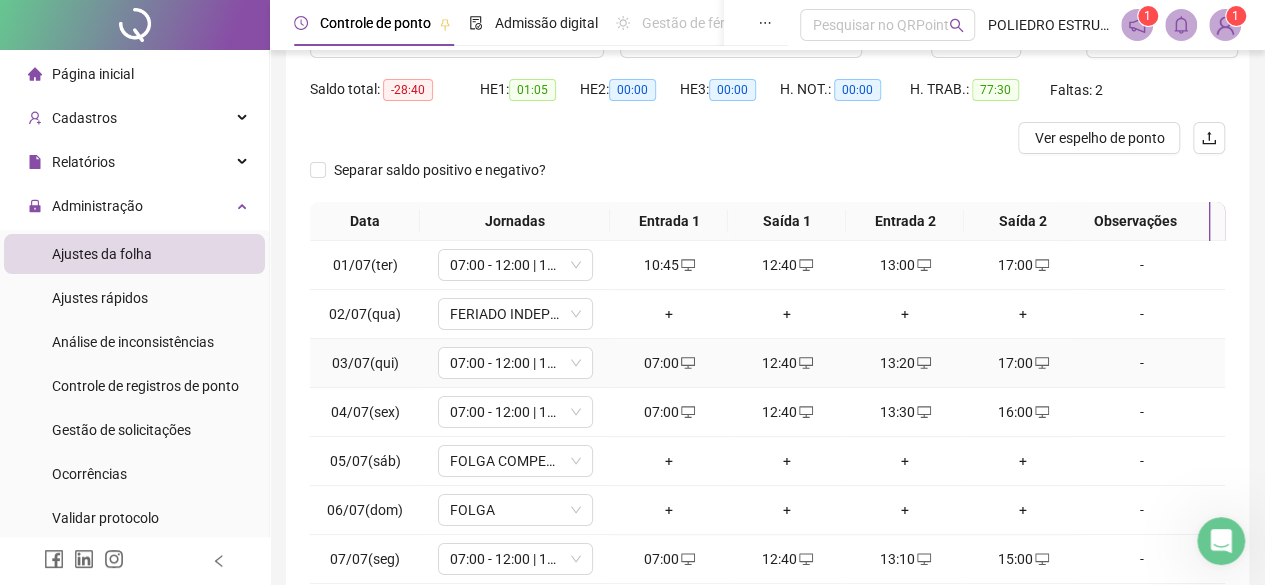 scroll, scrollTop: 200, scrollLeft: 0, axis: vertical 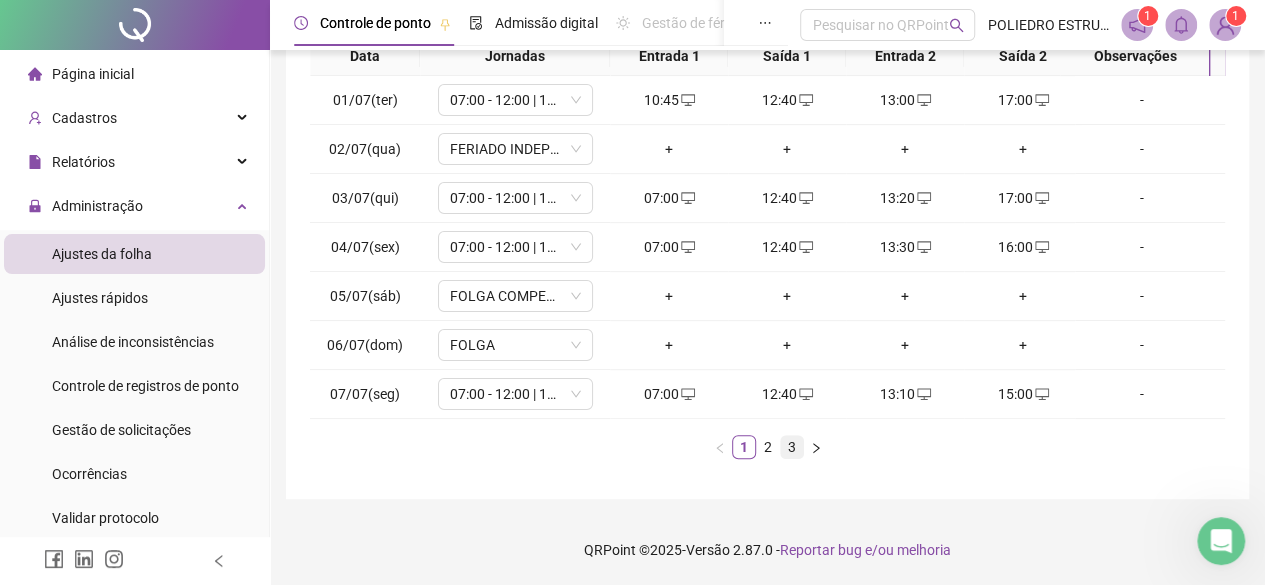 click on "3" at bounding box center [792, 447] 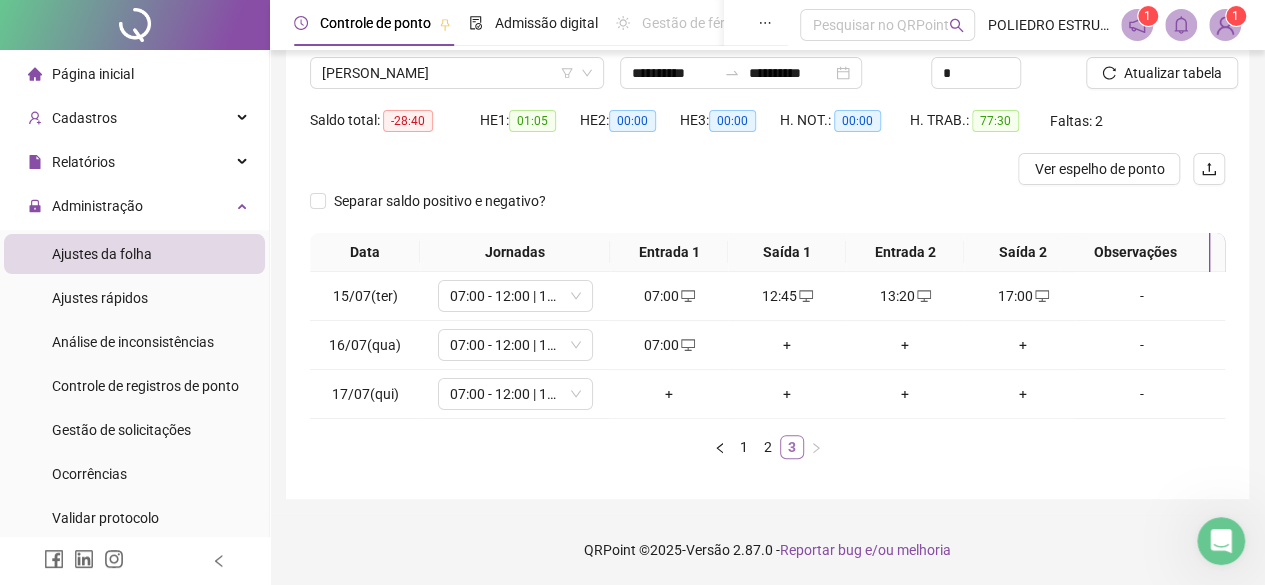 scroll, scrollTop: 170, scrollLeft: 0, axis: vertical 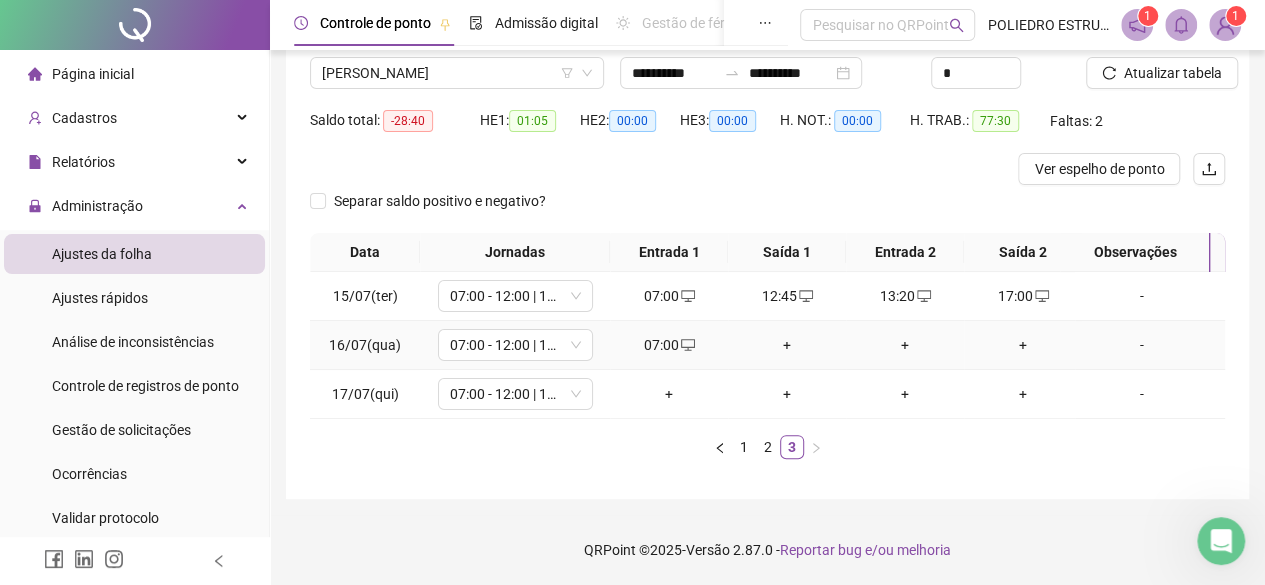 click on "+" at bounding box center [787, 345] 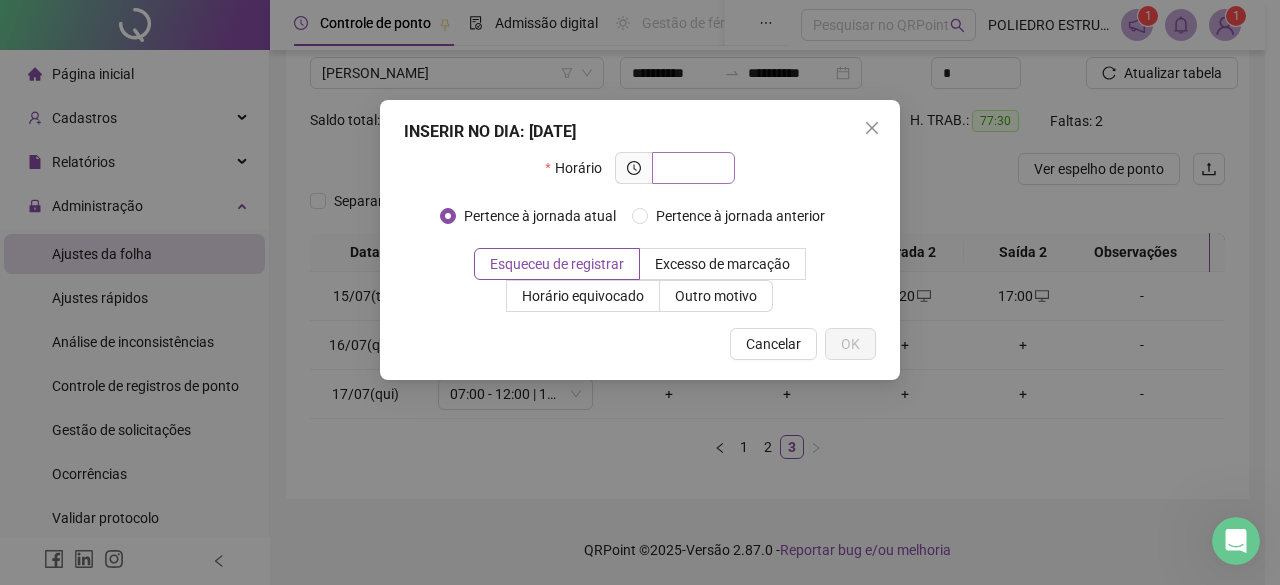 click at bounding box center (691, 168) 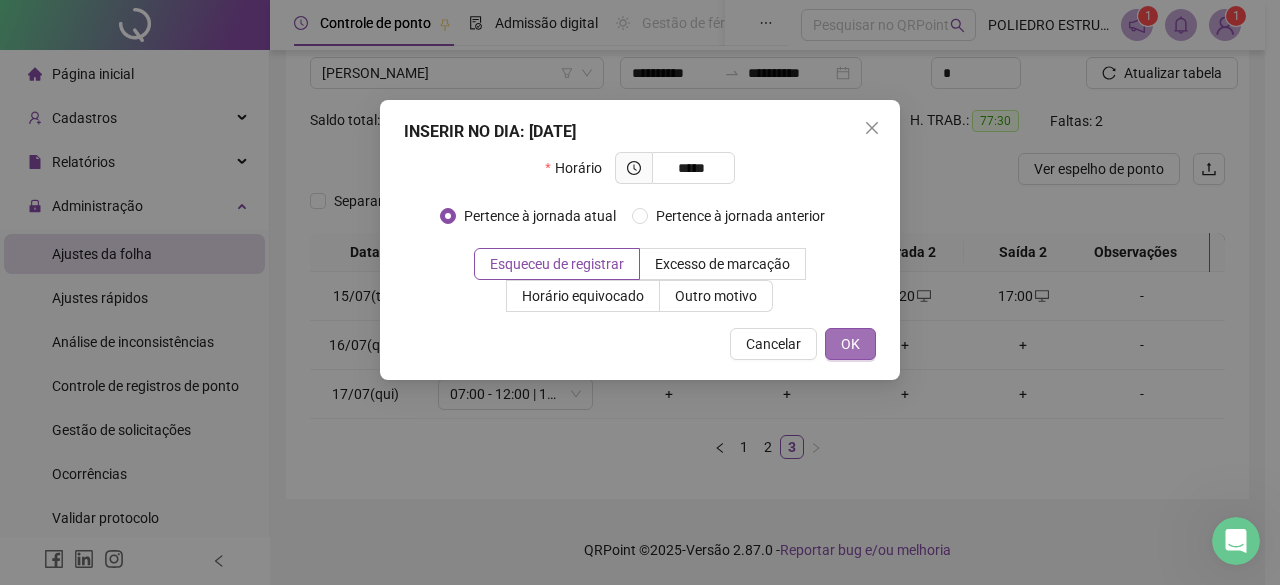 type on "*****" 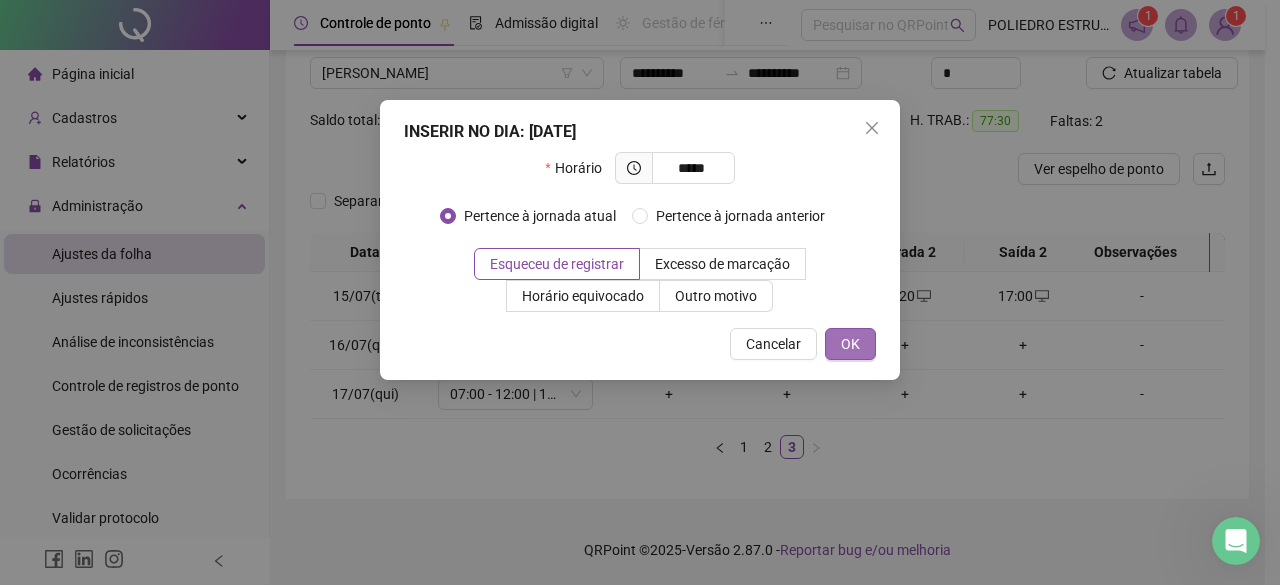 click on "OK" at bounding box center (850, 344) 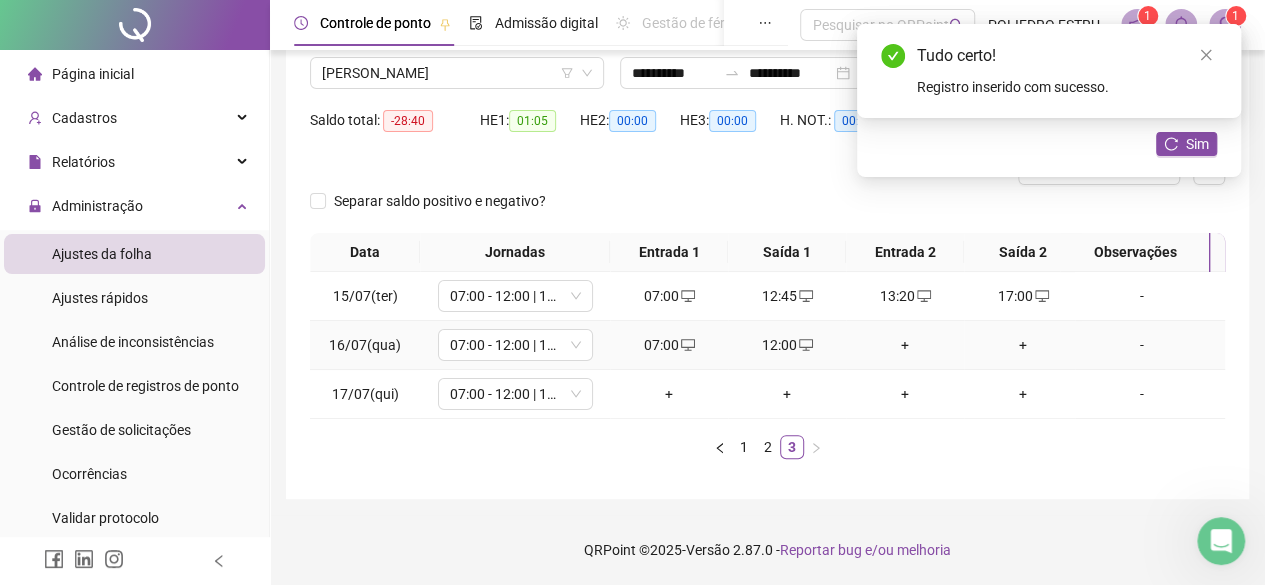 click on "+" at bounding box center [905, 345] 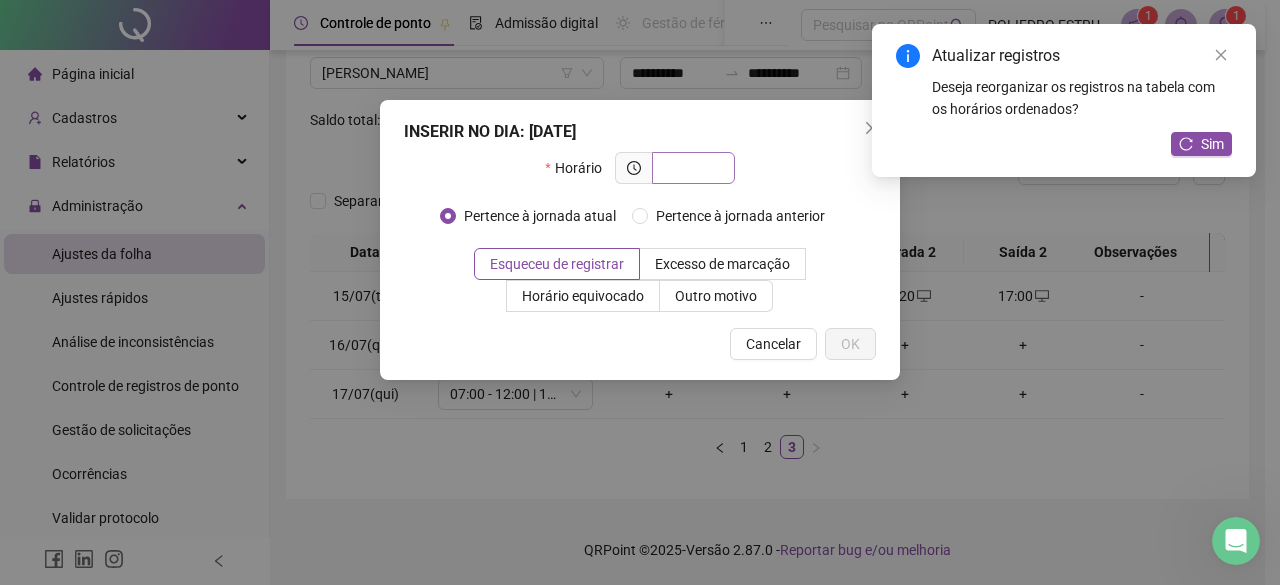 click at bounding box center [691, 168] 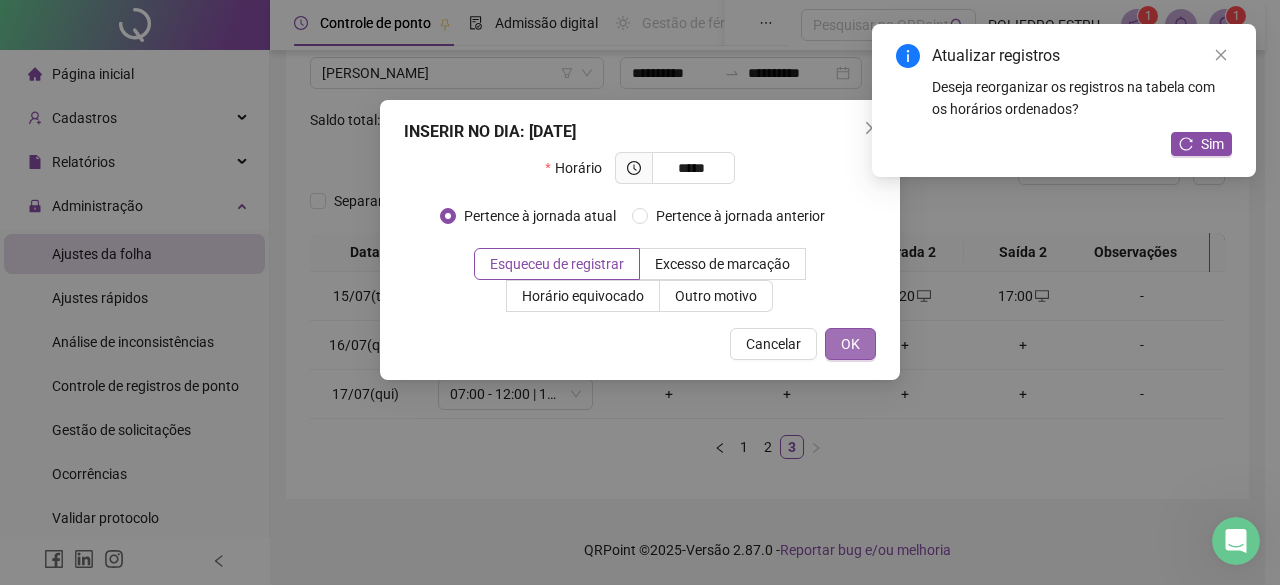 type on "*****" 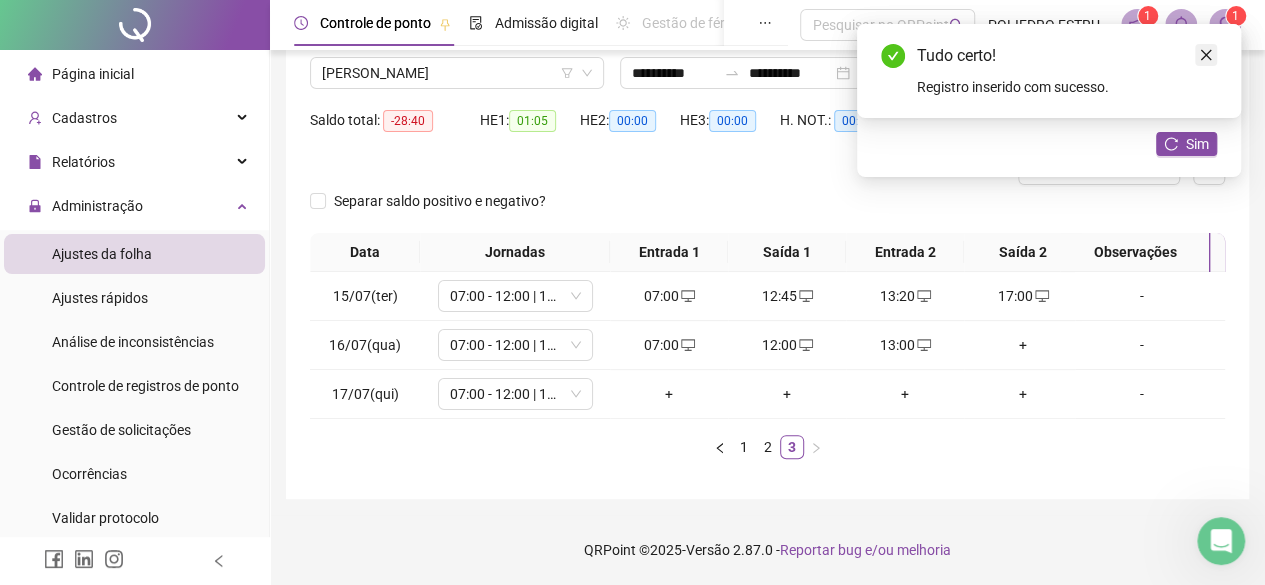 click 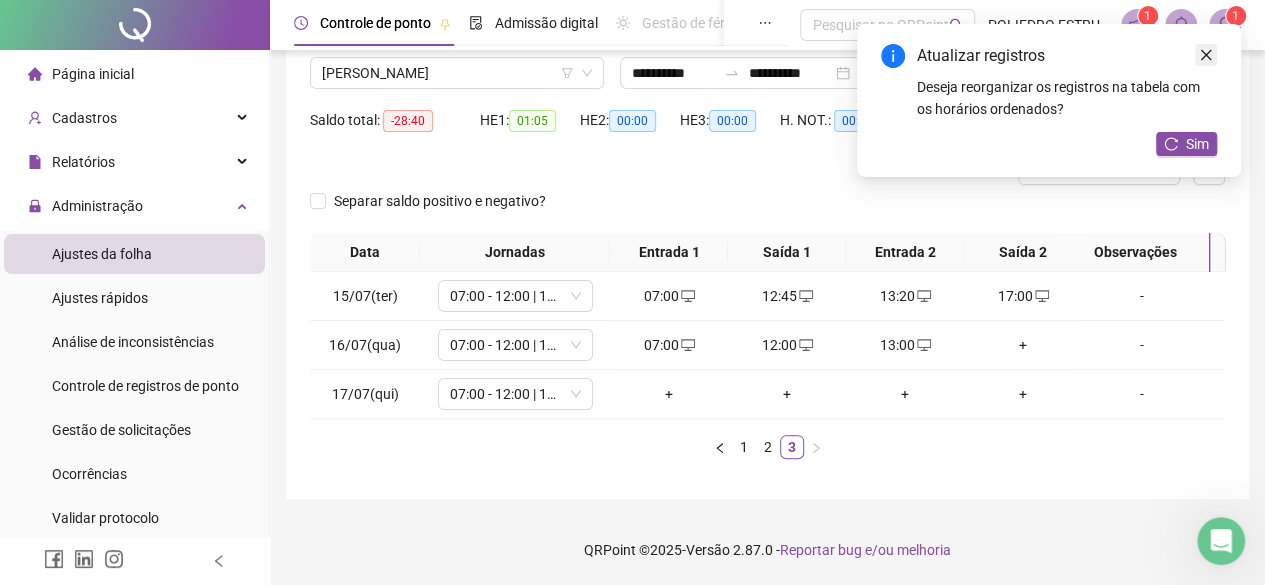 click 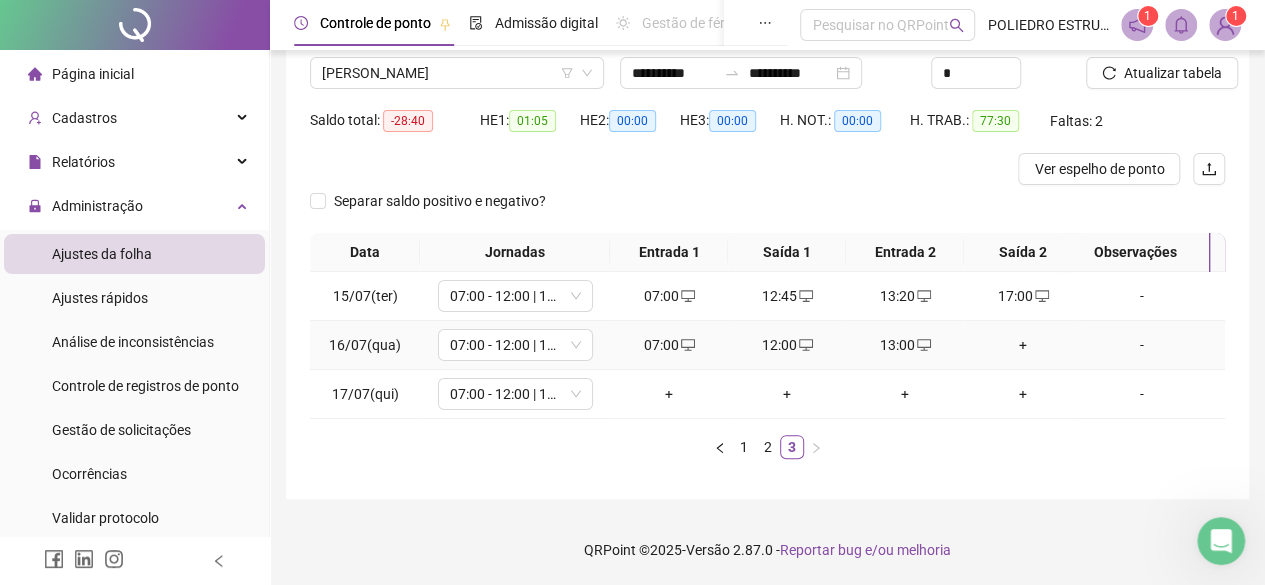 click on "+" at bounding box center [1023, 345] 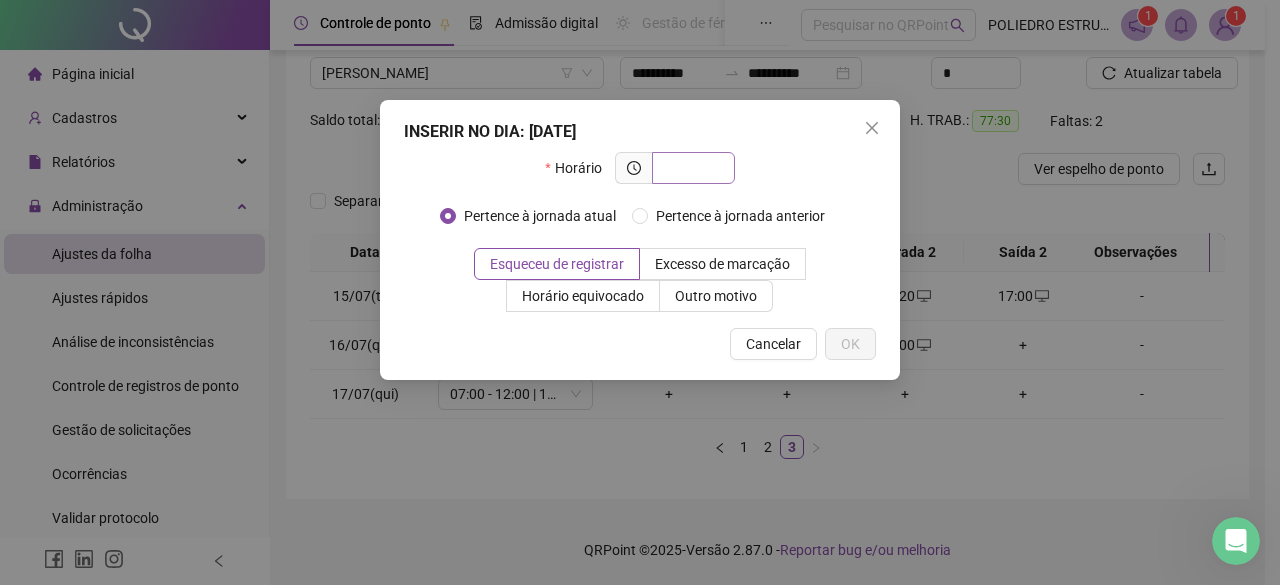 click at bounding box center (691, 168) 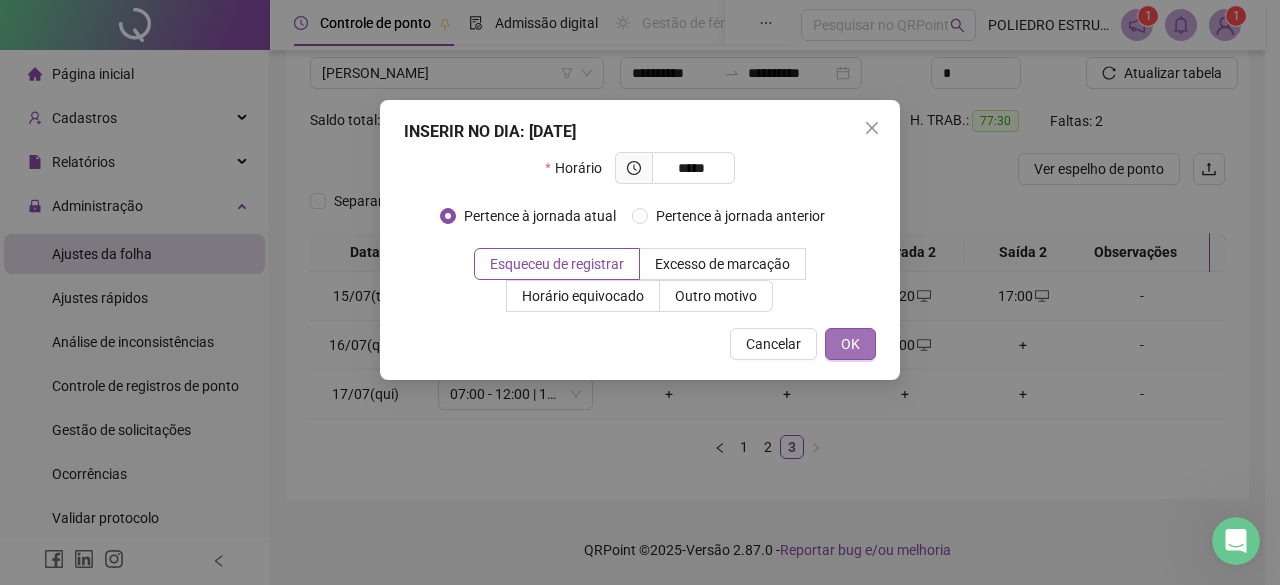 type on "*****" 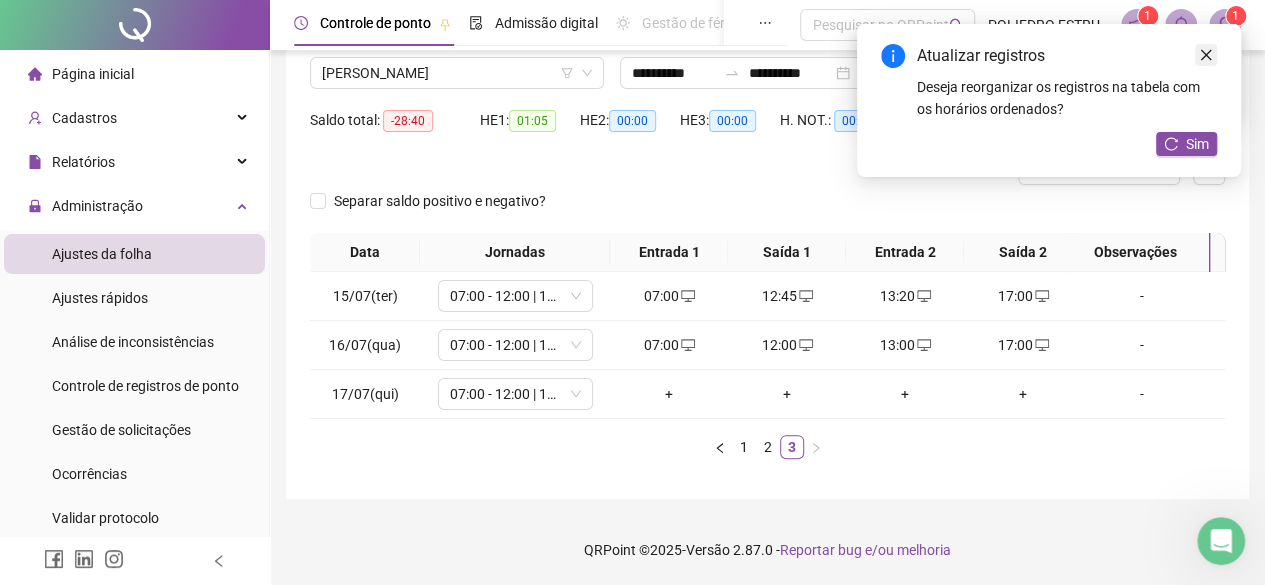 click 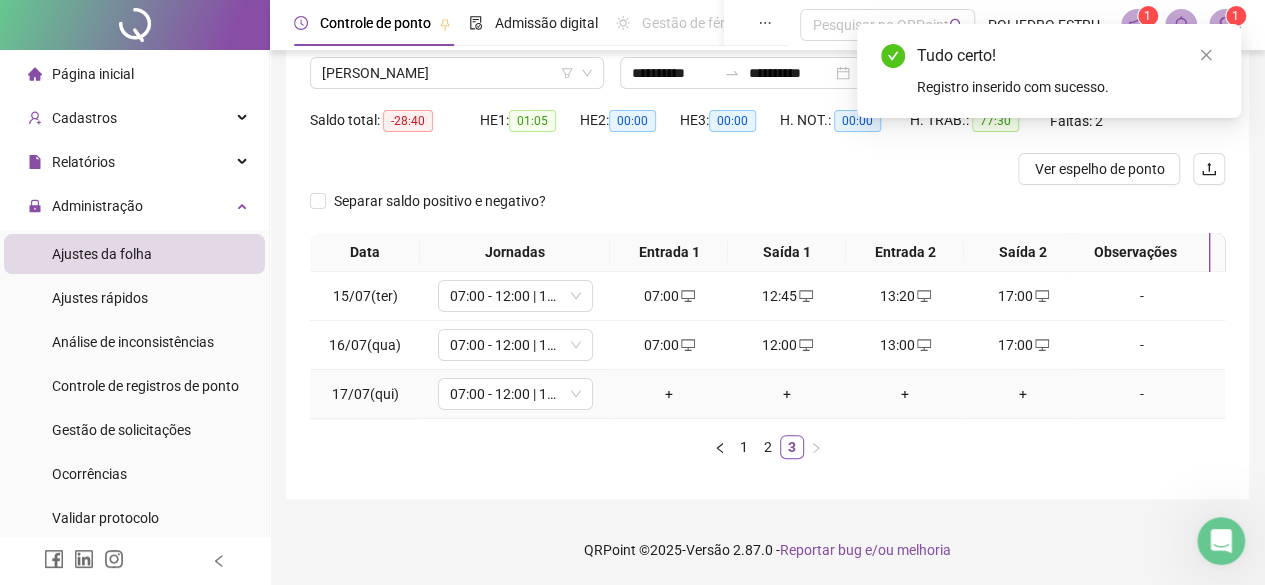 click on "+" at bounding box center [669, 394] 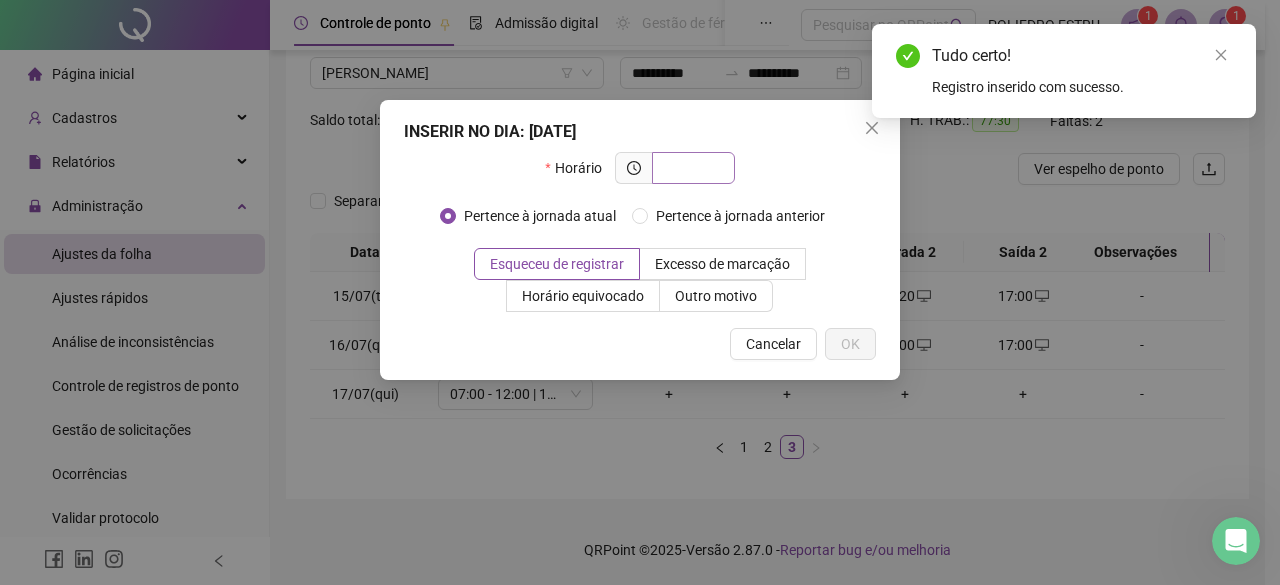 click at bounding box center (691, 168) 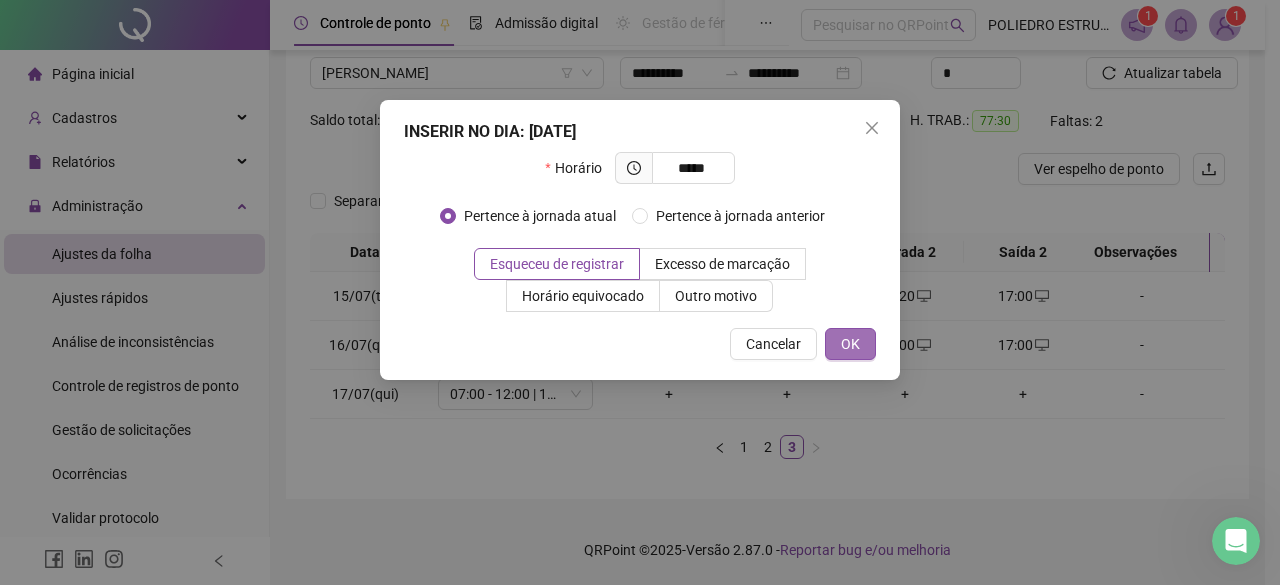 type on "*****" 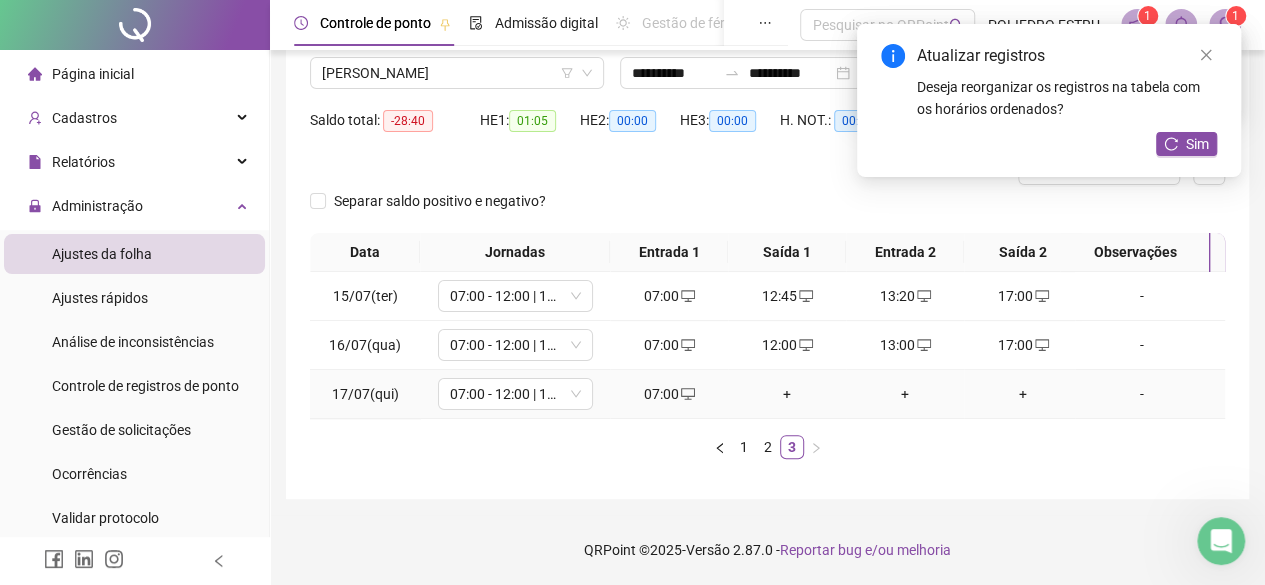 click on "+" at bounding box center (787, 394) 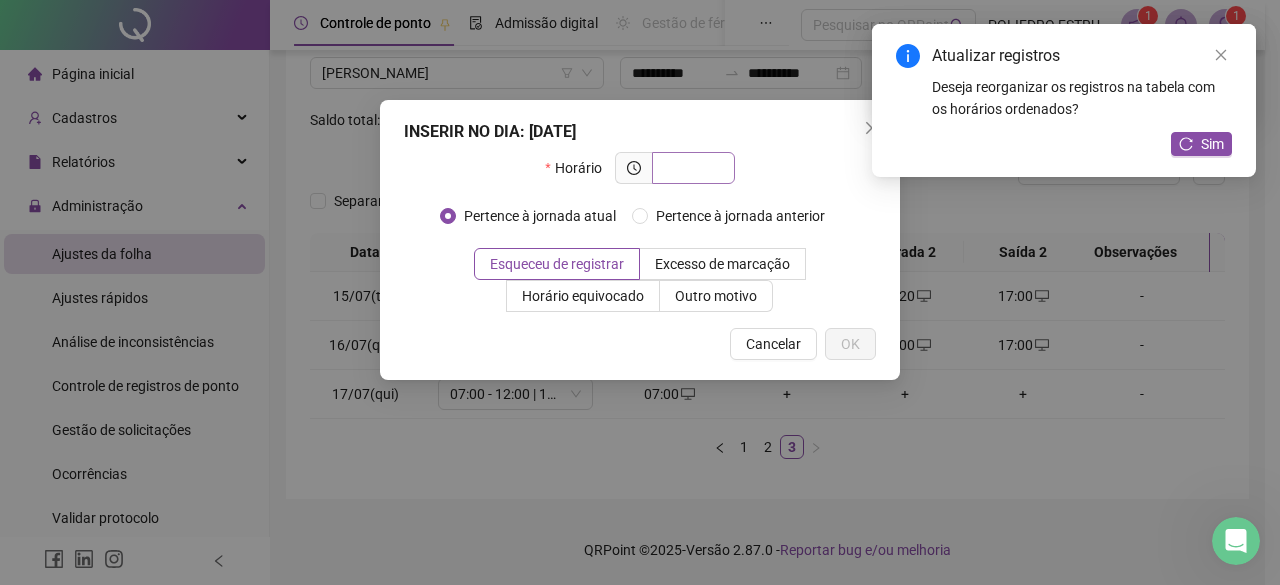 click at bounding box center [691, 168] 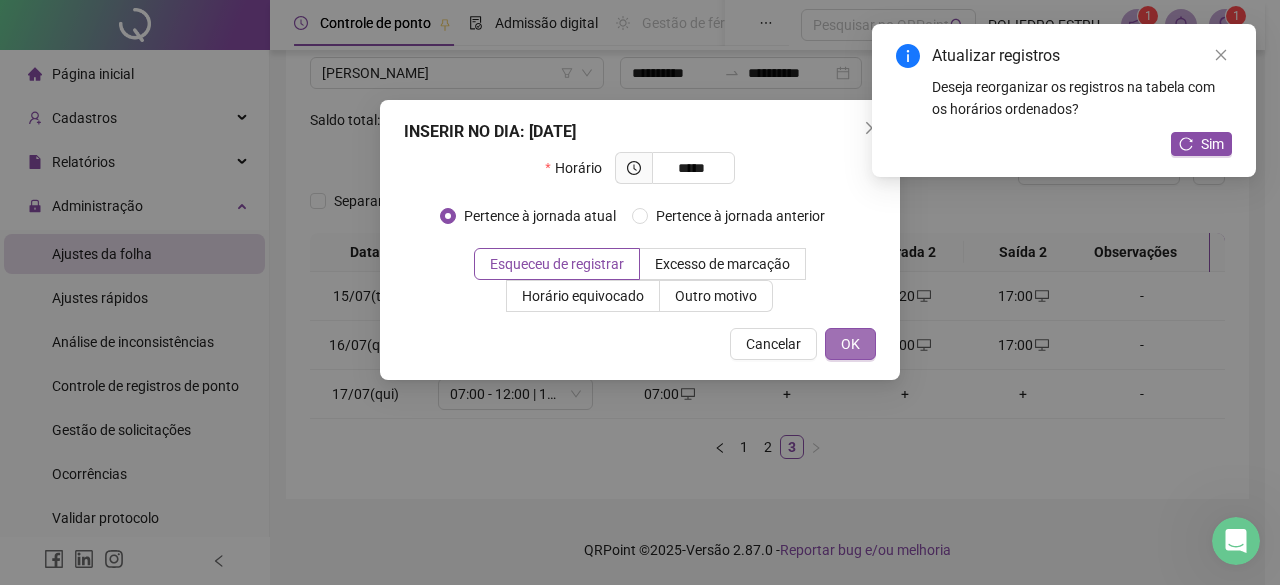 type on "*****" 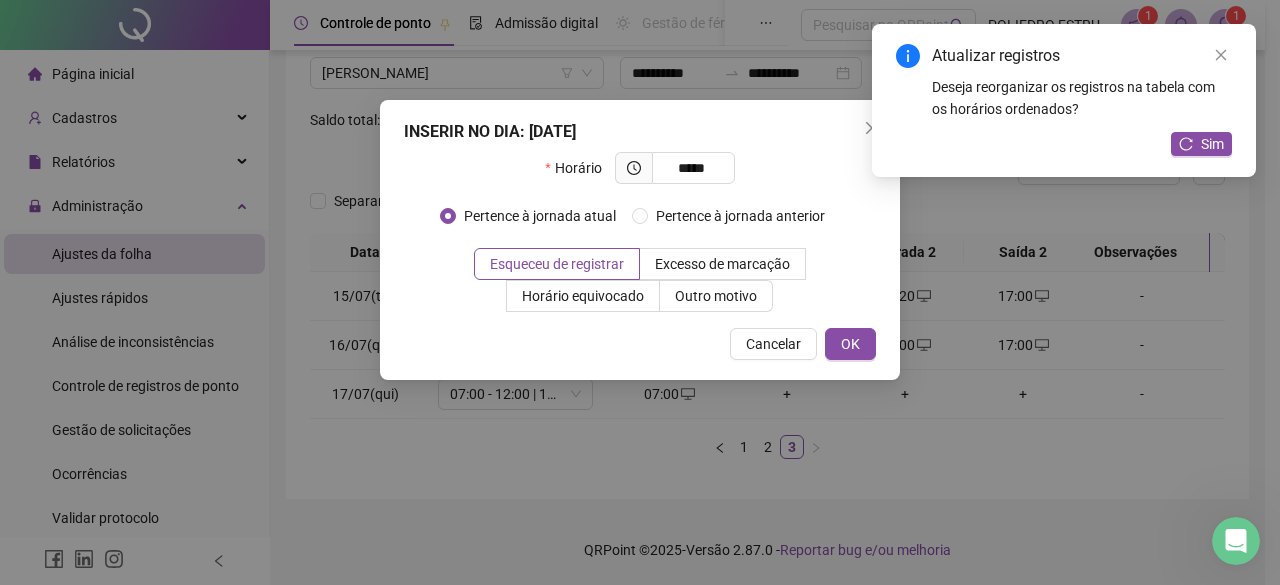 drag, startPoint x: 854, startPoint y: 343, endPoint x: 876, endPoint y: 359, distance: 27.202942 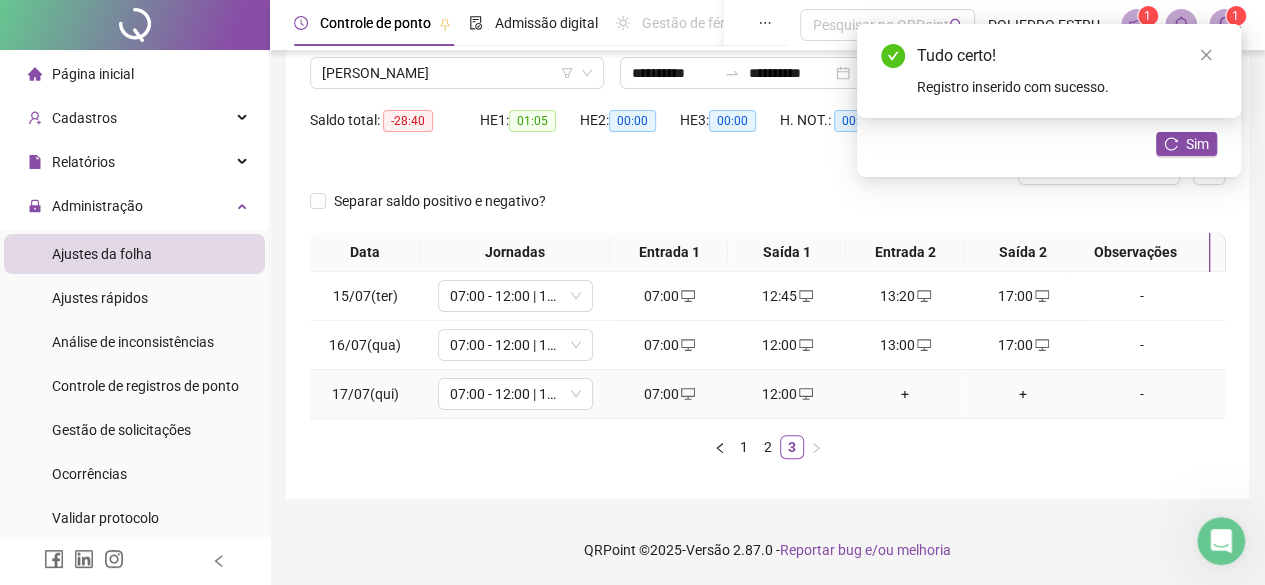 click on "+" at bounding box center [905, 394] 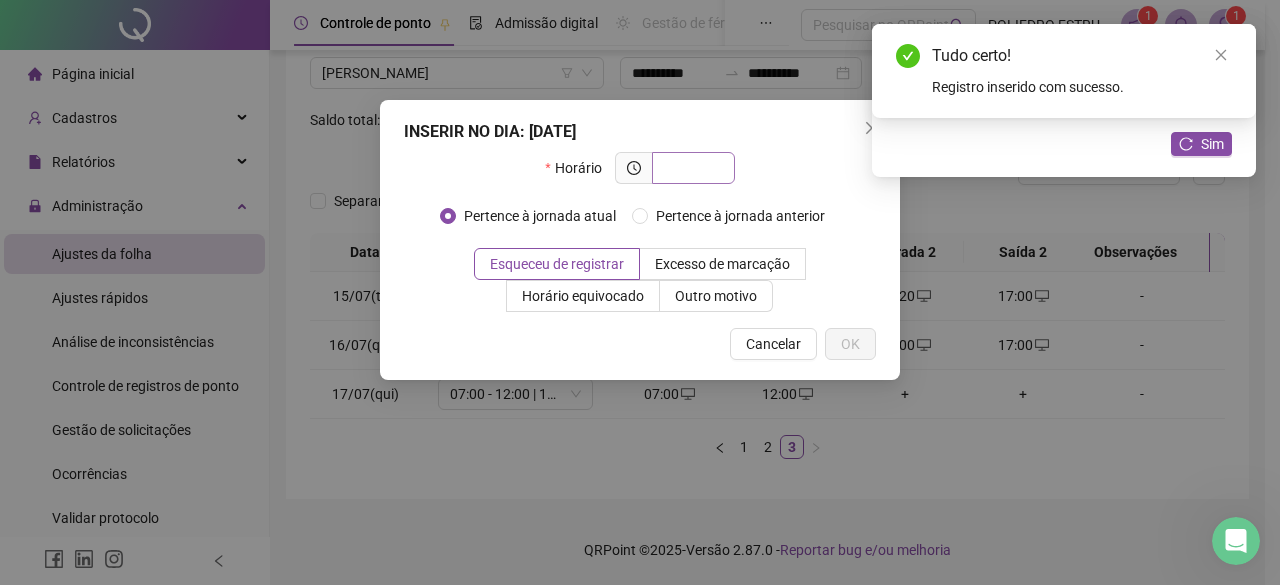 click at bounding box center [691, 168] 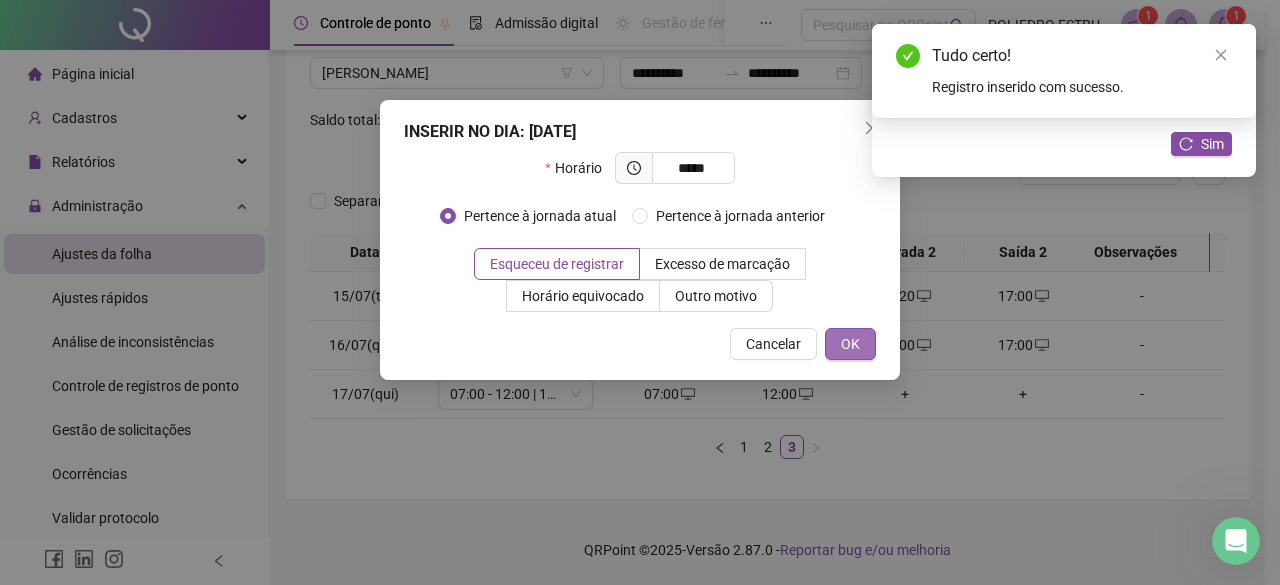 type on "*****" 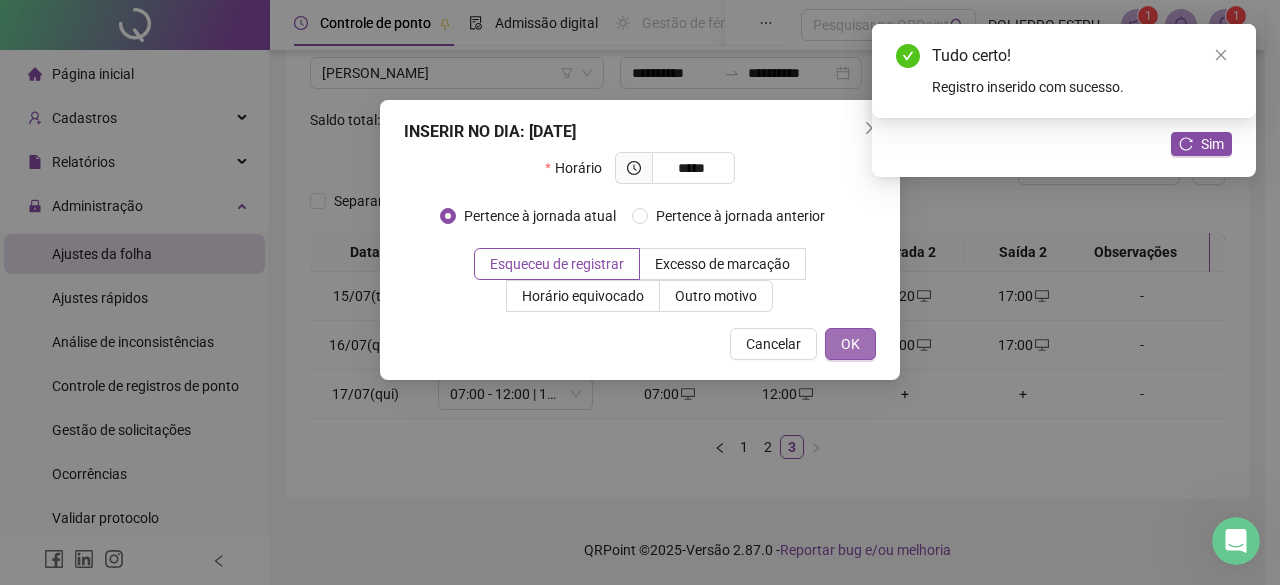 click on "OK" at bounding box center (850, 344) 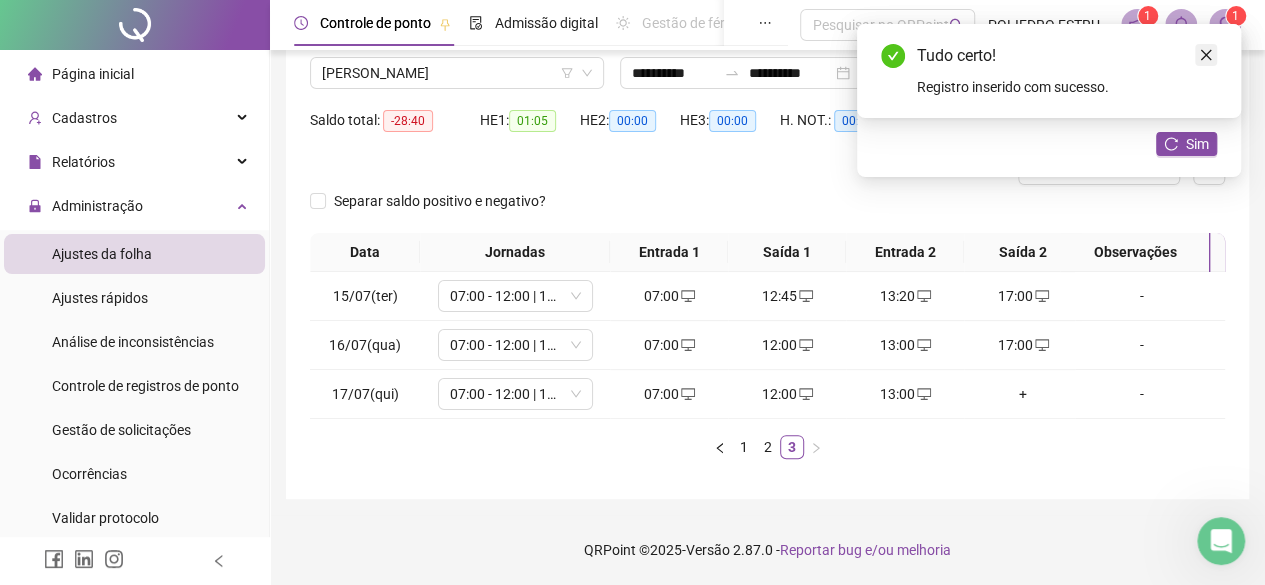 click at bounding box center [1206, 55] 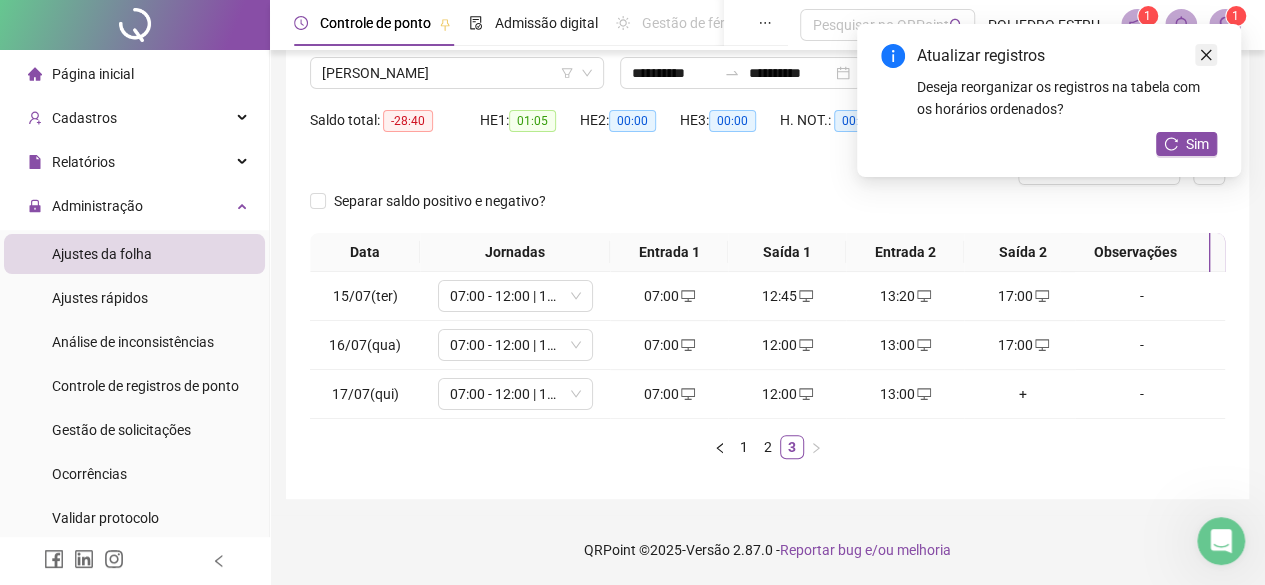 click 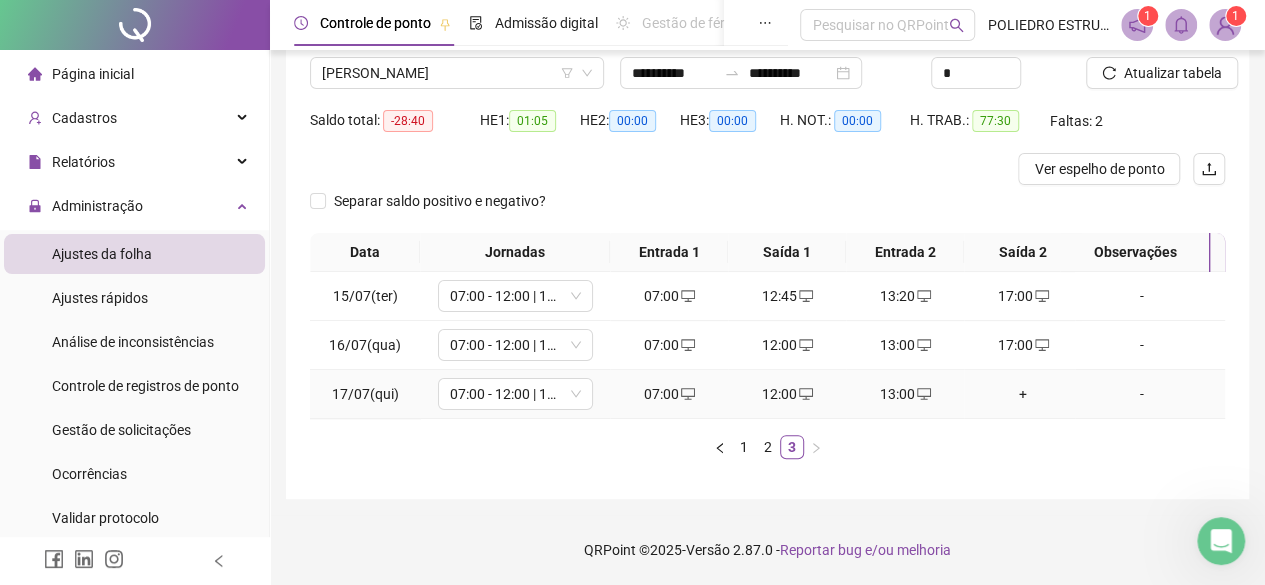 click on "+" at bounding box center (1023, 394) 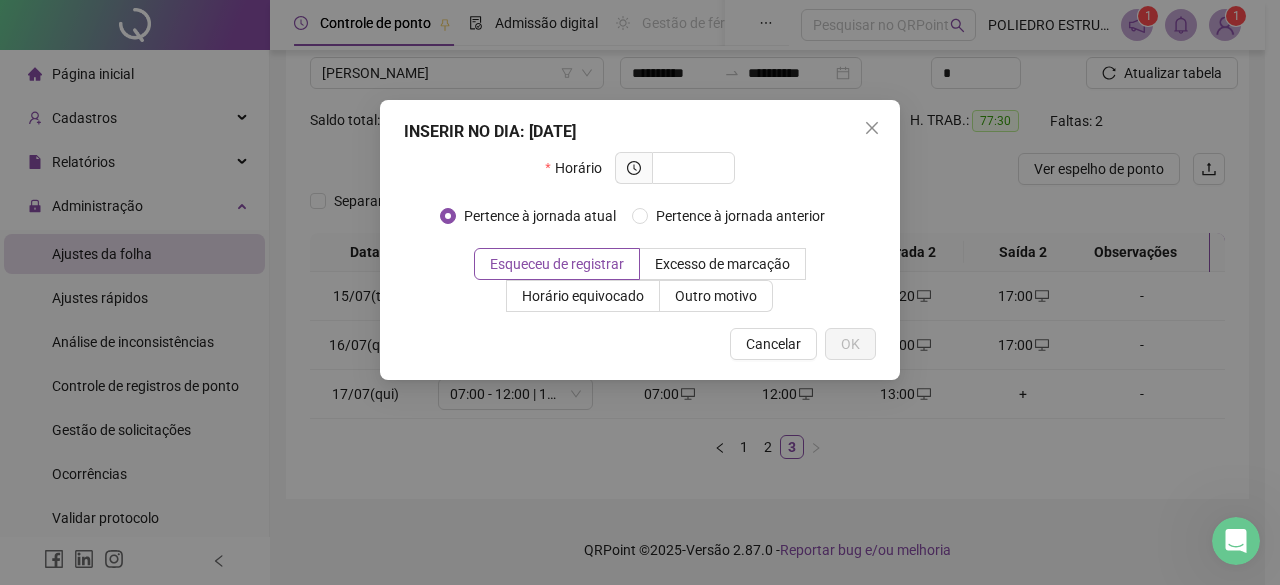click on "INSERIR NO DIA :   [DATE]" at bounding box center (640, 132) 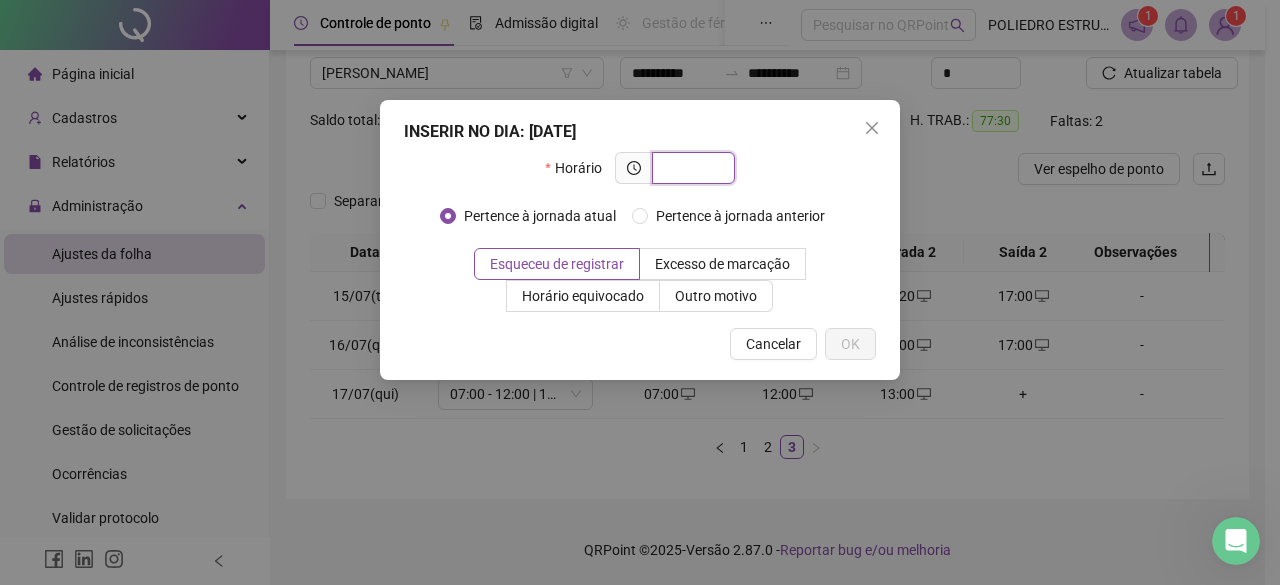 click at bounding box center [691, 168] 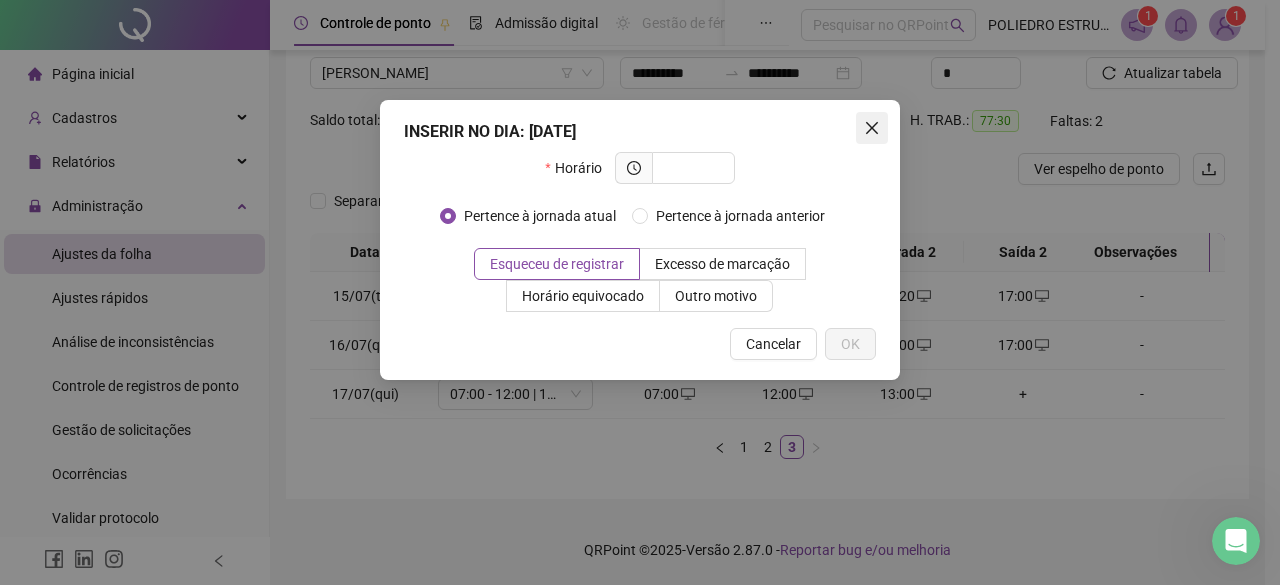 click 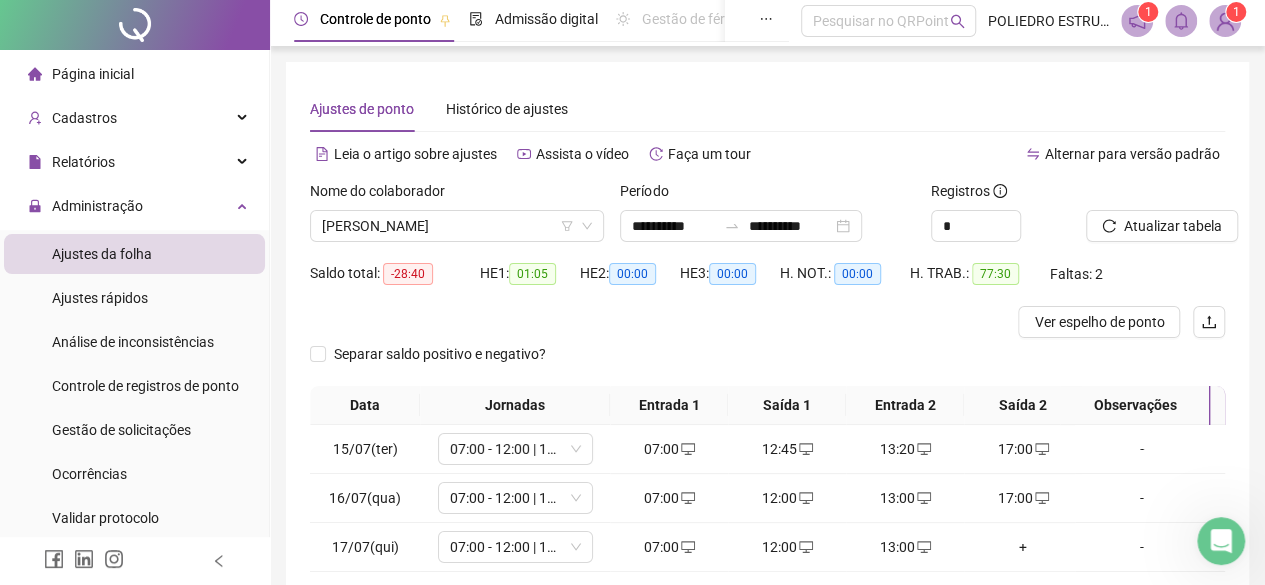 scroll, scrollTop: 0, scrollLeft: 0, axis: both 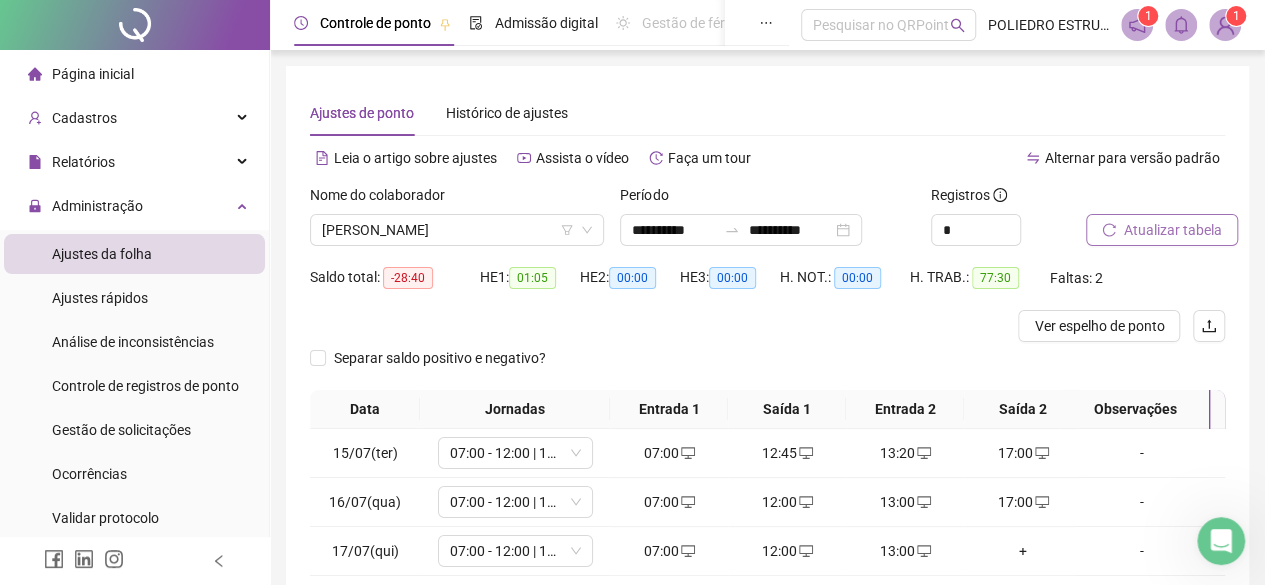 click on "Atualizar tabela" at bounding box center [1173, 230] 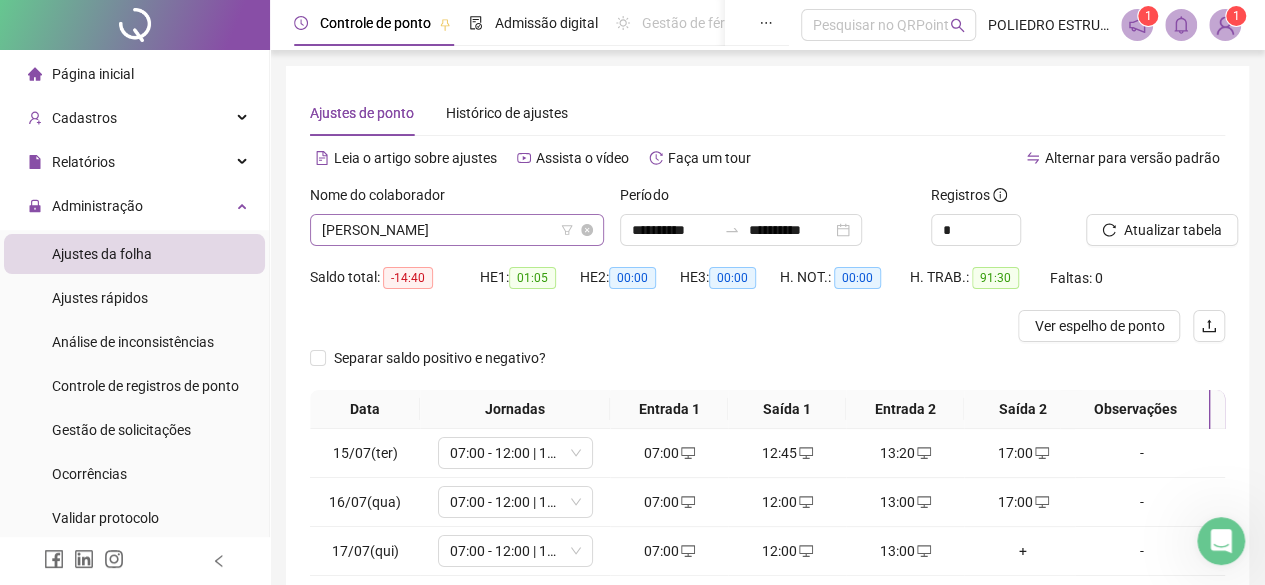 click on "[PERSON_NAME]" at bounding box center (457, 230) 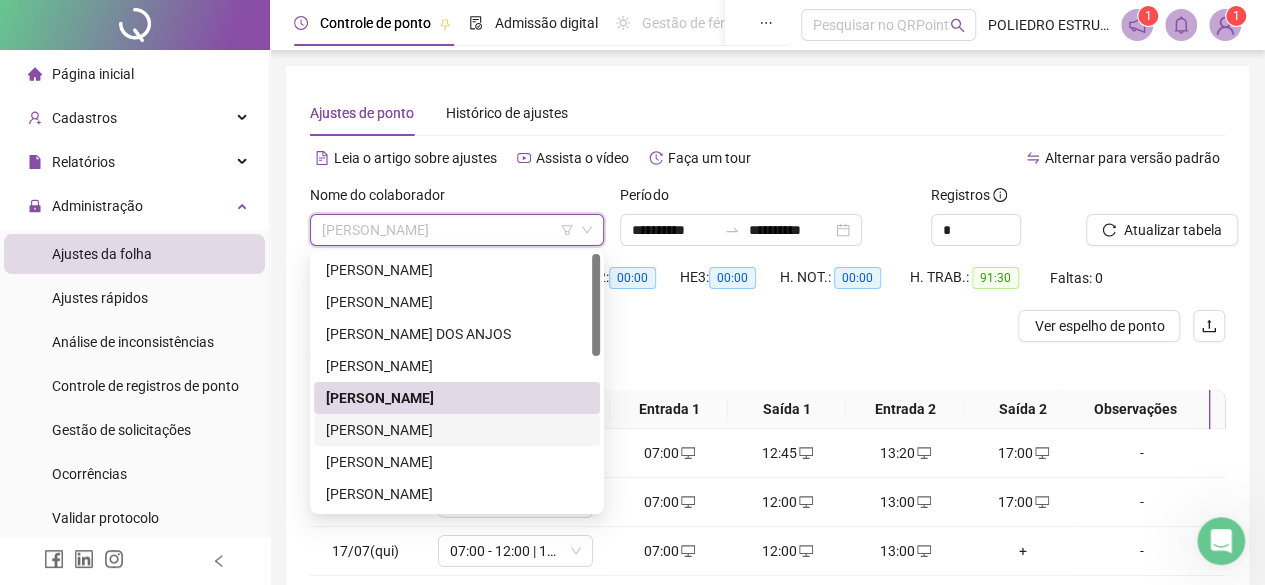 drag, startPoint x: 482, startPoint y: 422, endPoint x: 506, endPoint y: 421, distance: 24.020824 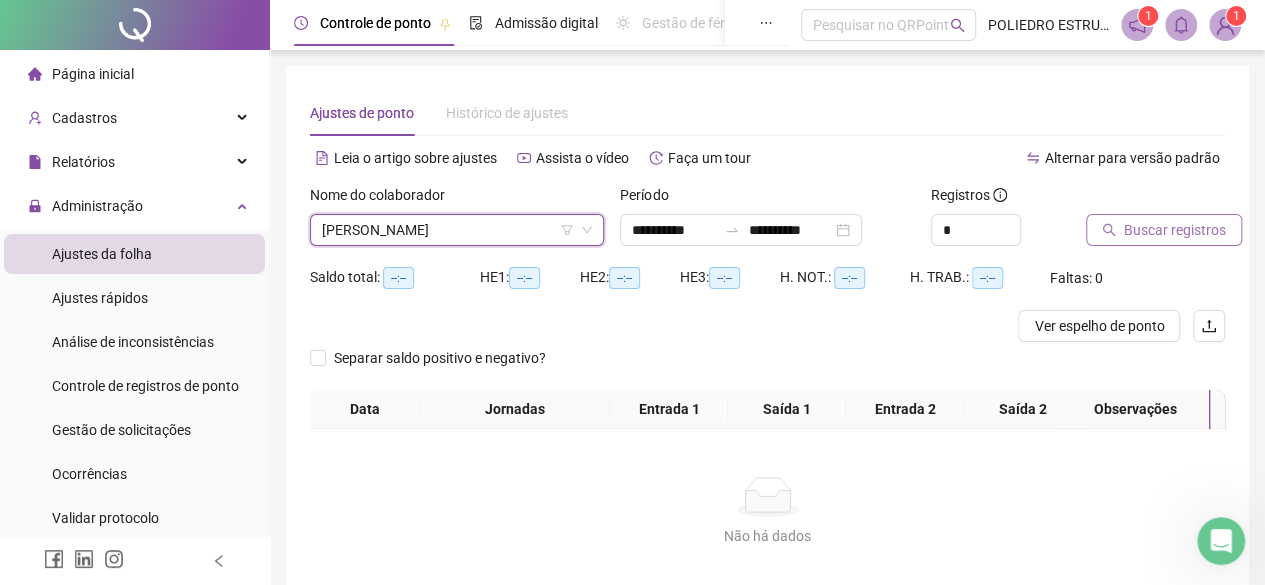 click on "Buscar registros" at bounding box center [1175, 230] 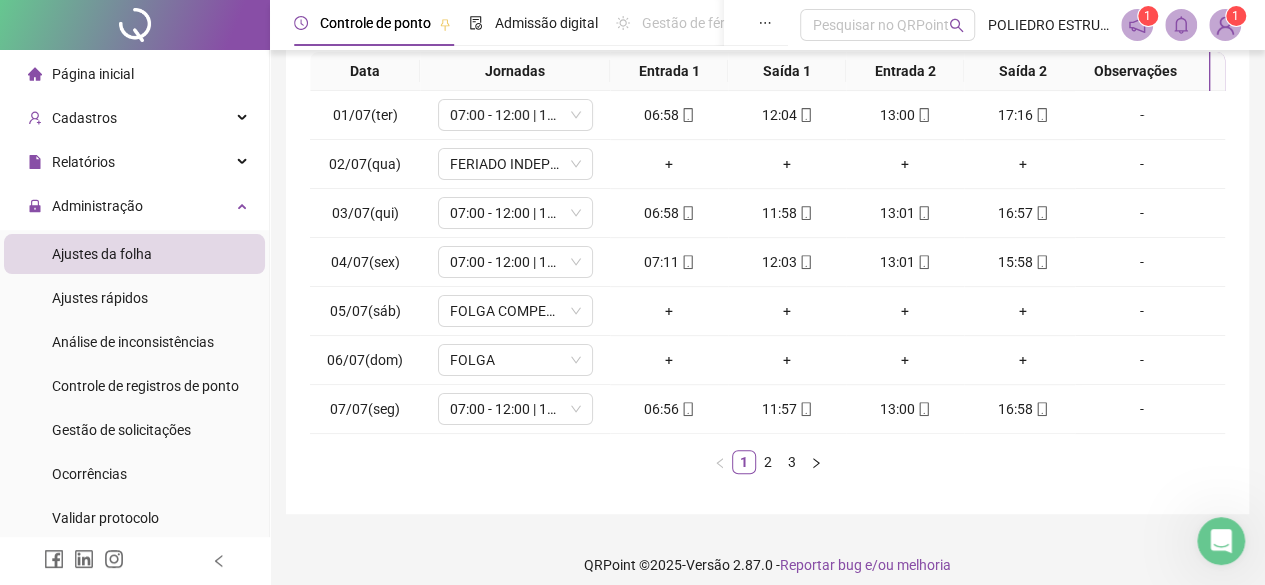 scroll, scrollTop: 365, scrollLeft: 0, axis: vertical 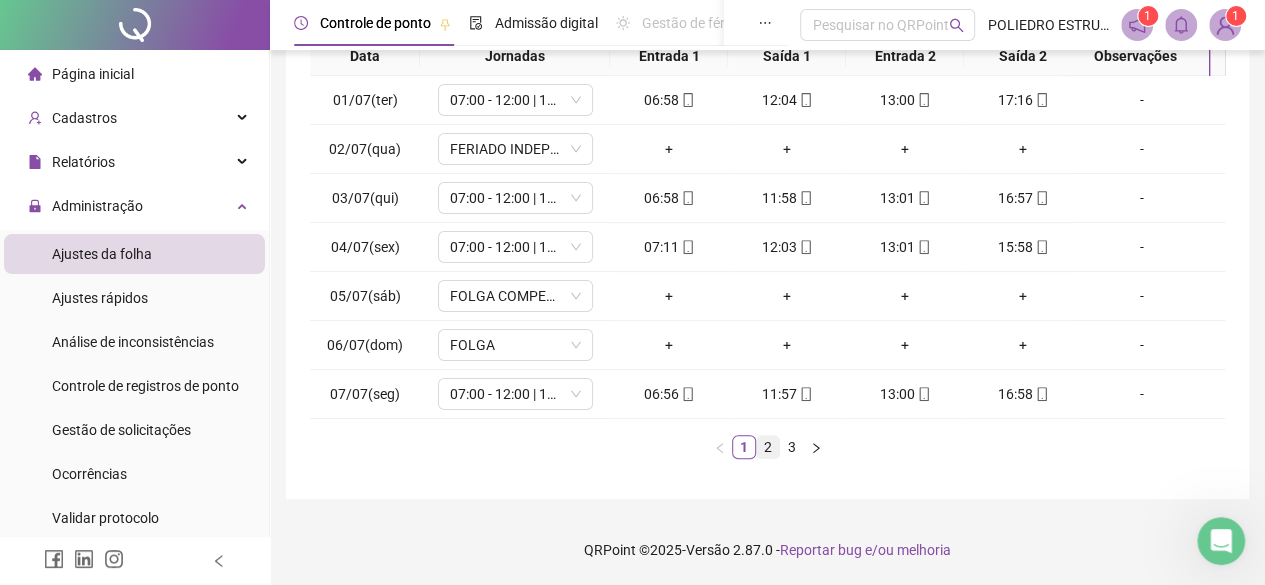 click on "2" at bounding box center (768, 447) 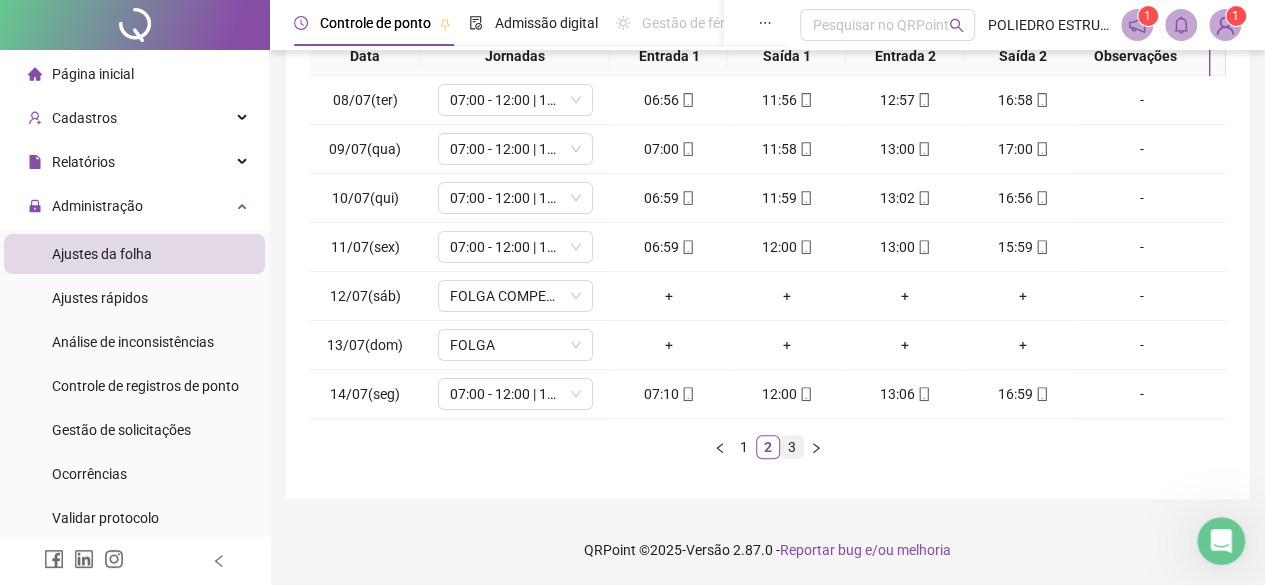 click on "3" at bounding box center (792, 447) 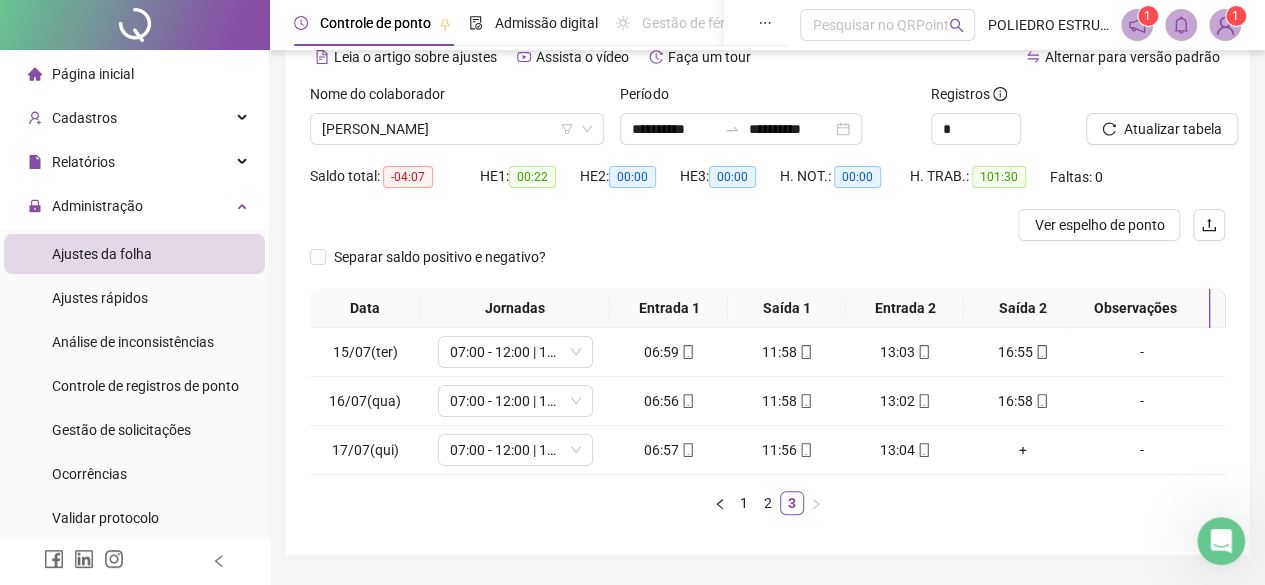 scroll, scrollTop: 70, scrollLeft: 0, axis: vertical 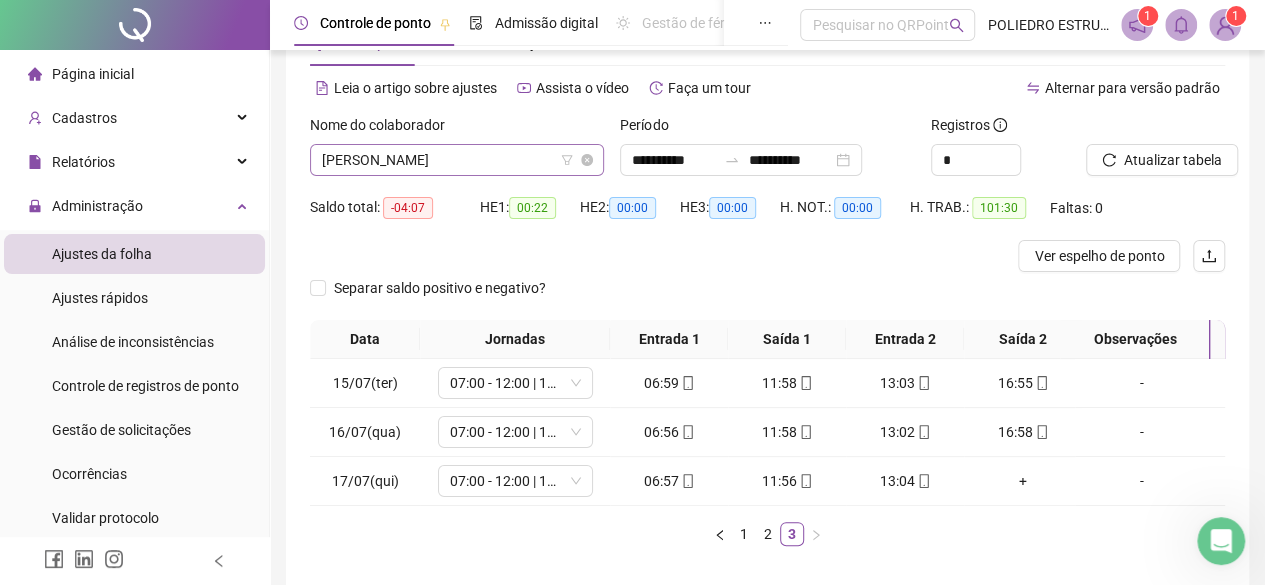 click on "[PERSON_NAME]" at bounding box center [457, 160] 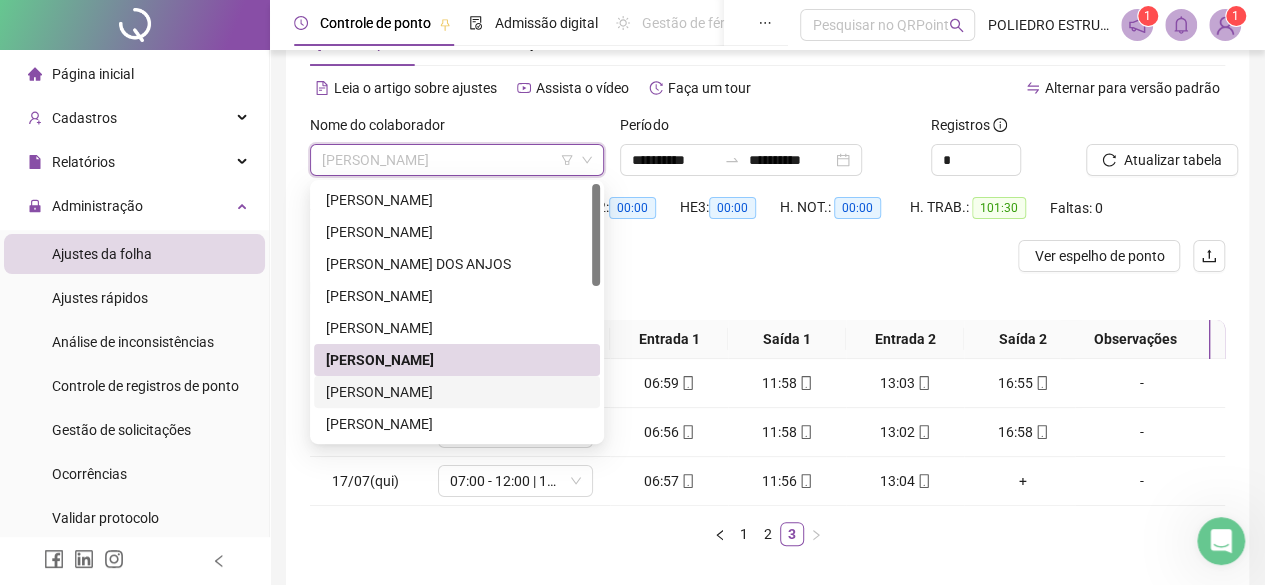 click on "[PERSON_NAME]" at bounding box center [457, 392] 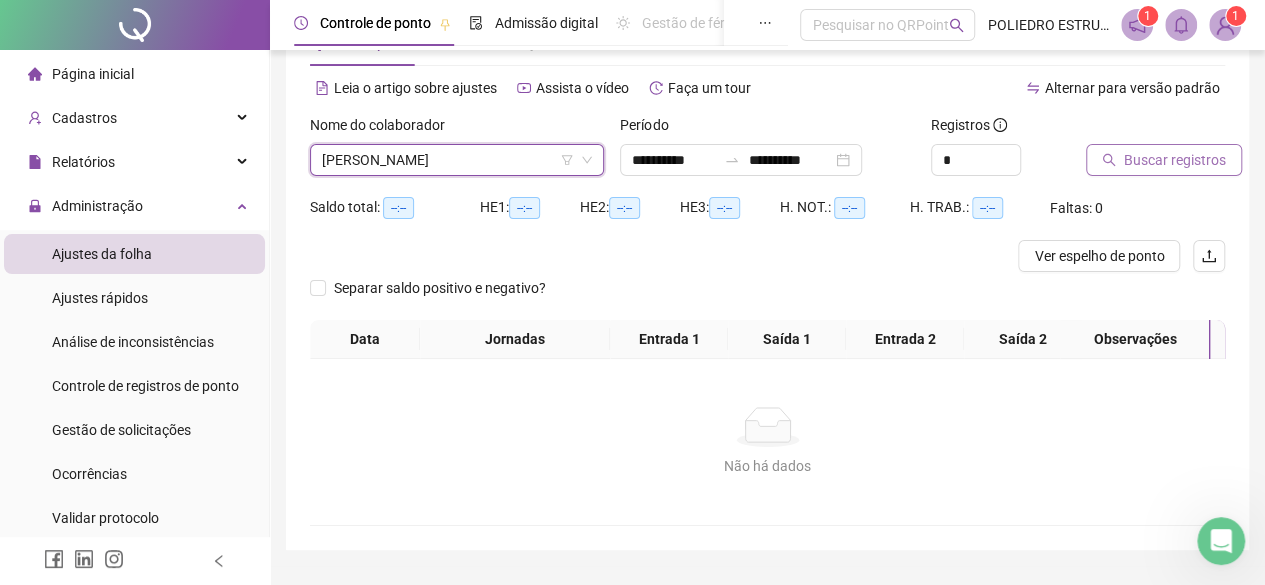 click on "Buscar registros" at bounding box center (1175, 160) 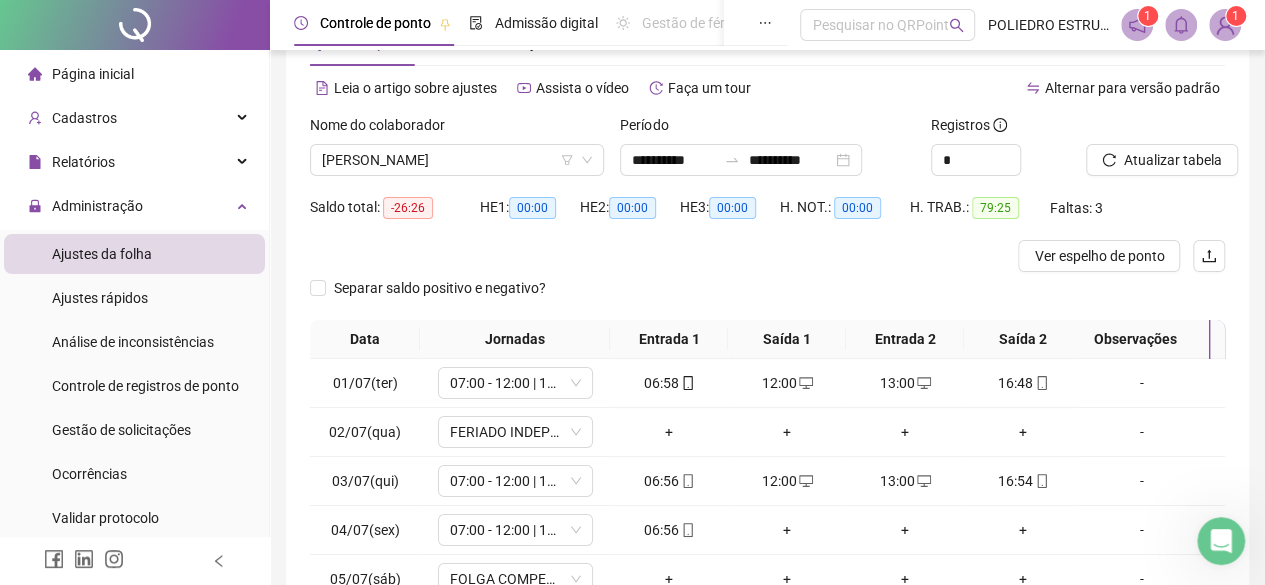 scroll, scrollTop: 365, scrollLeft: 0, axis: vertical 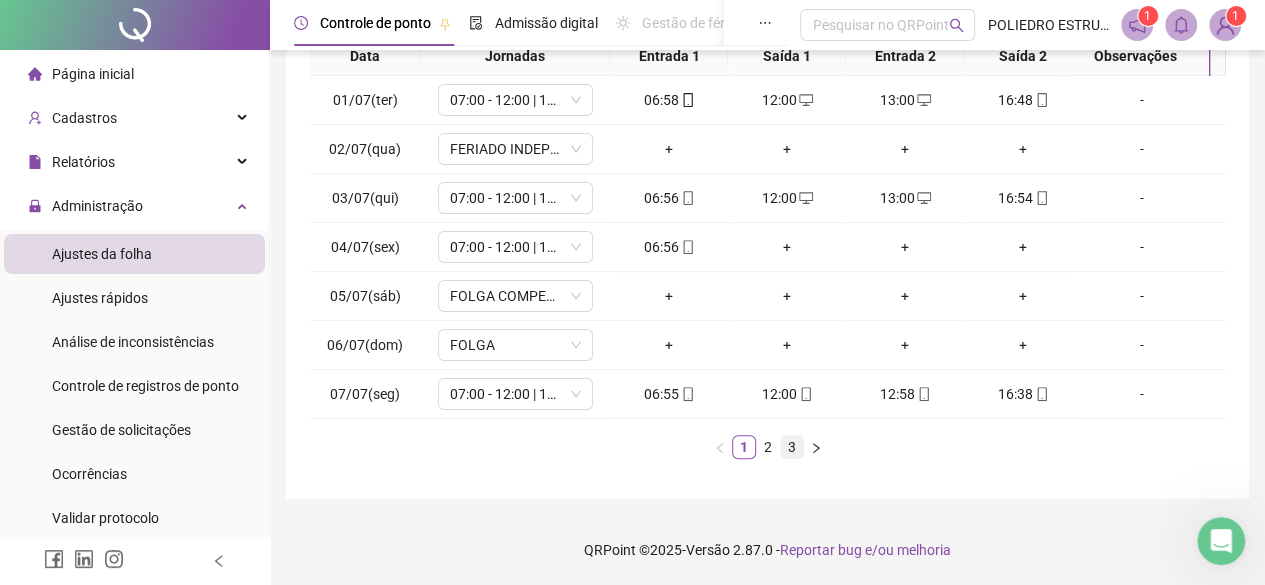 click on "3" at bounding box center [792, 447] 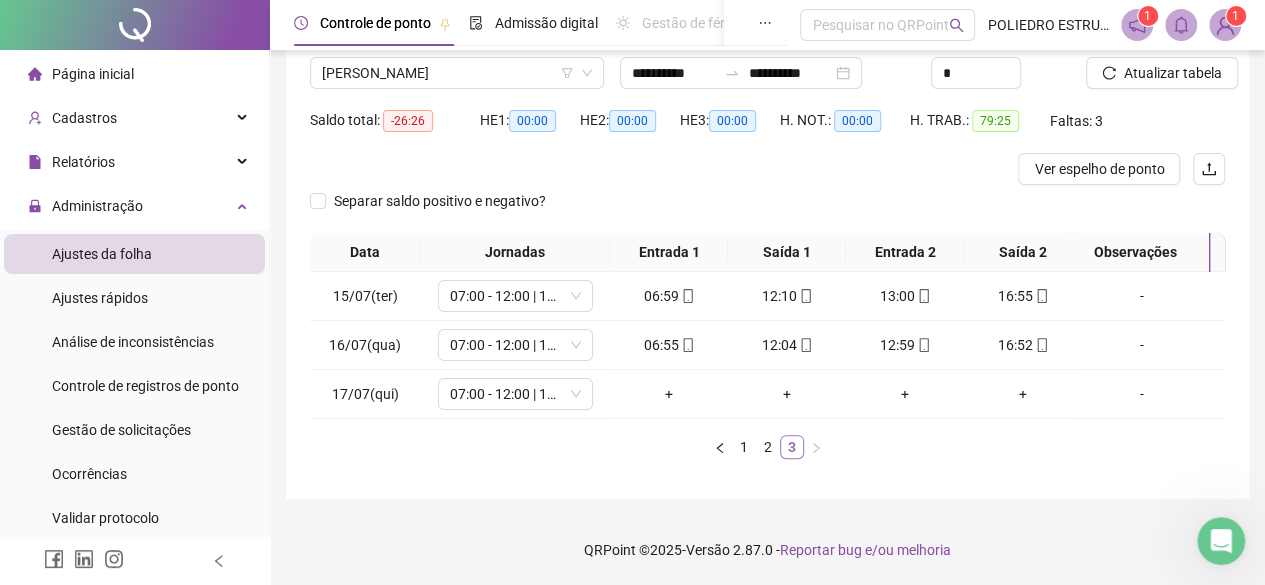 scroll, scrollTop: 170, scrollLeft: 0, axis: vertical 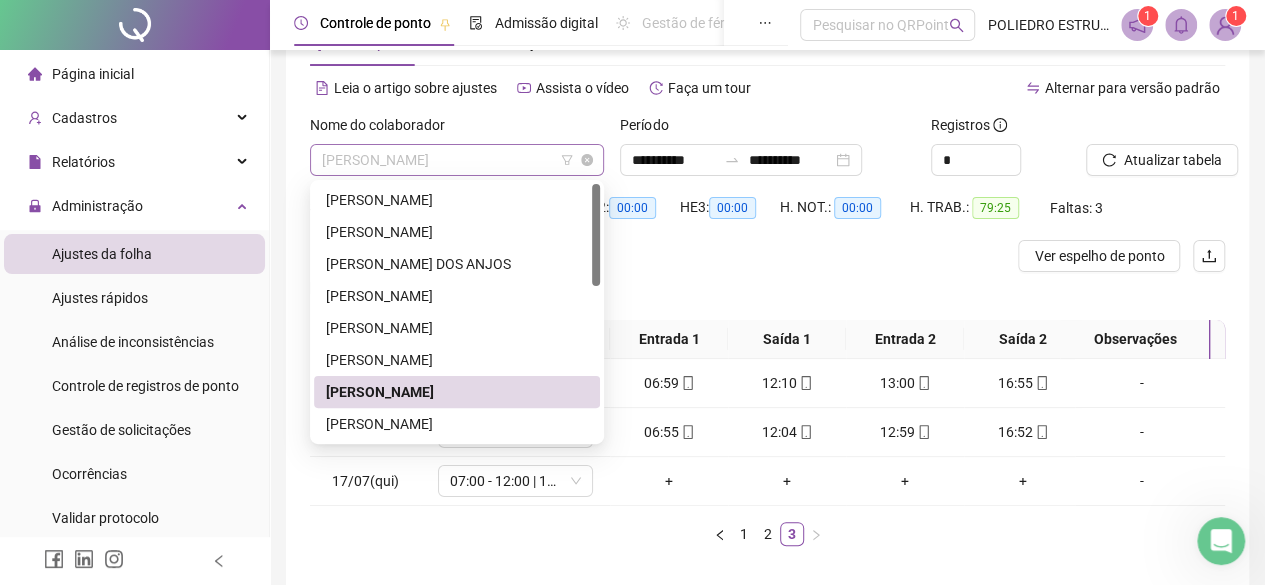 click on "[PERSON_NAME]" at bounding box center (457, 160) 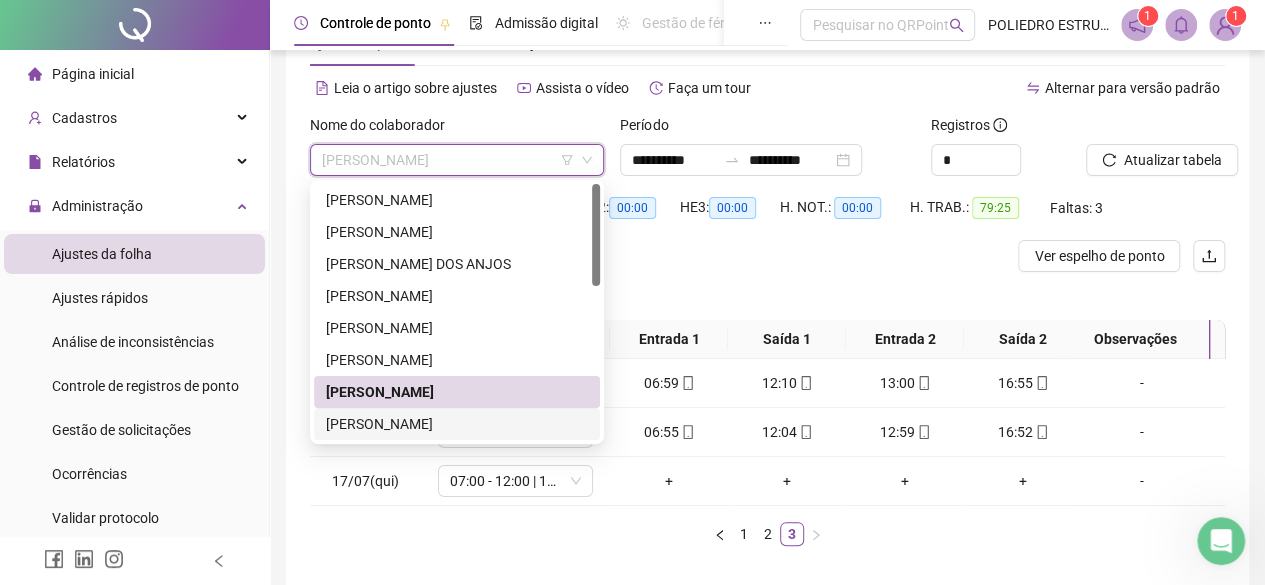 click on "[PERSON_NAME]" at bounding box center (457, 424) 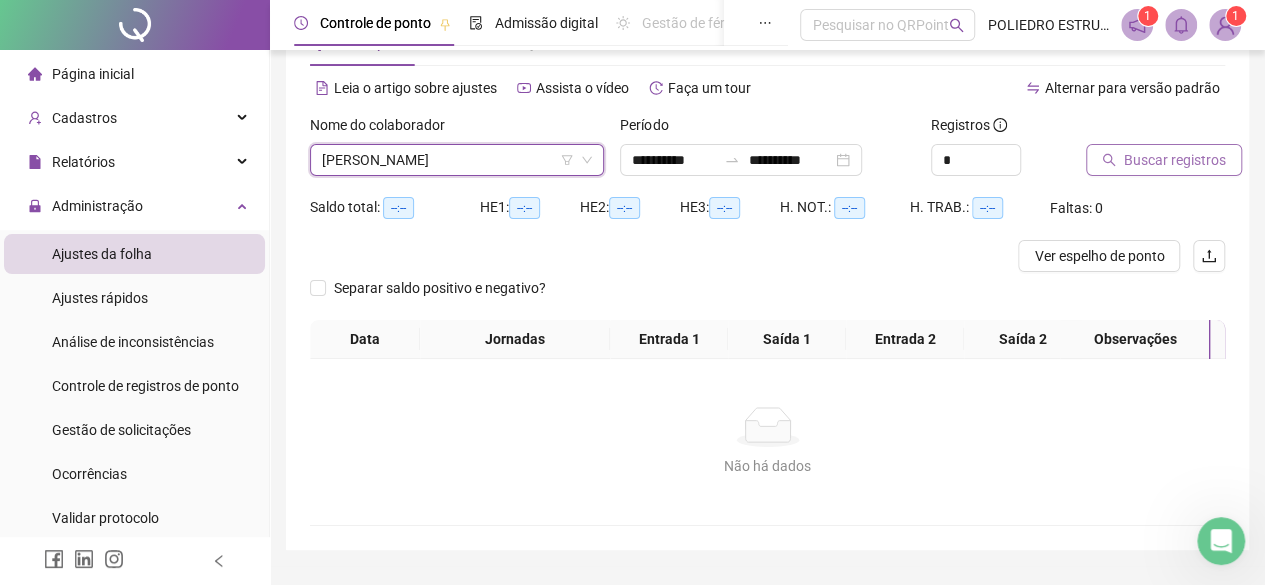 click on "Buscar registros" at bounding box center (1175, 160) 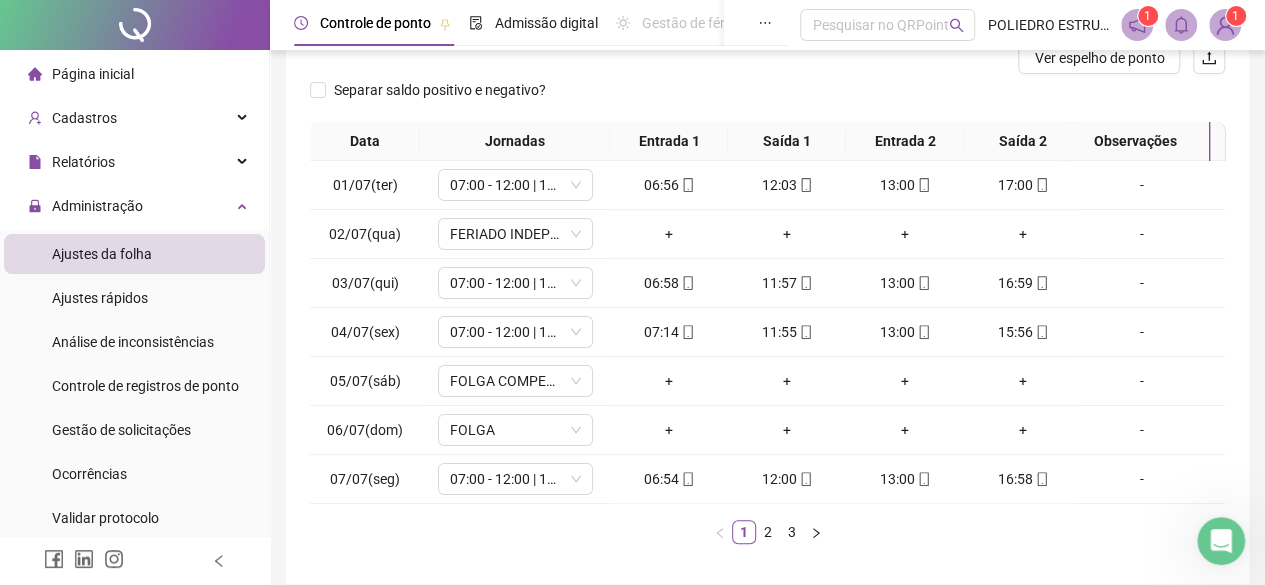 scroll, scrollTop: 365, scrollLeft: 0, axis: vertical 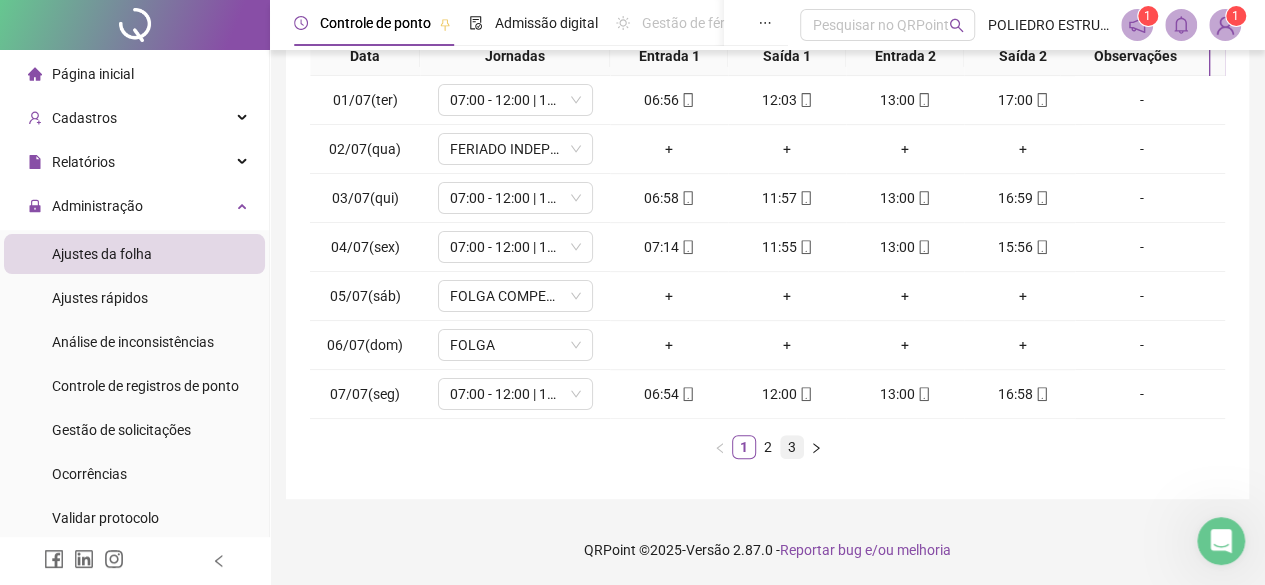 click on "3" at bounding box center (792, 447) 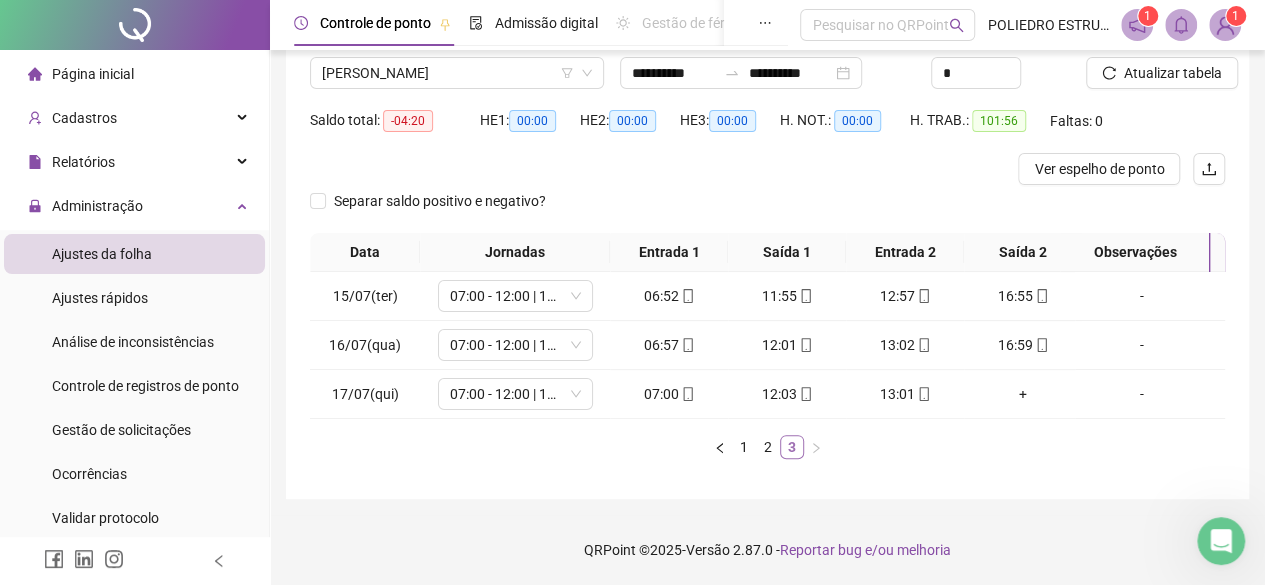 scroll, scrollTop: 170, scrollLeft: 0, axis: vertical 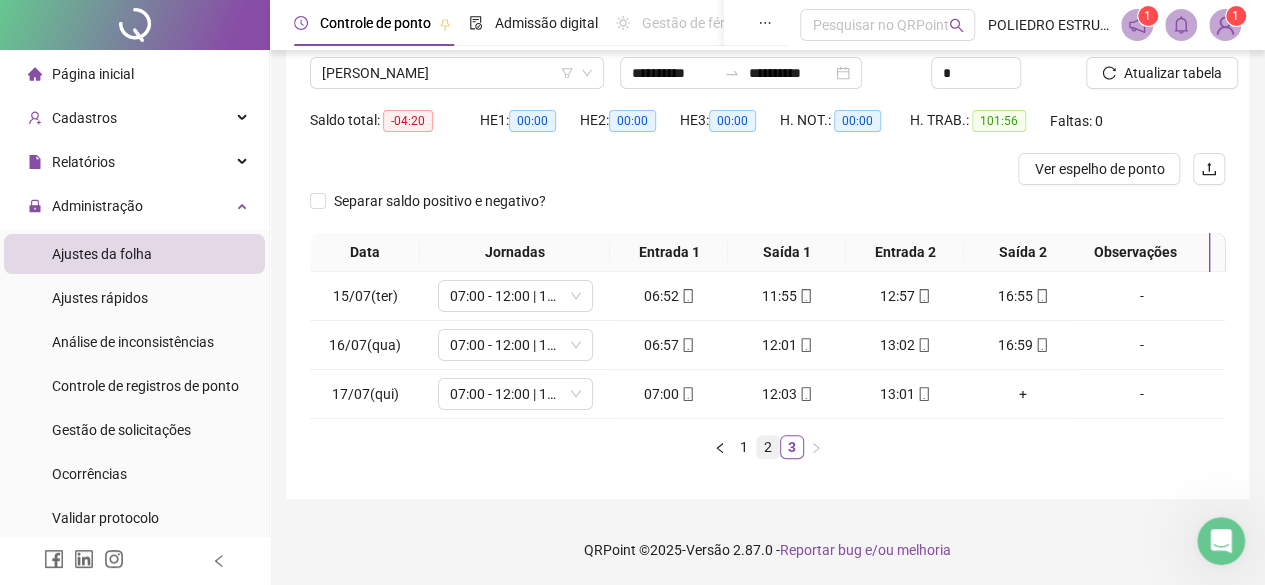 click on "2" at bounding box center [768, 447] 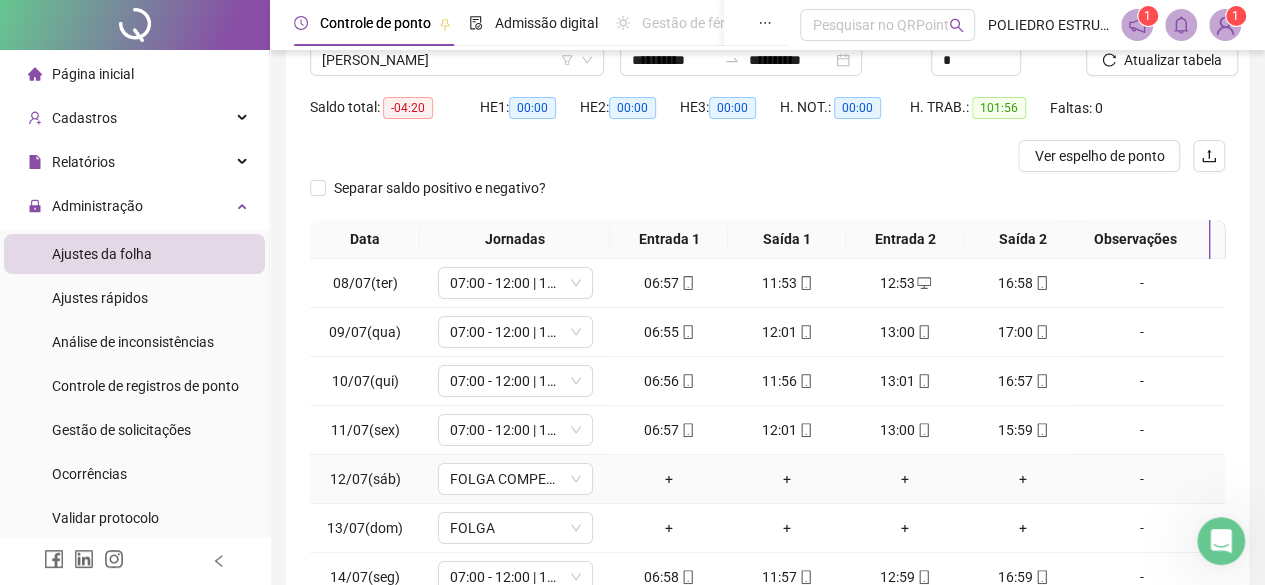 scroll, scrollTop: 0, scrollLeft: 0, axis: both 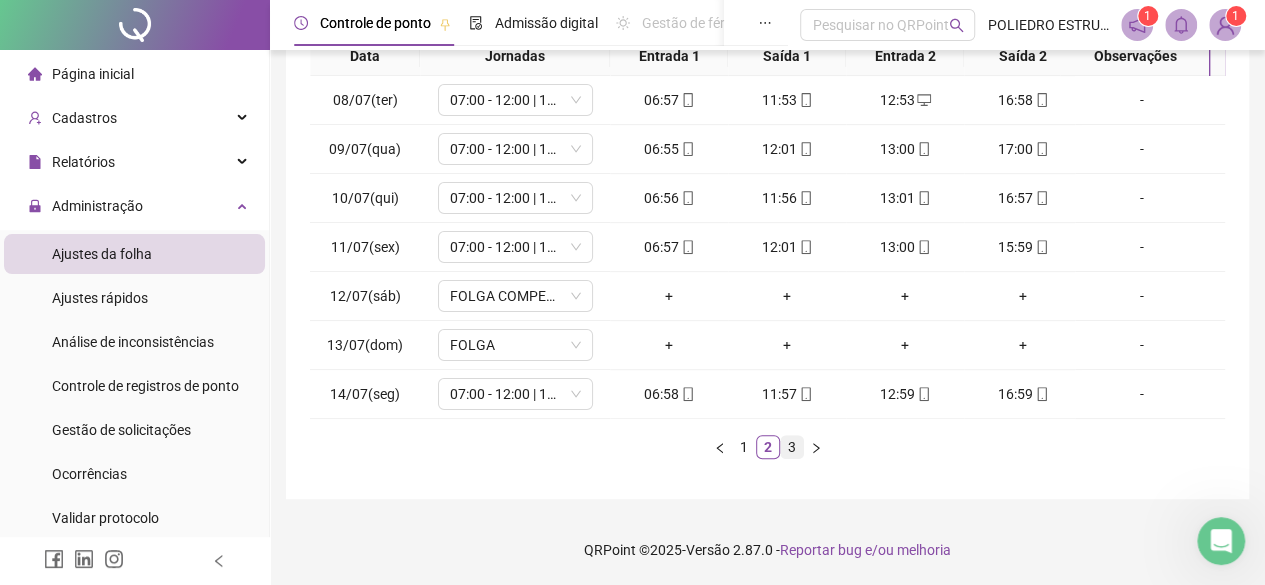 click on "3" at bounding box center (792, 447) 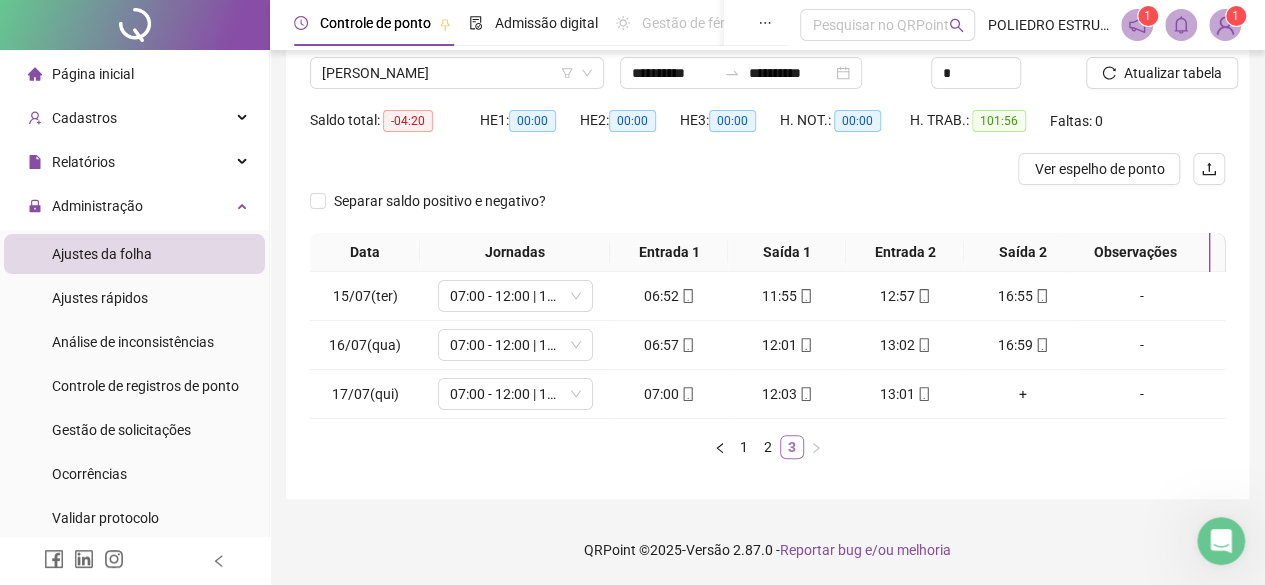 scroll, scrollTop: 170, scrollLeft: 0, axis: vertical 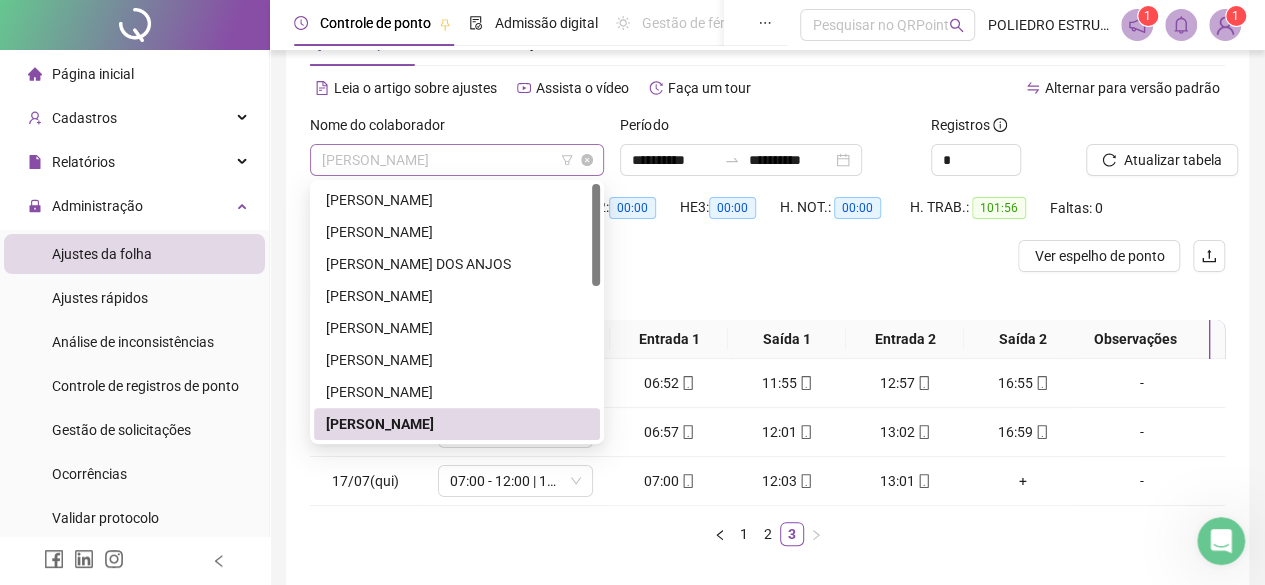 click on "[PERSON_NAME]" at bounding box center (457, 160) 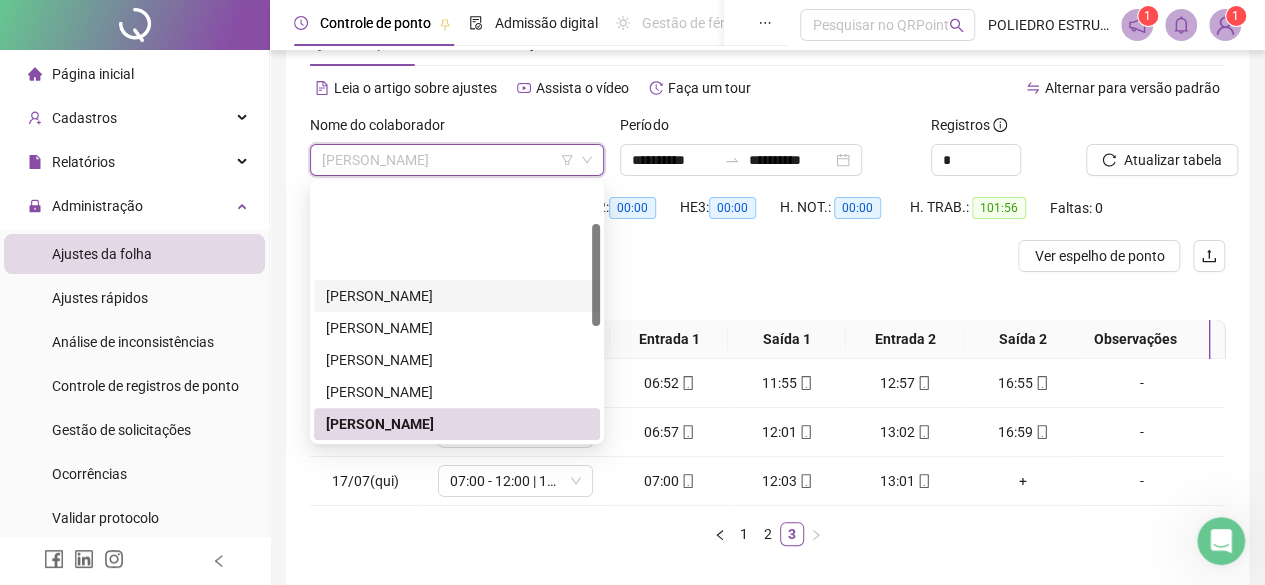 scroll, scrollTop: 100, scrollLeft: 0, axis: vertical 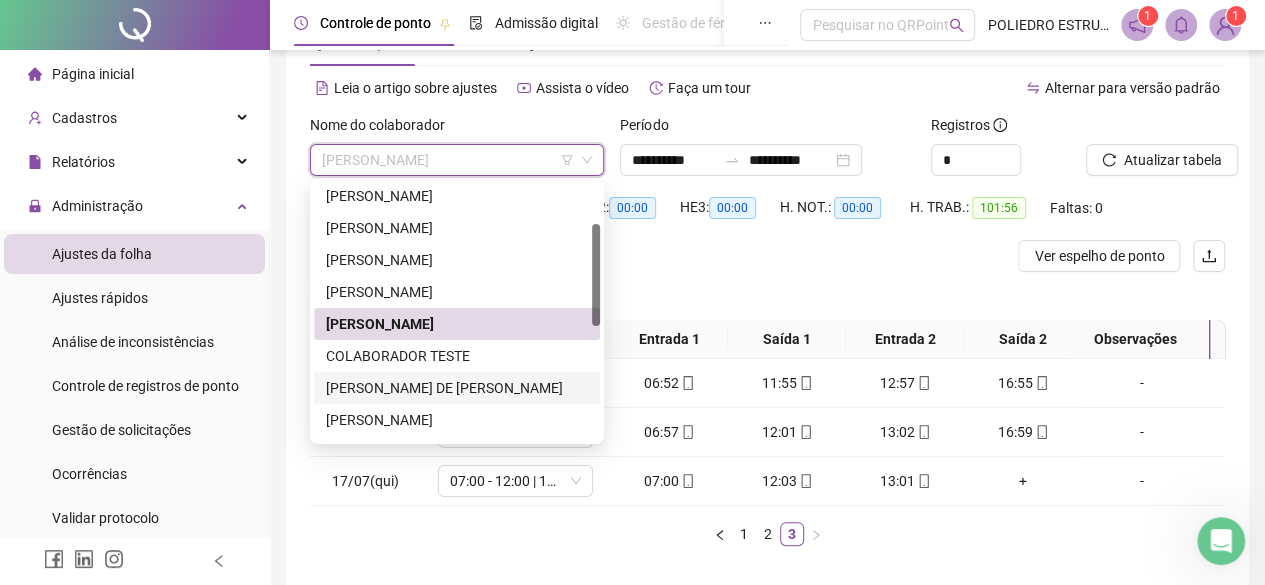 click on "[PERSON_NAME] DE [PERSON_NAME]" at bounding box center (457, 388) 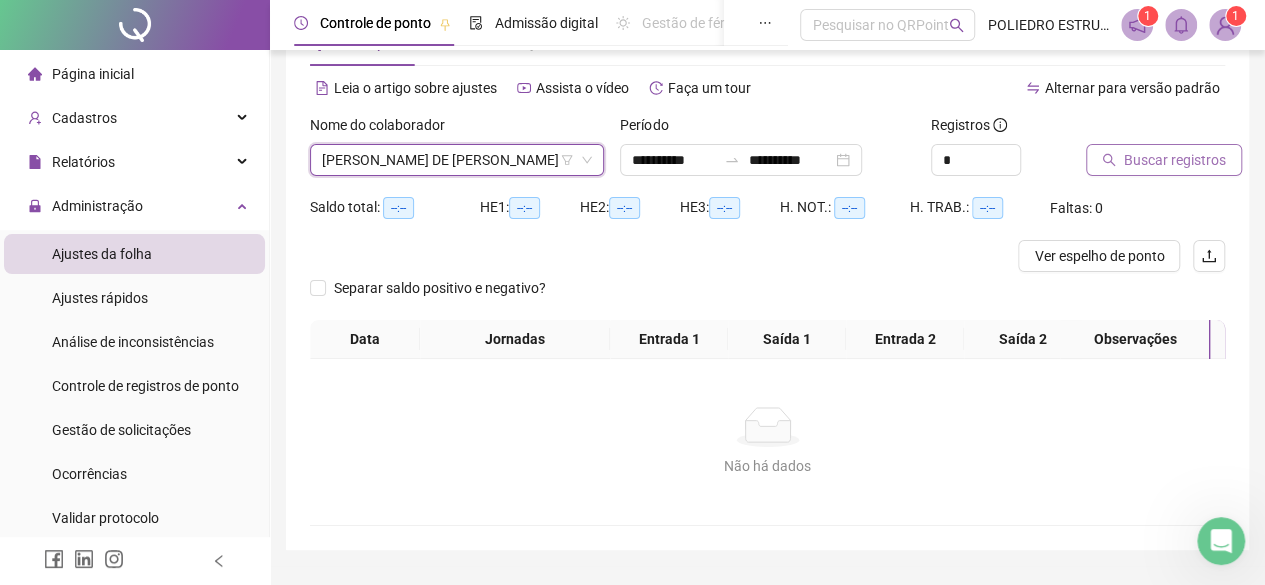 click on "Buscar registros" at bounding box center [1175, 160] 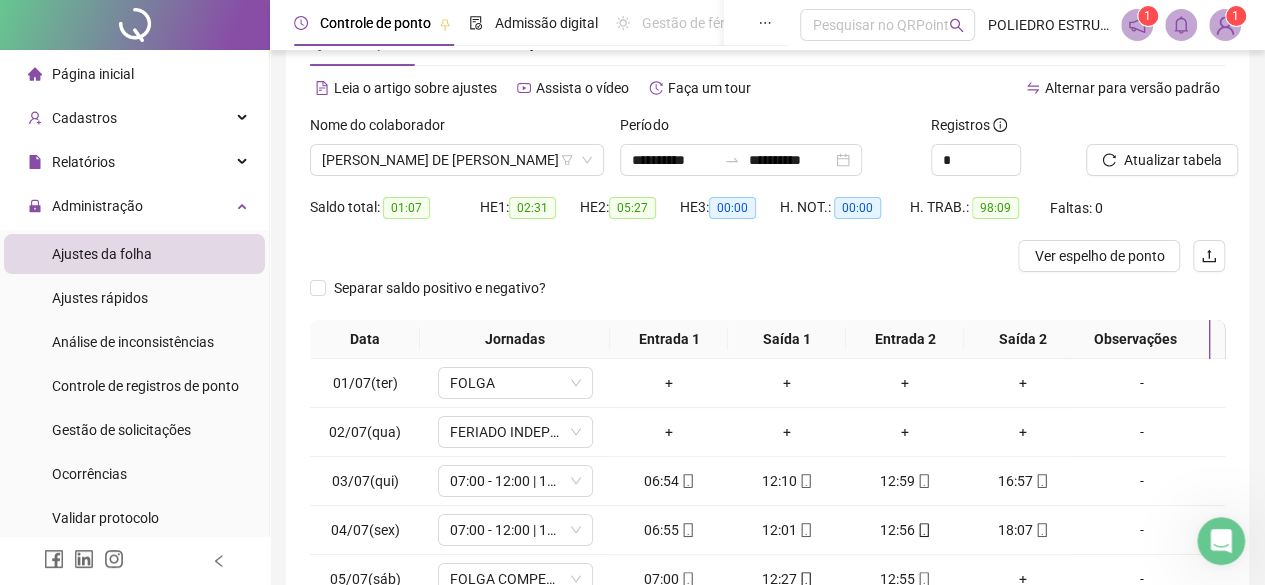 scroll, scrollTop: 365, scrollLeft: 0, axis: vertical 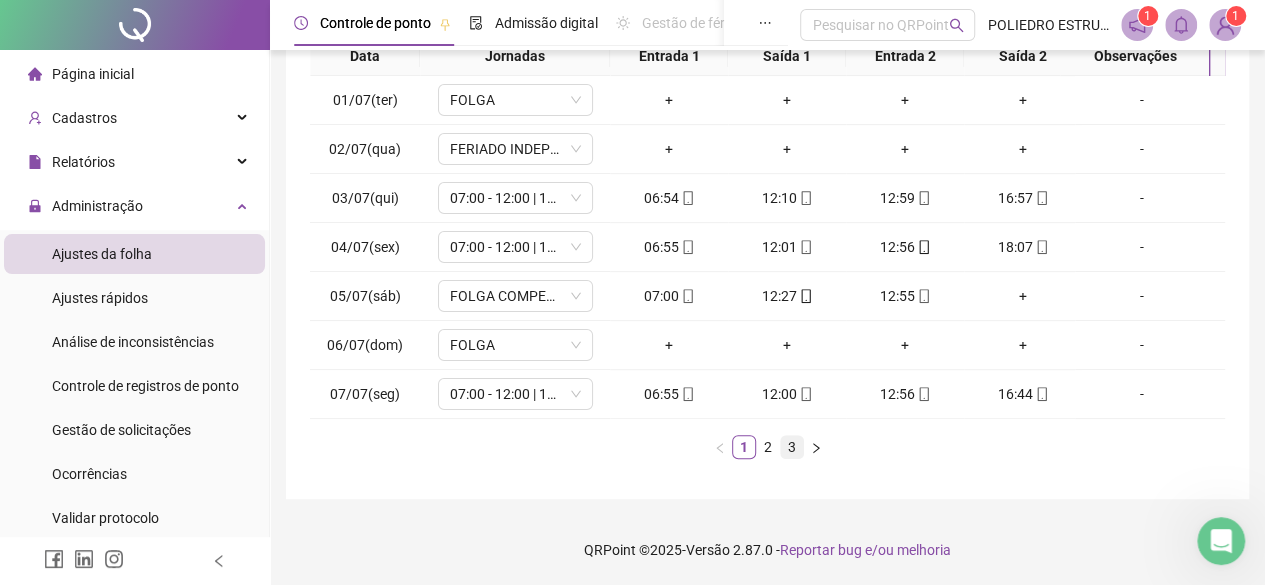 click on "3" at bounding box center (792, 447) 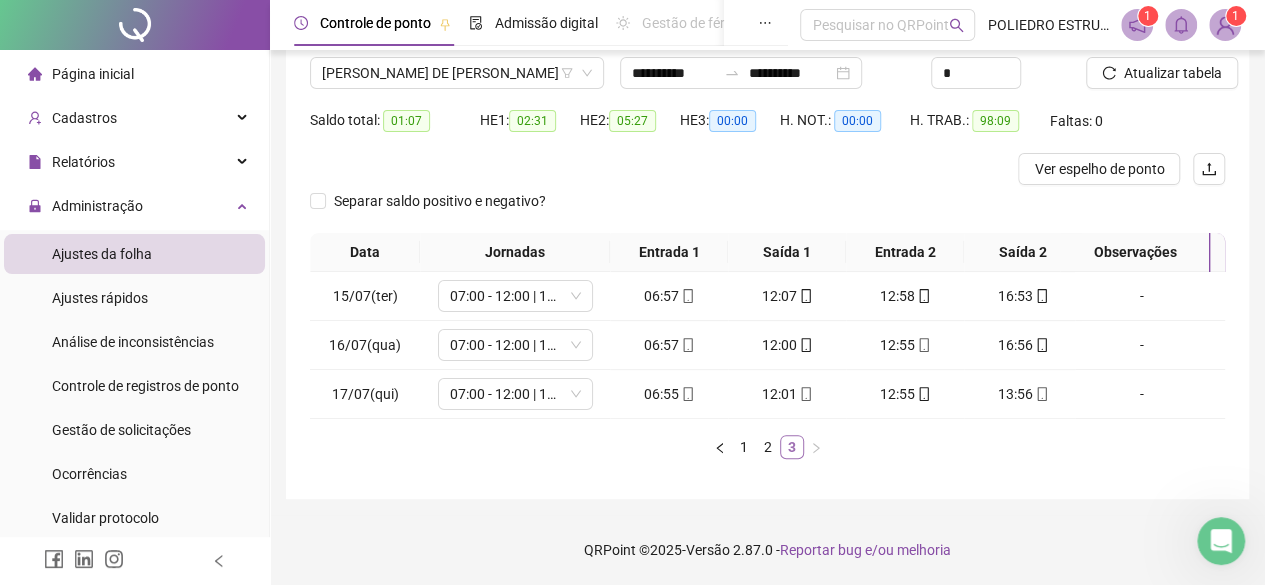 scroll, scrollTop: 170, scrollLeft: 0, axis: vertical 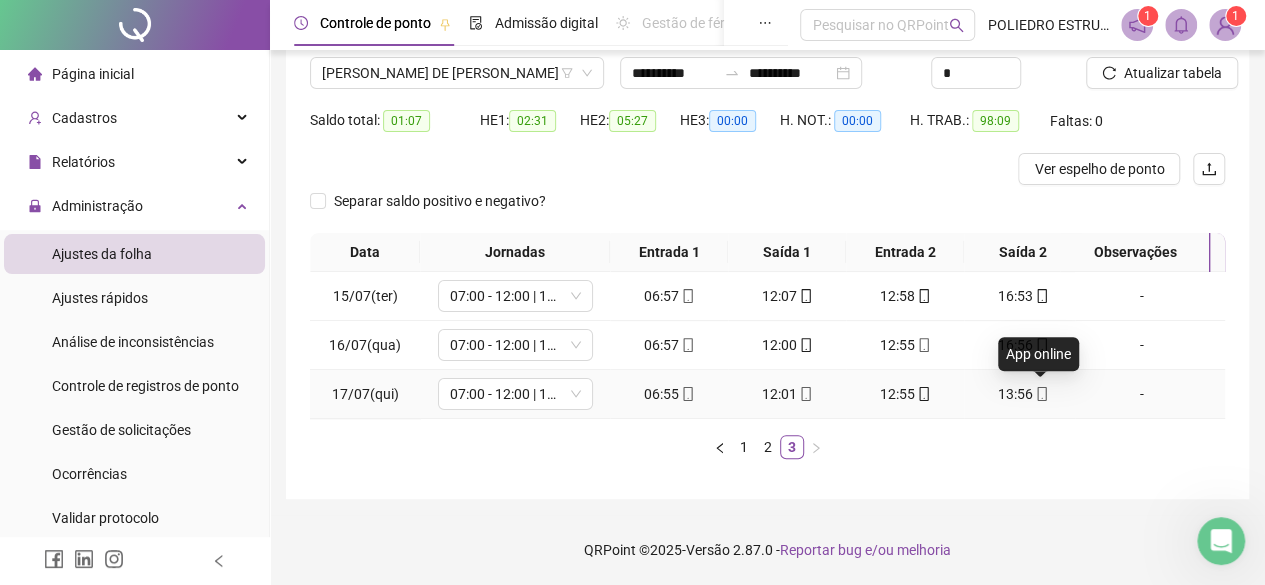 click 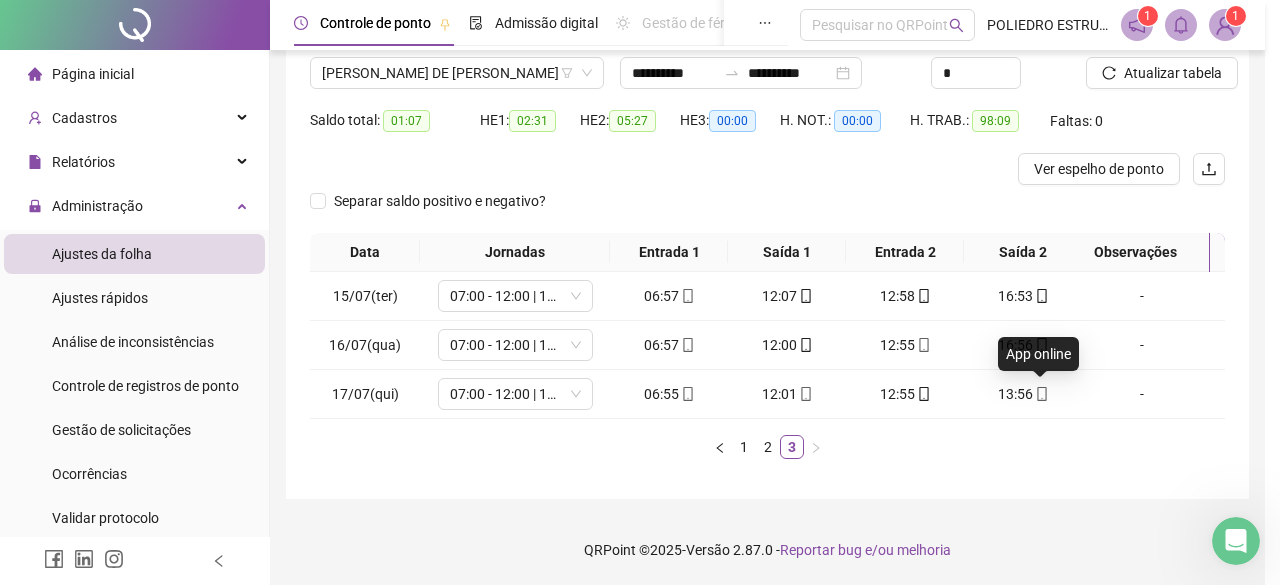 type on "**********" 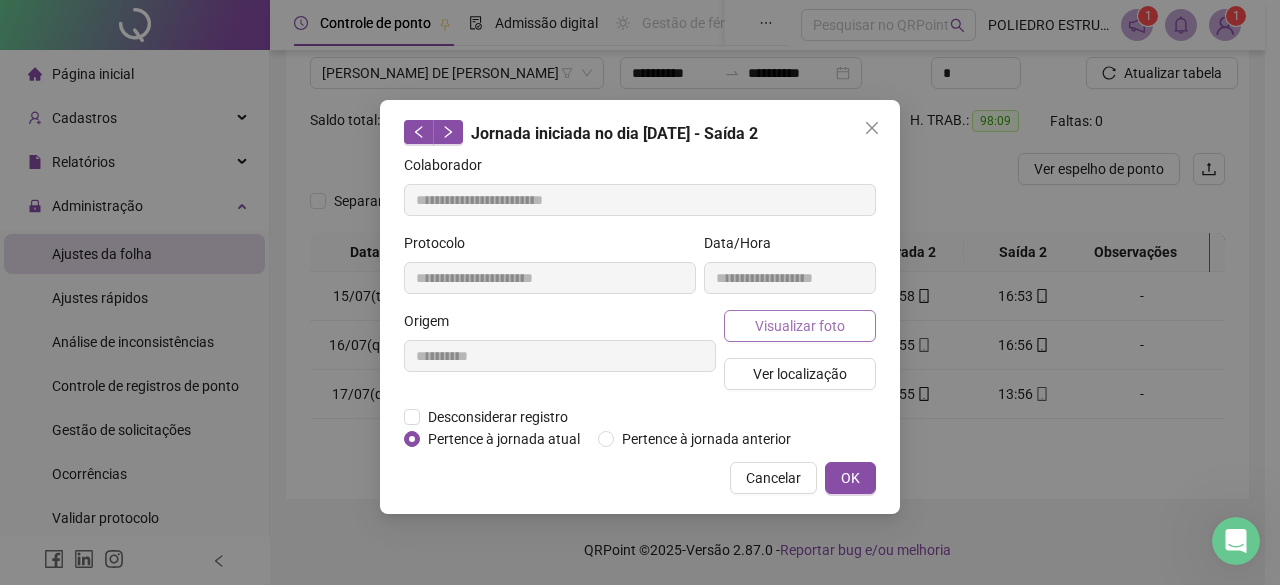 click on "Visualizar foto" at bounding box center (800, 326) 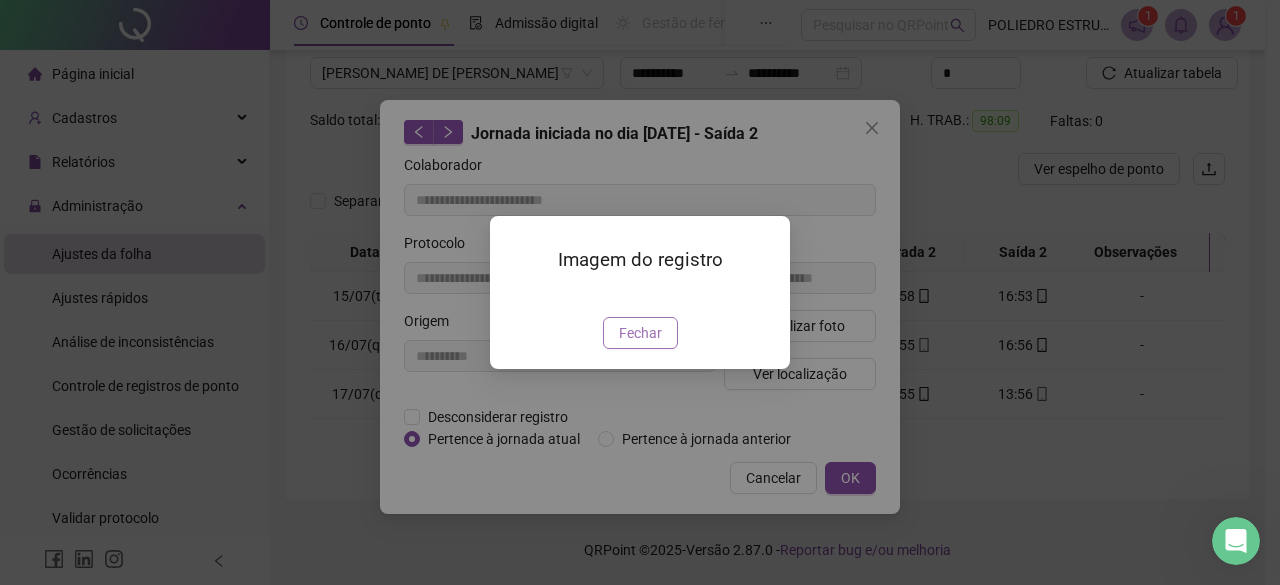 click on "Fechar" at bounding box center [640, 333] 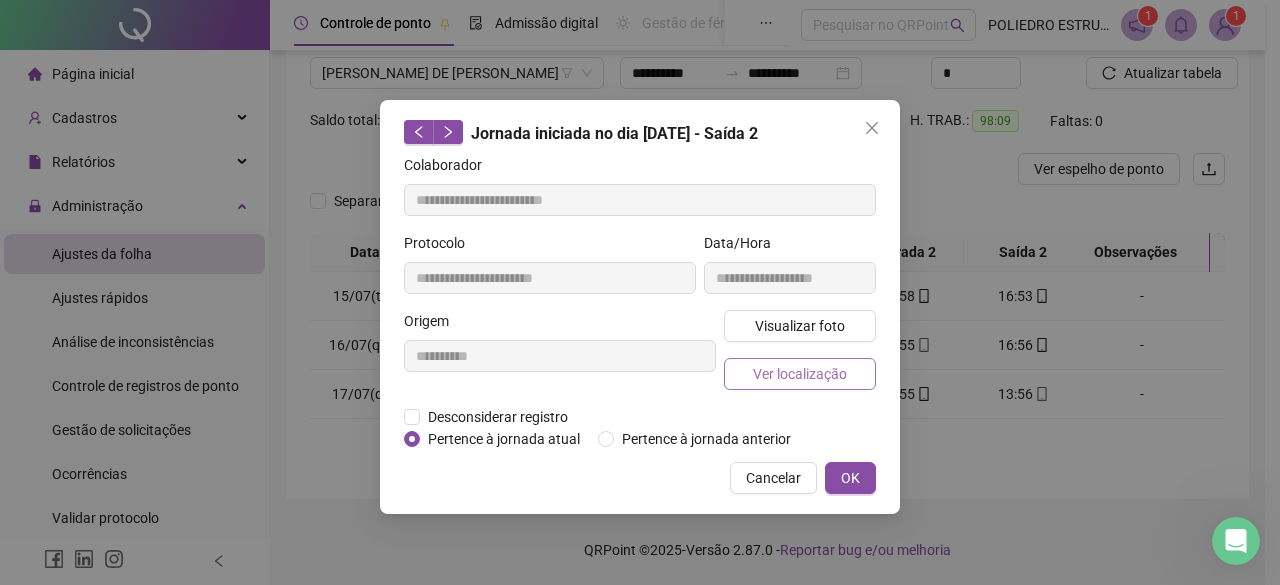 click on "Ver localização" at bounding box center (800, 374) 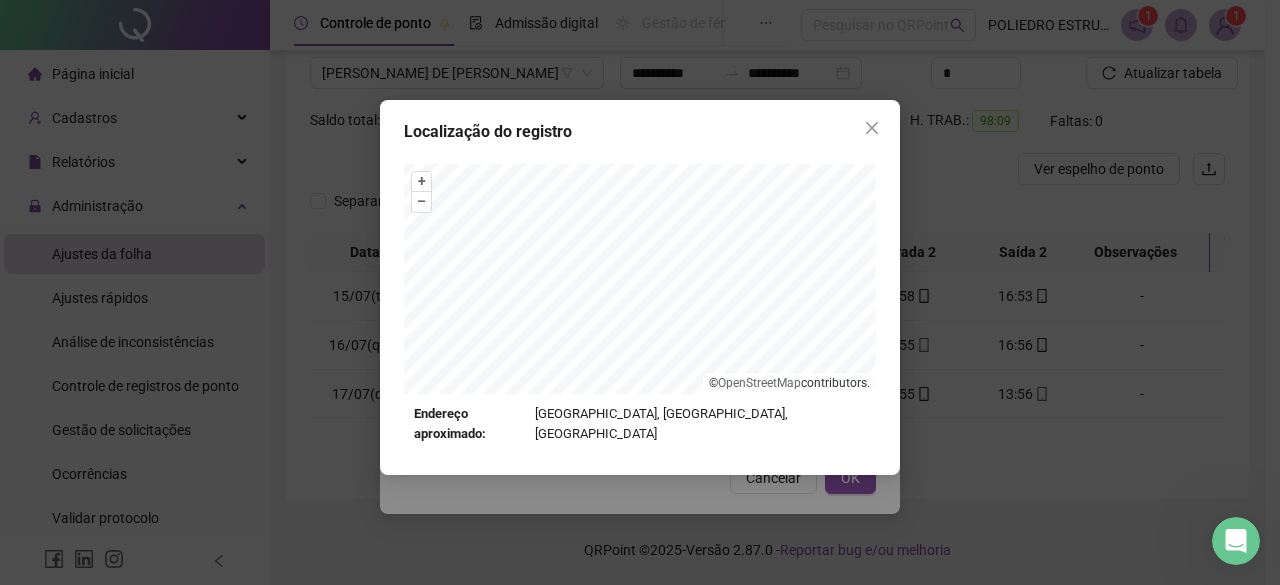 click 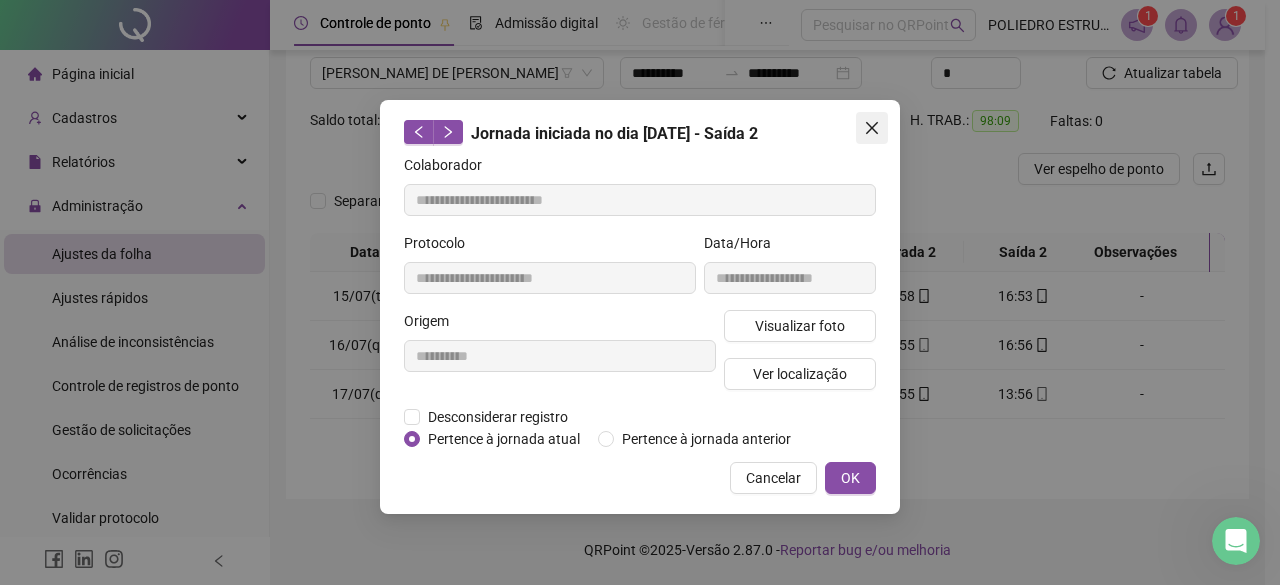 click 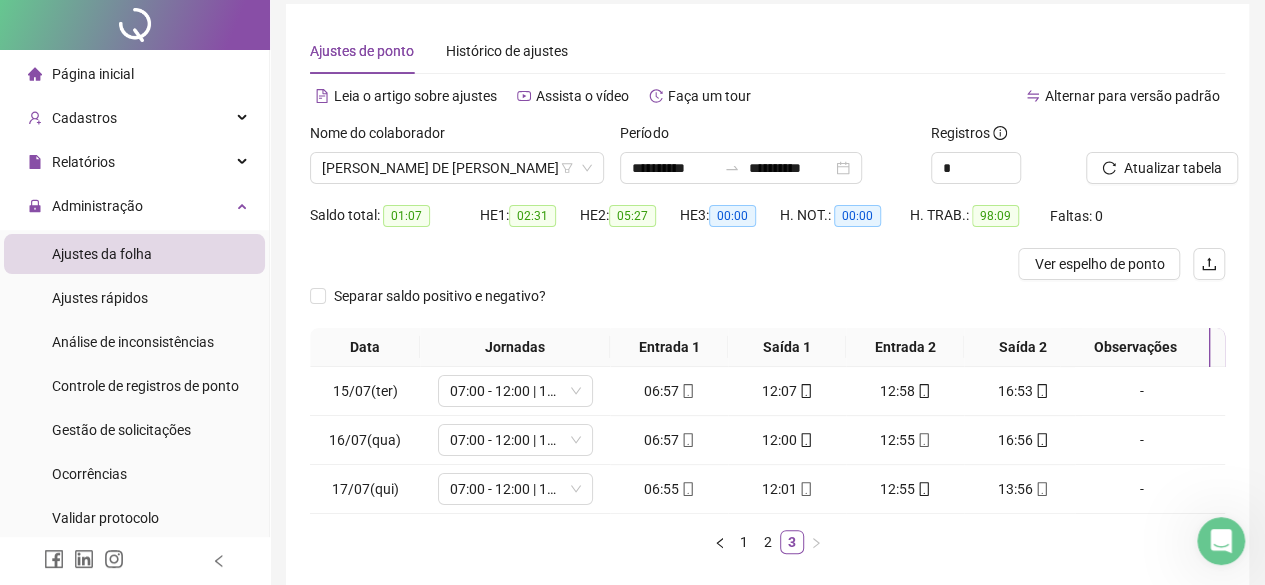 scroll, scrollTop: 0, scrollLeft: 0, axis: both 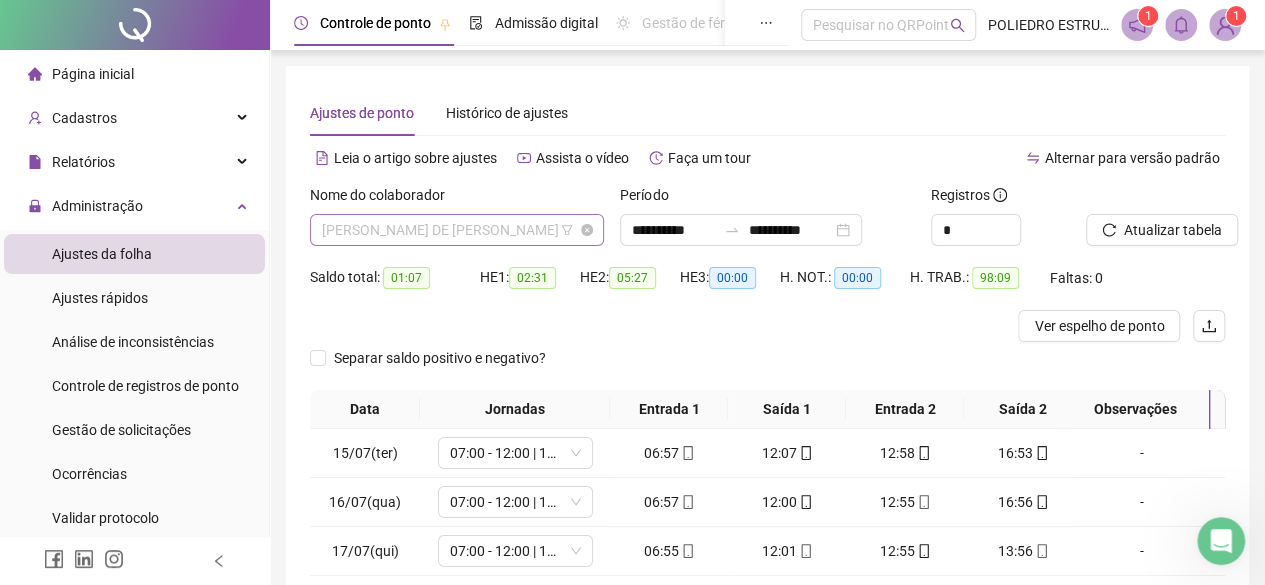 click on "[PERSON_NAME] DE [PERSON_NAME]" at bounding box center [457, 230] 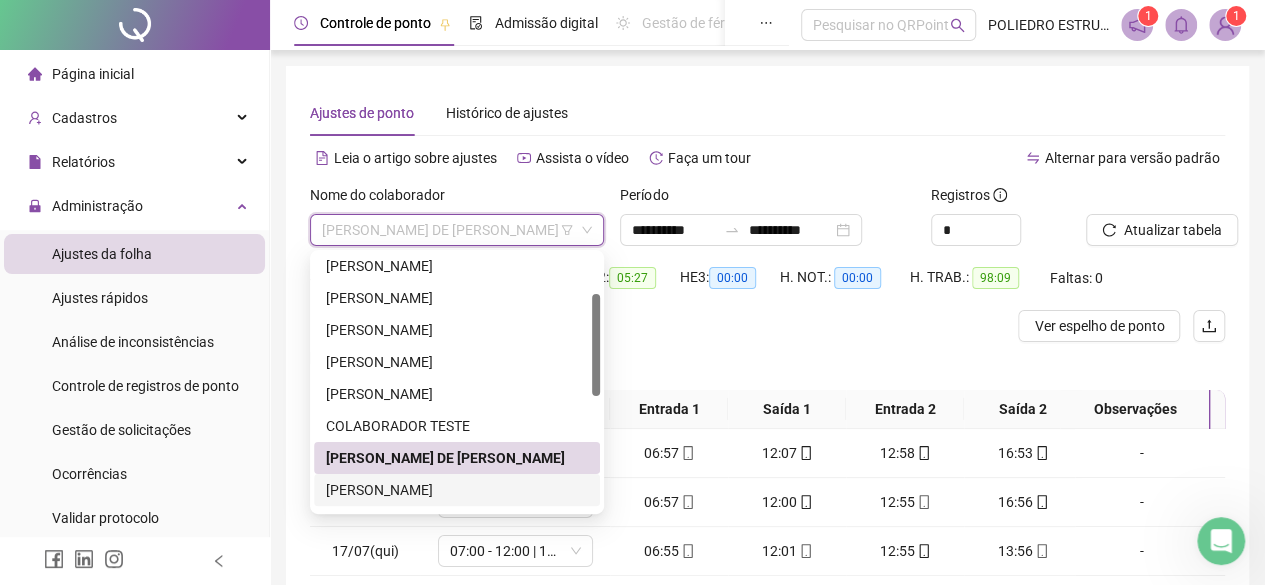 click on "[PERSON_NAME]" at bounding box center [457, 490] 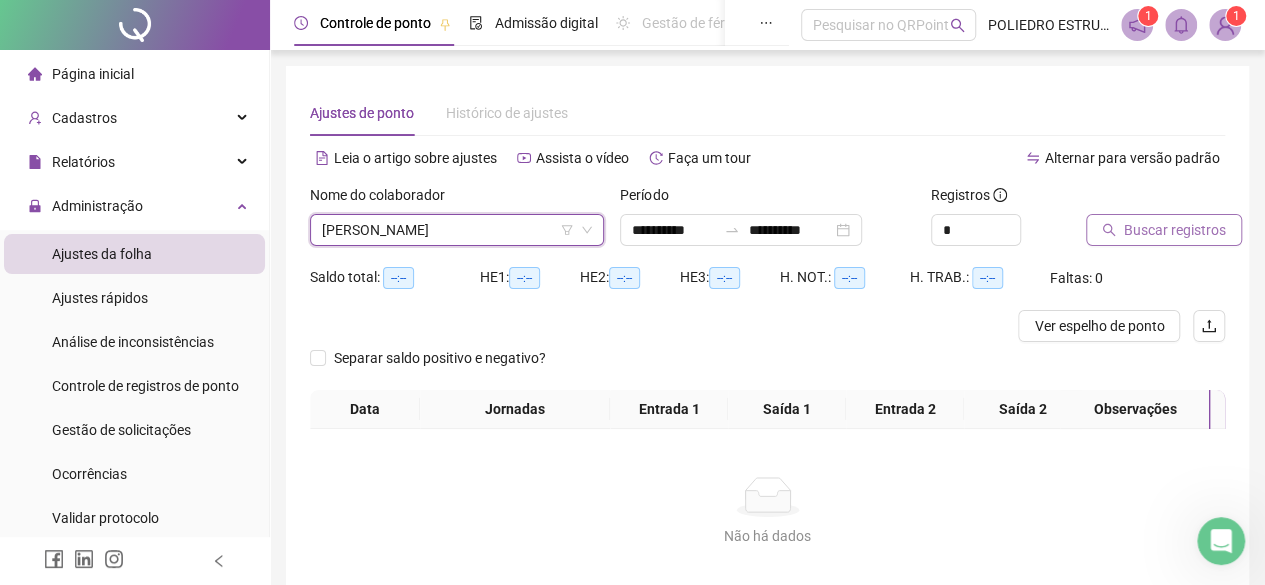 click on "Buscar registros" at bounding box center [1175, 230] 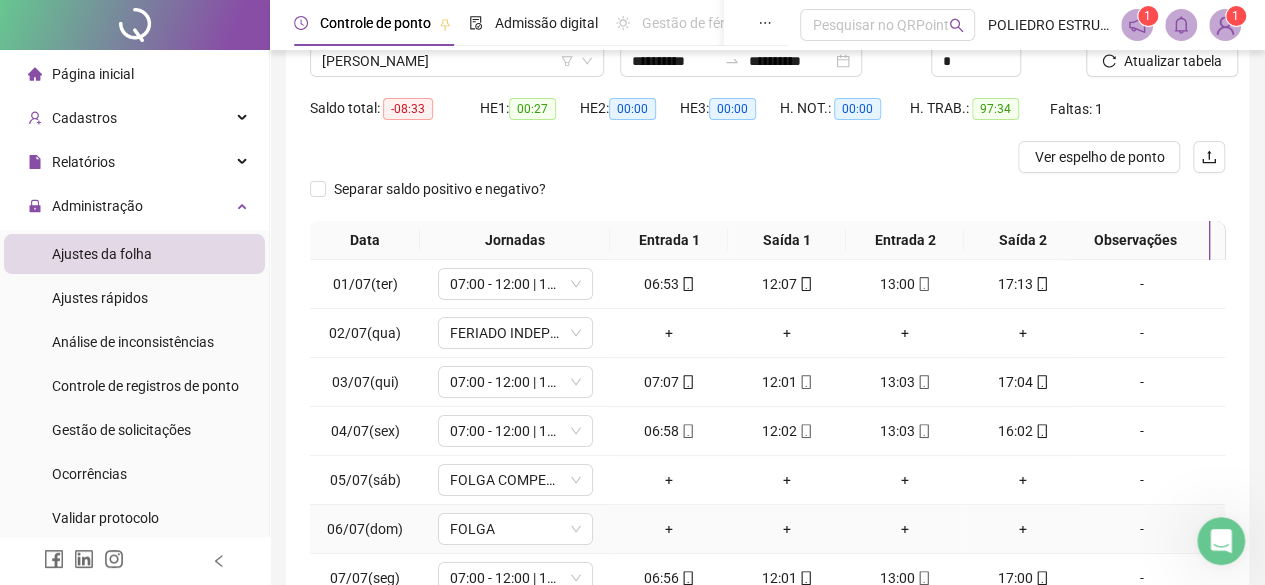 scroll, scrollTop: 365, scrollLeft: 0, axis: vertical 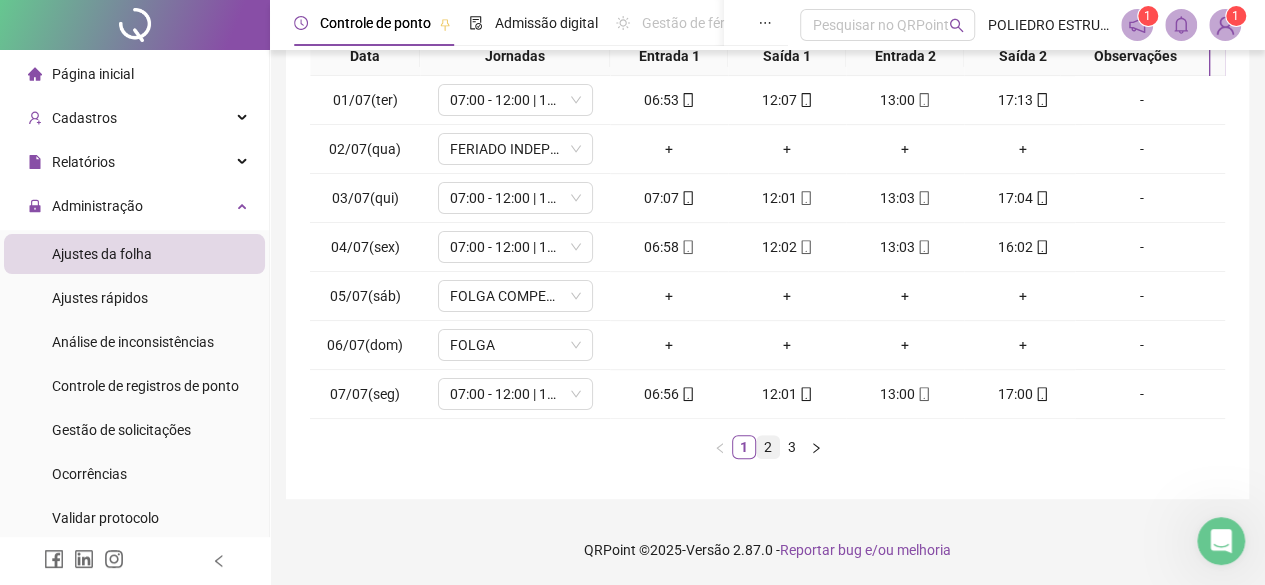click on "2" at bounding box center (768, 447) 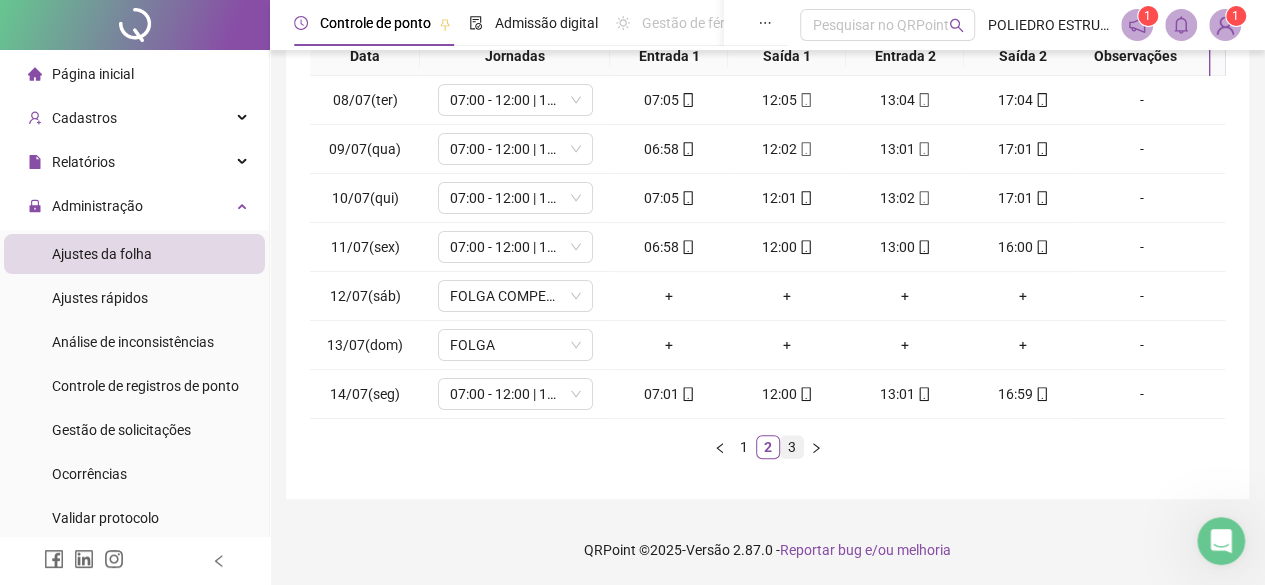 click on "3" at bounding box center [792, 447] 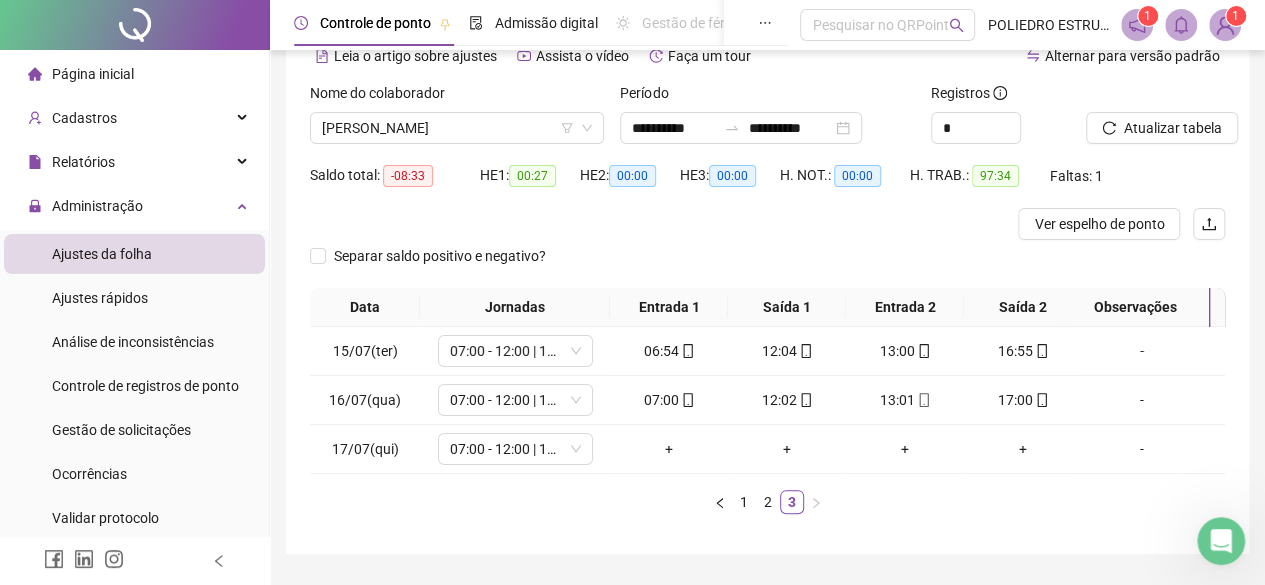 scroll, scrollTop: 70, scrollLeft: 0, axis: vertical 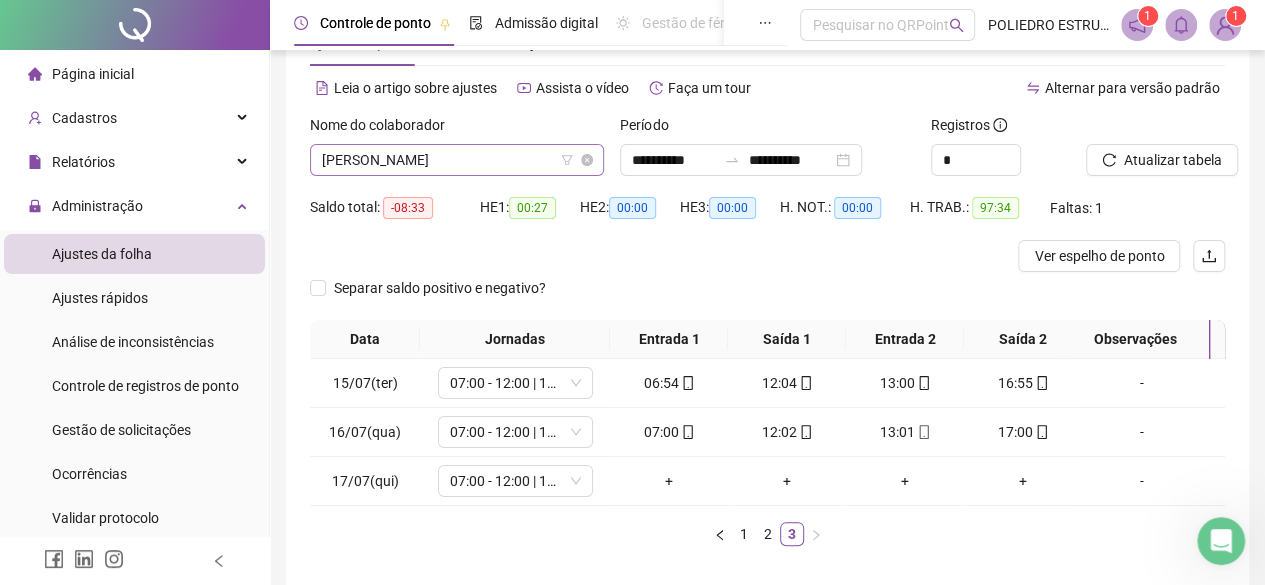 click on "[PERSON_NAME]" at bounding box center (457, 160) 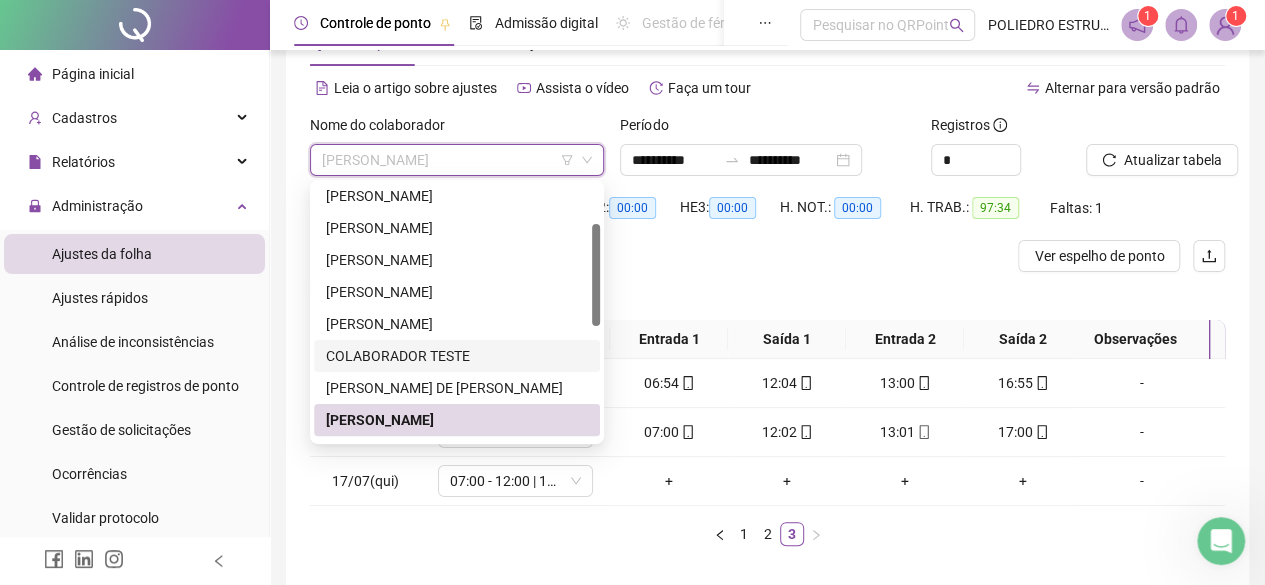 scroll, scrollTop: 200, scrollLeft: 0, axis: vertical 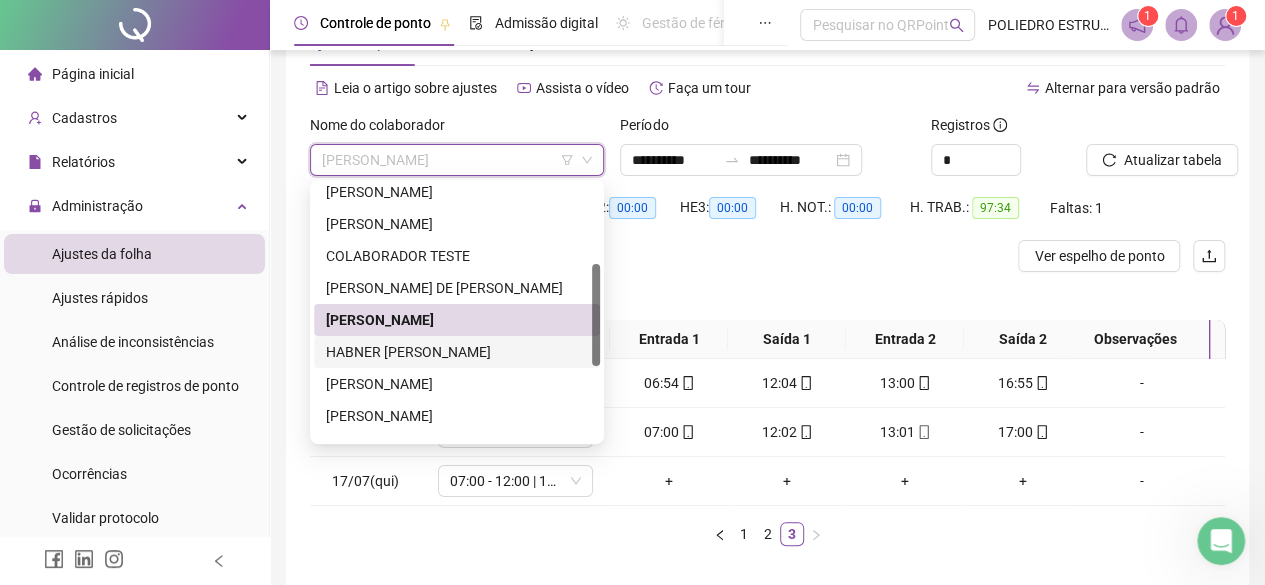 click on "HABNER [PERSON_NAME]" at bounding box center [457, 352] 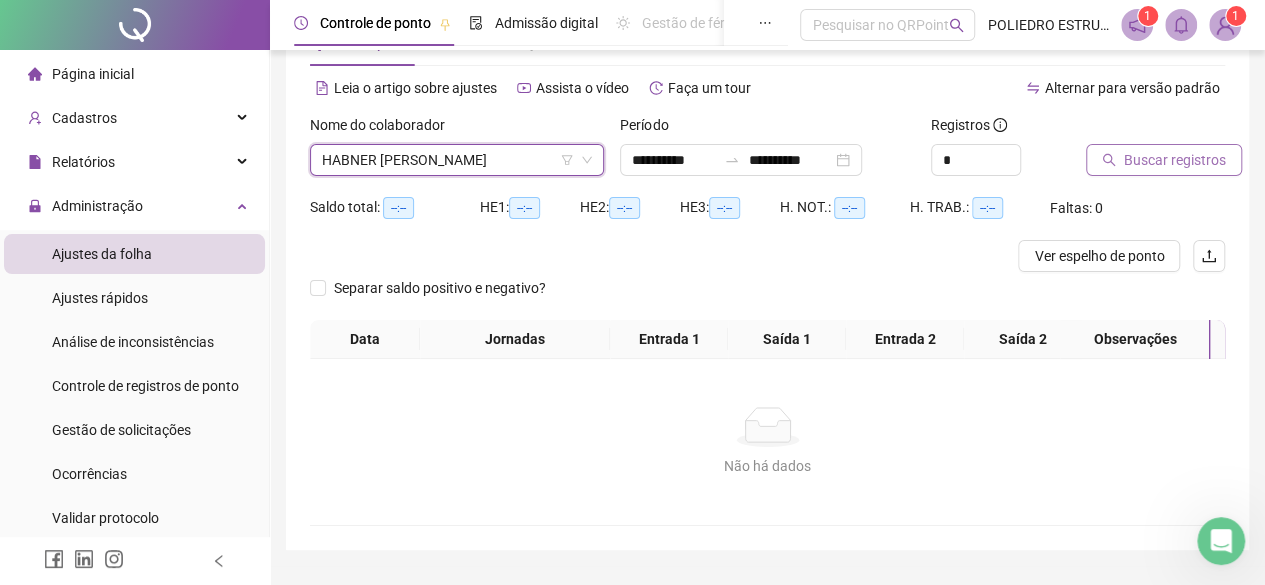 click on "Buscar registros" at bounding box center [1175, 160] 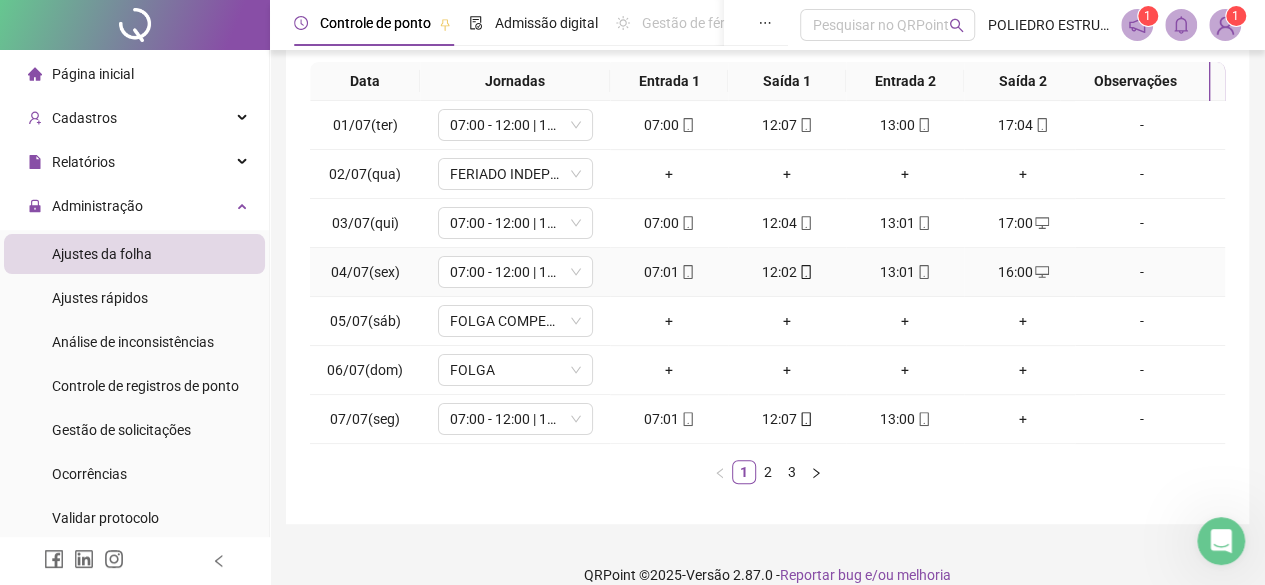 scroll, scrollTop: 365, scrollLeft: 0, axis: vertical 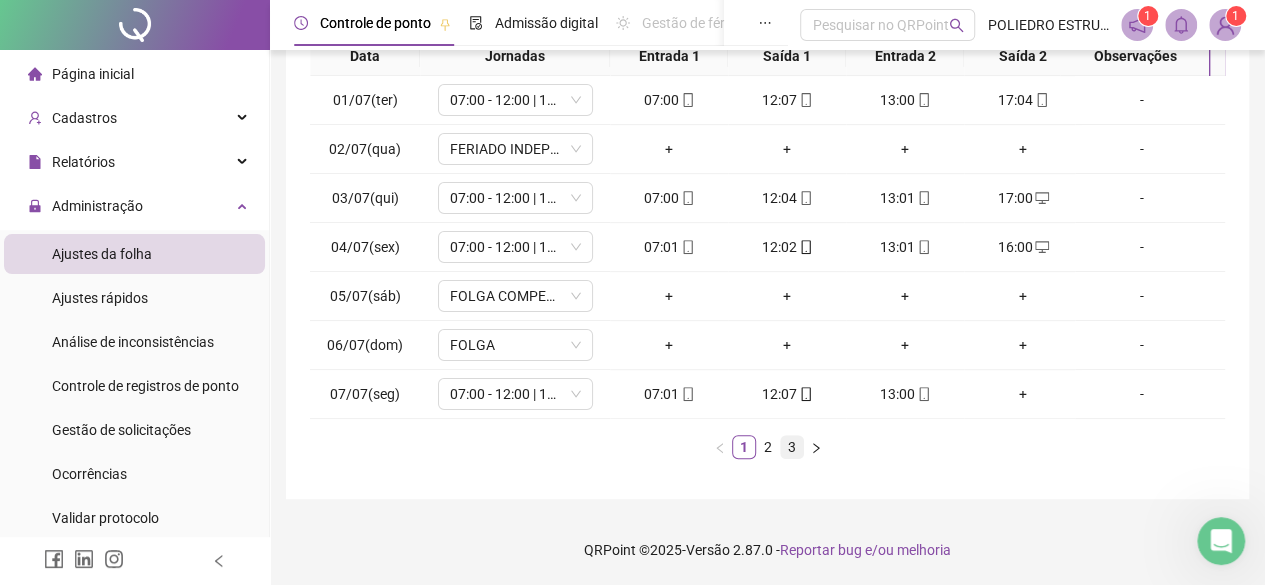 click on "3" at bounding box center [792, 447] 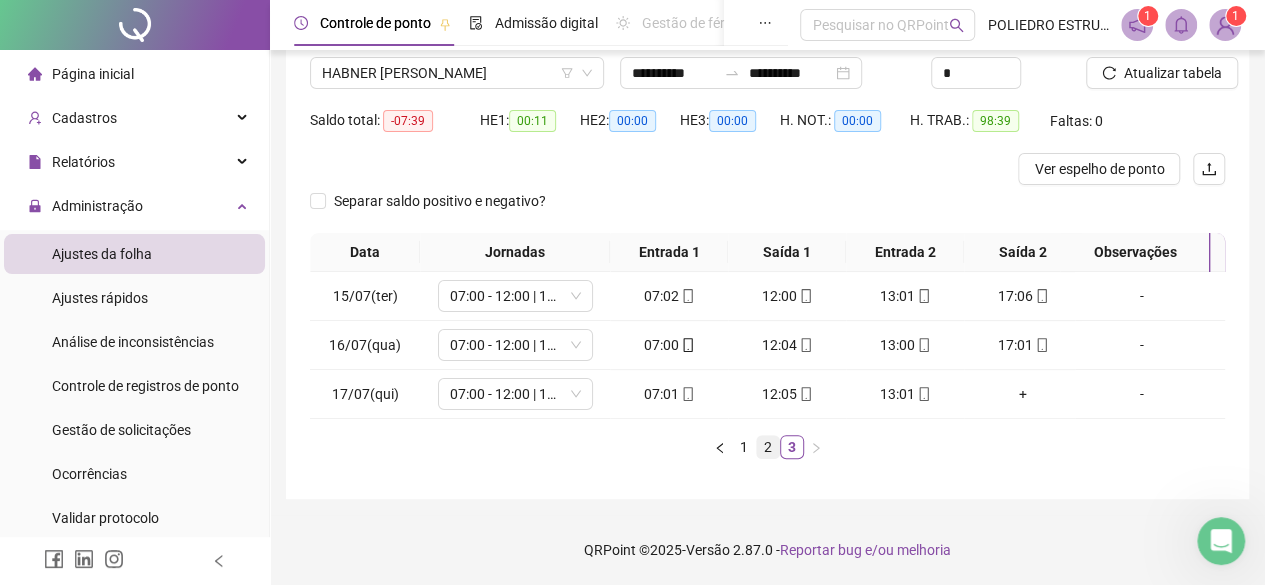 click on "2" at bounding box center [768, 447] 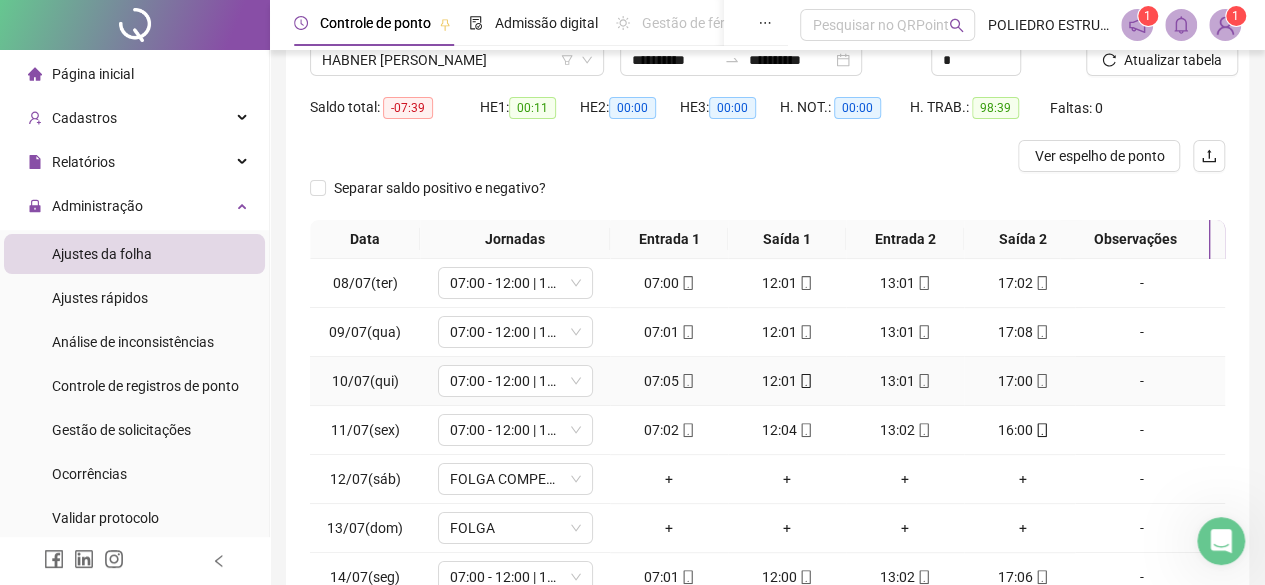 scroll, scrollTop: 0, scrollLeft: 0, axis: both 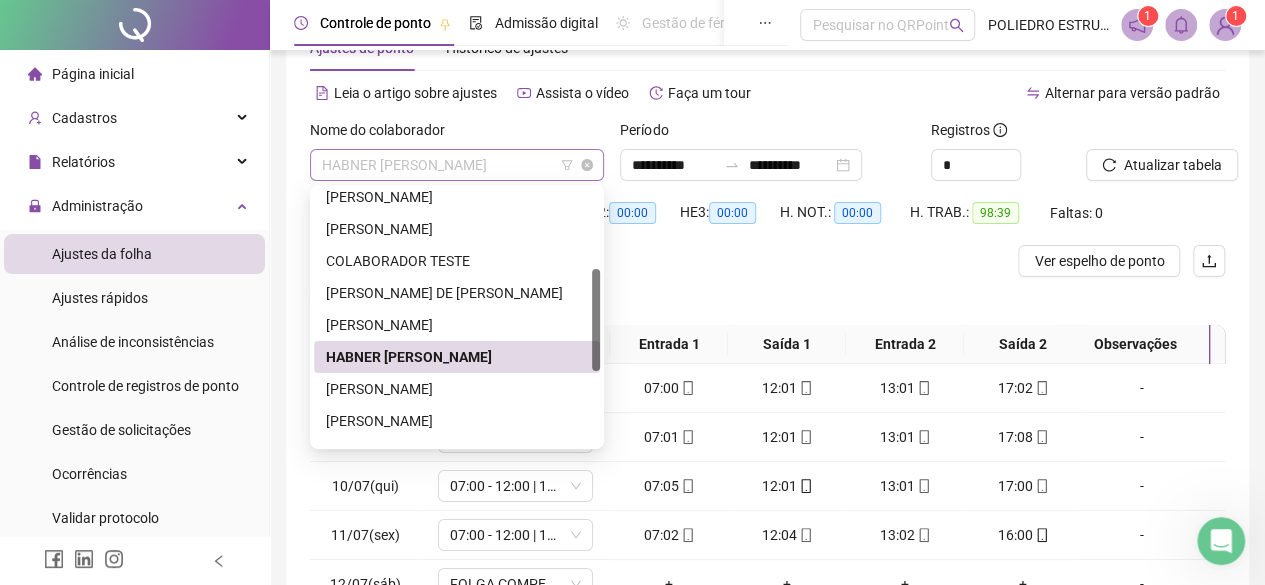 click on "HABNER [PERSON_NAME]" at bounding box center [457, 165] 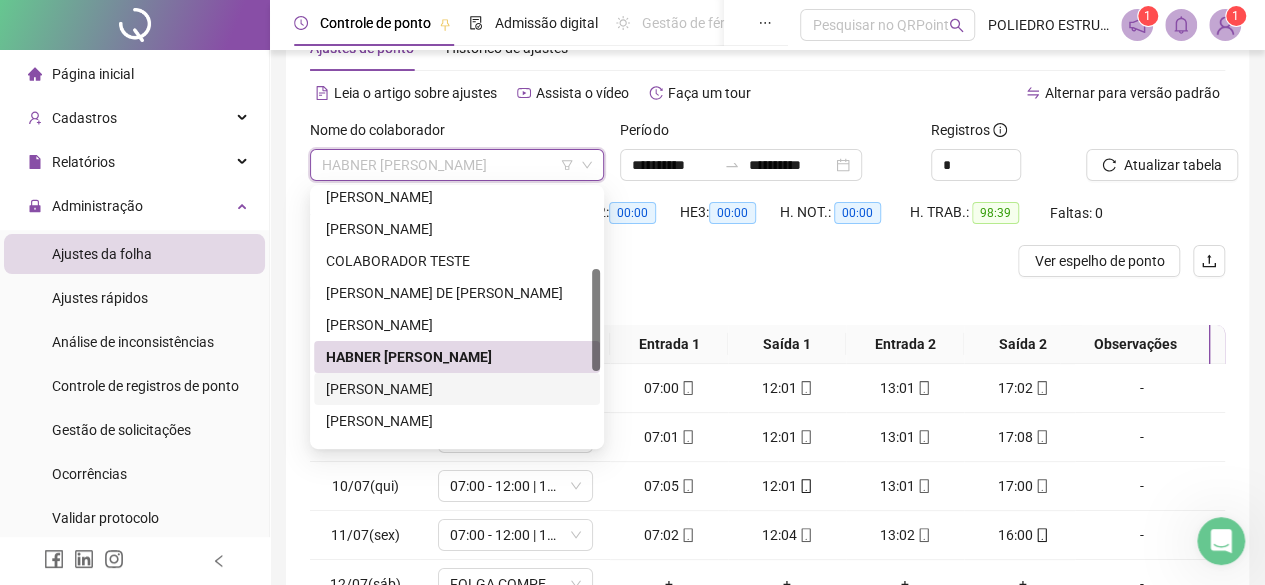 click on "[PERSON_NAME]" at bounding box center (457, 389) 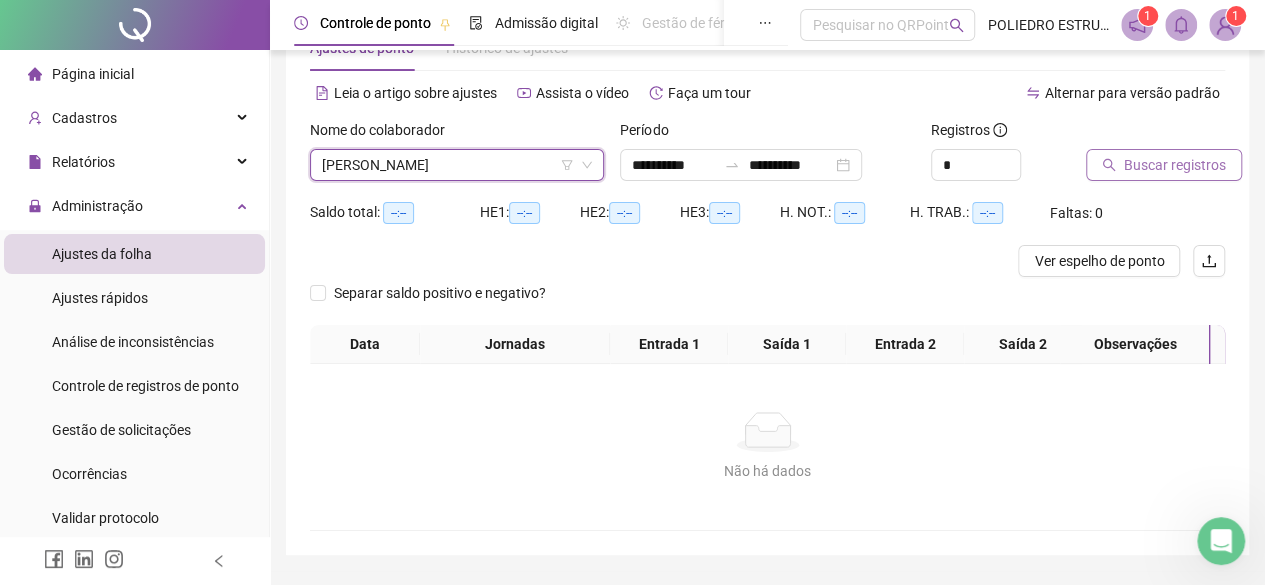click on "Buscar registros" at bounding box center (1164, 165) 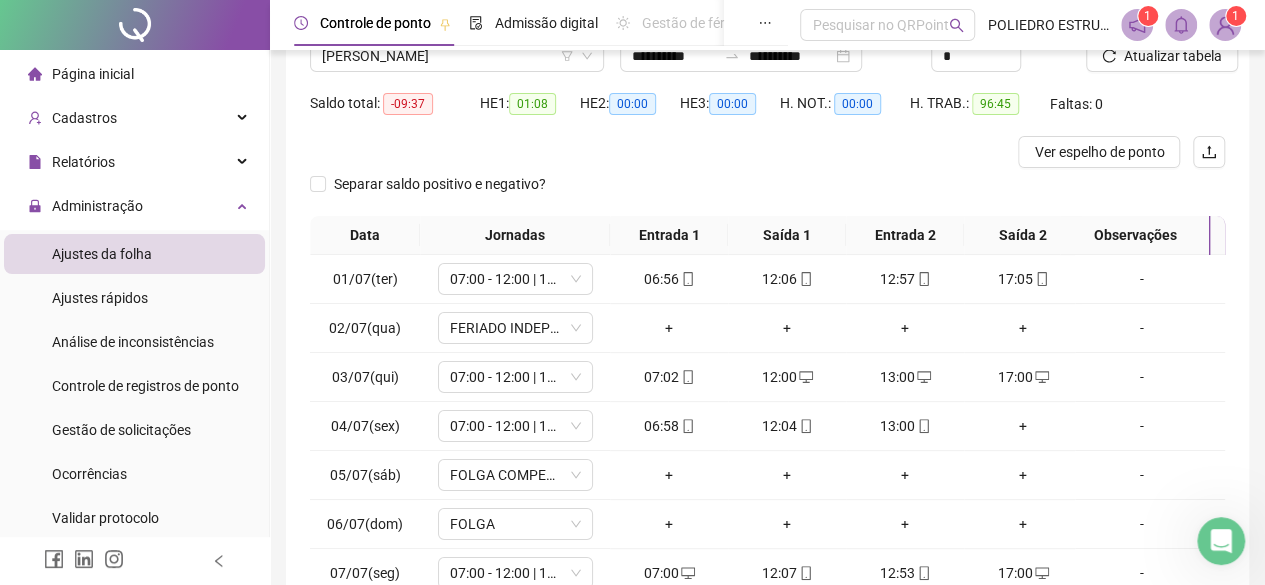 scroll, scrollTop: 365, scrollLeft: 0, axis: vertical 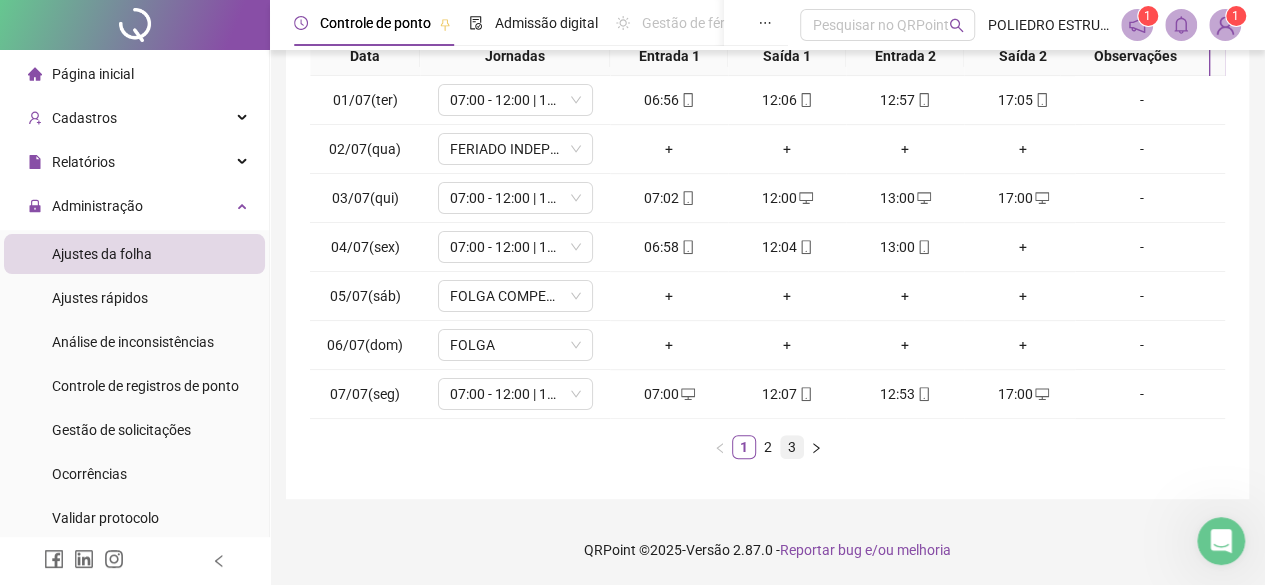 click on "3" at bounding box center [792, 447] 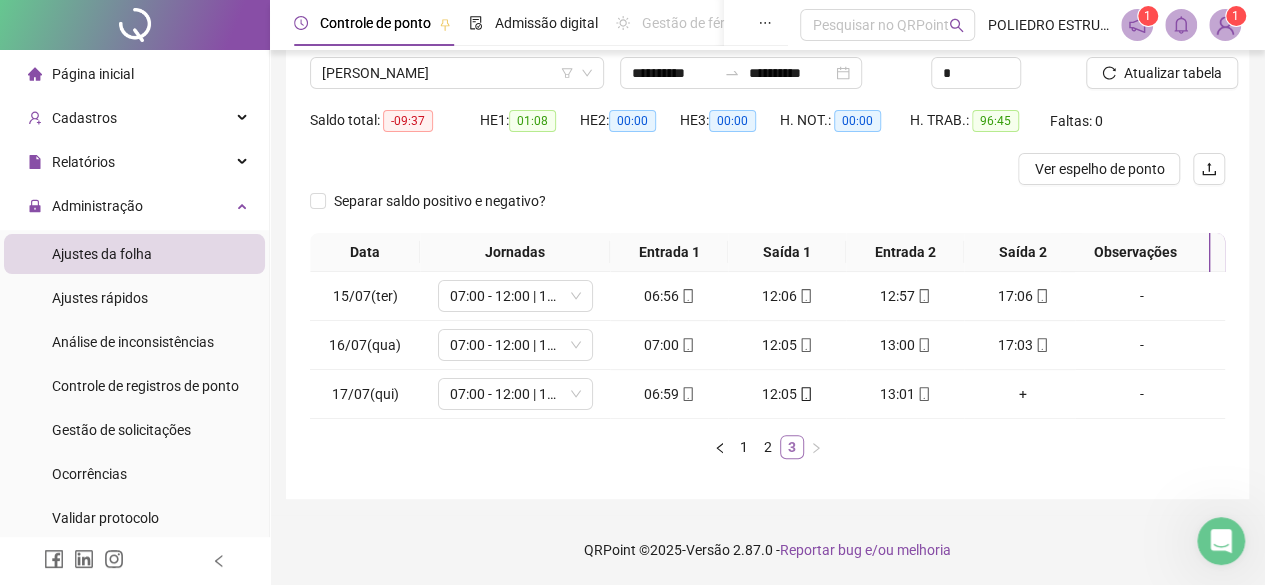 scroll, scrollTop: 170, scrollLeft: 0, axis: vertical 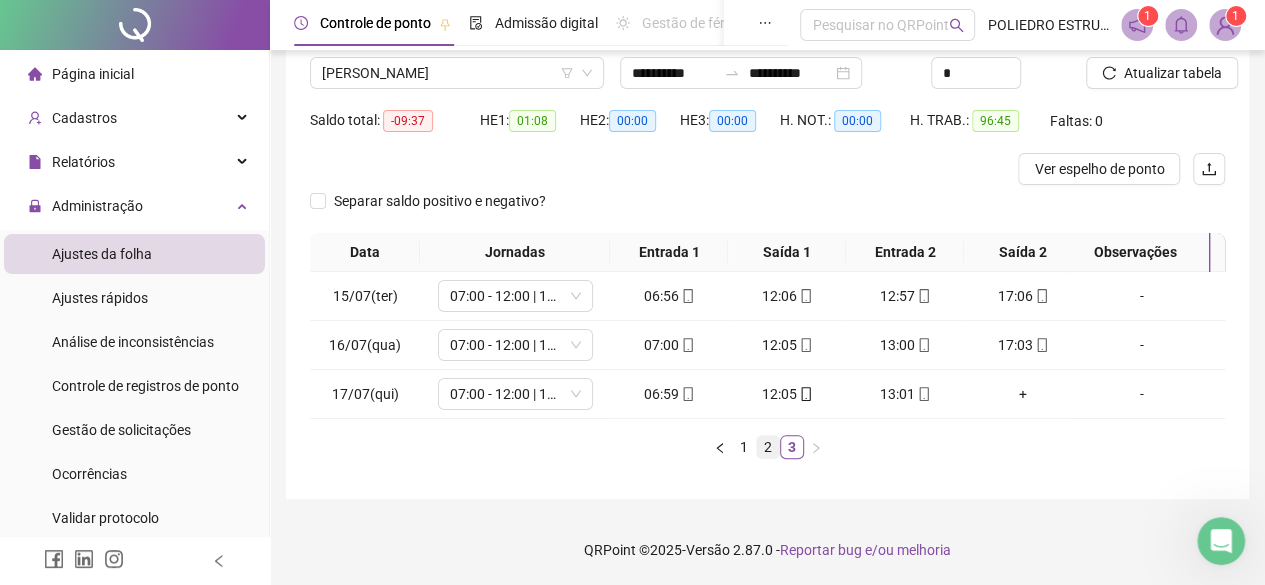 click on "2" at bounding box center [768, 447] 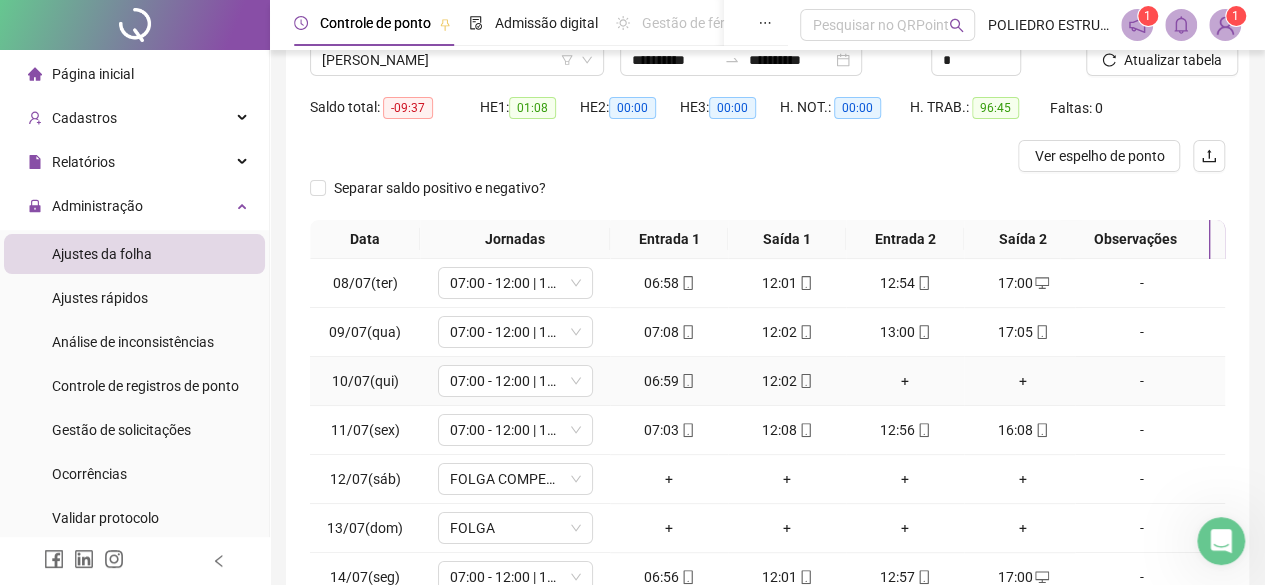 scroll, scrollTop: 0, scrollLeft: 0, axis: both 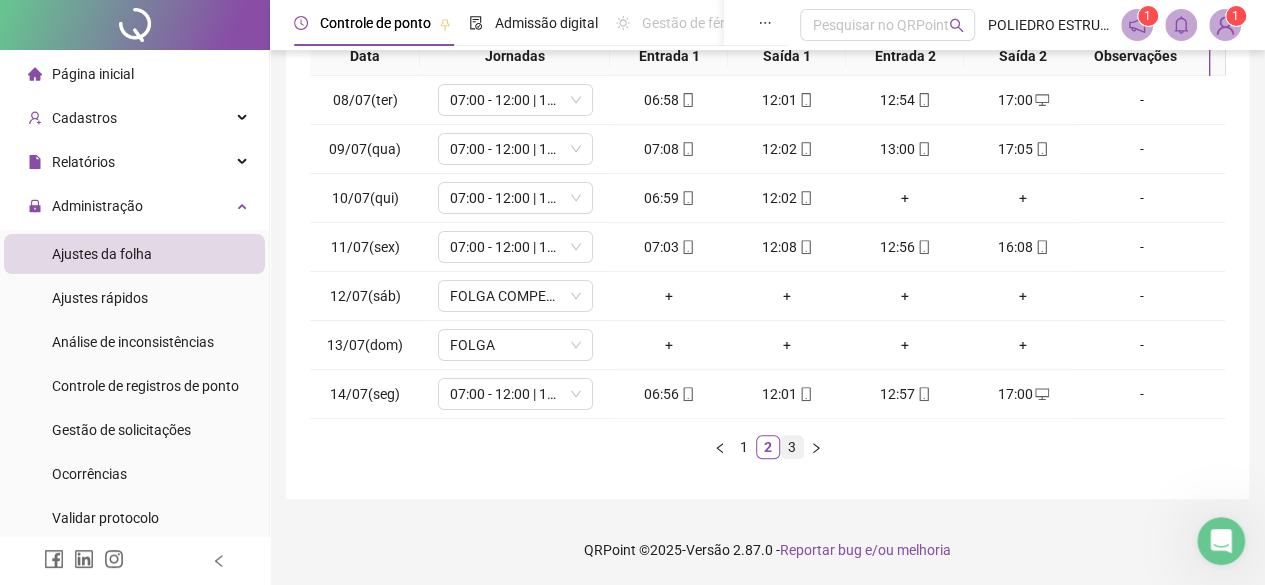 click on "3" at bounding box center (792, 447) 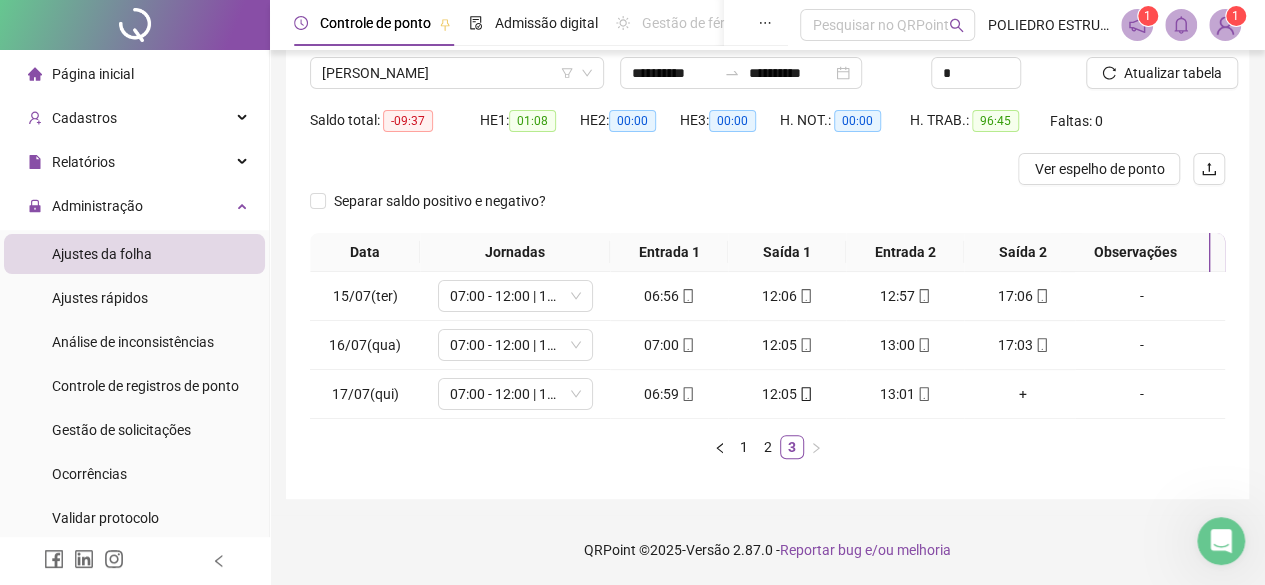 scroll, scrollTop: 0, scrollLeft: 0, axis: both 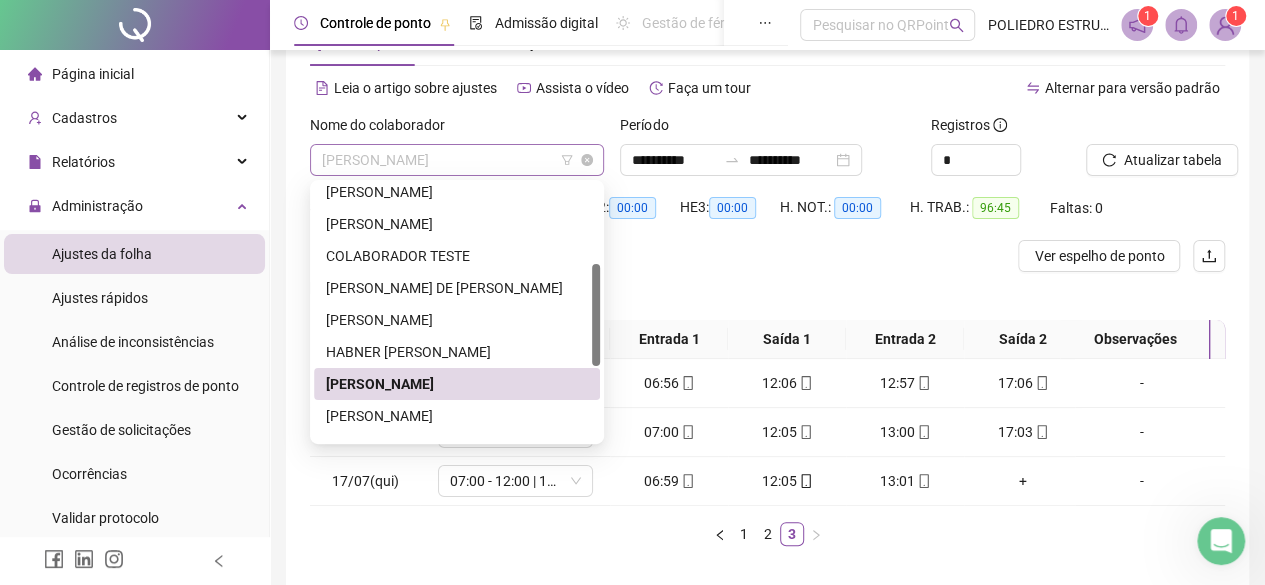 click on "[PERSON_NAME]" at bounding box center (457, 160) 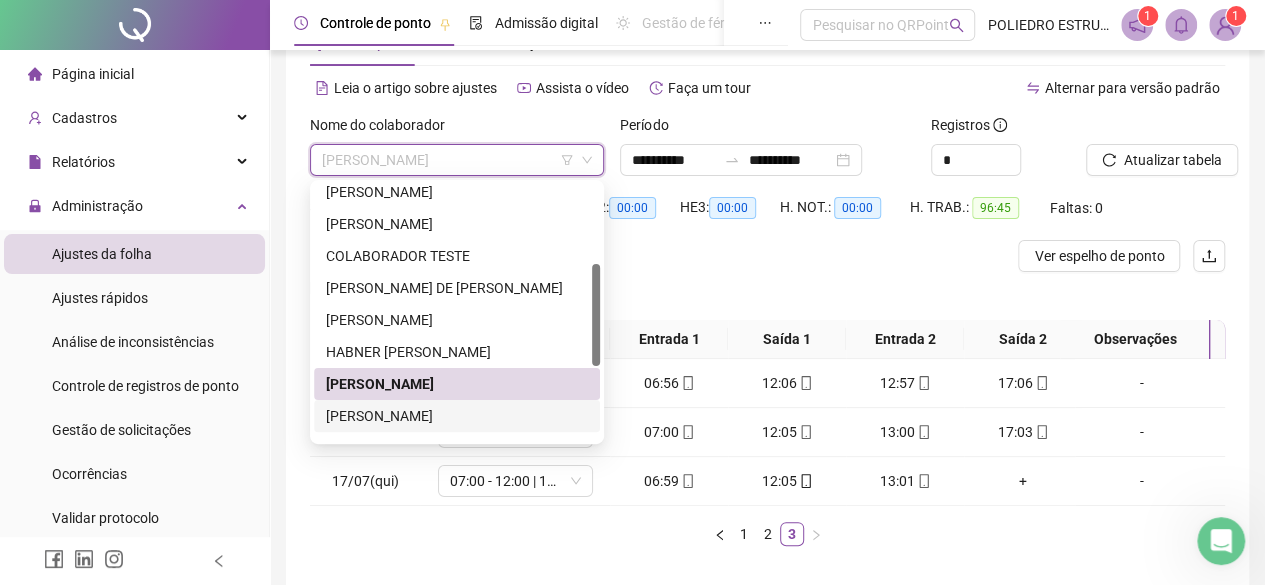 click on "[PERSON_NAME]" at bounding box center [457, 416] 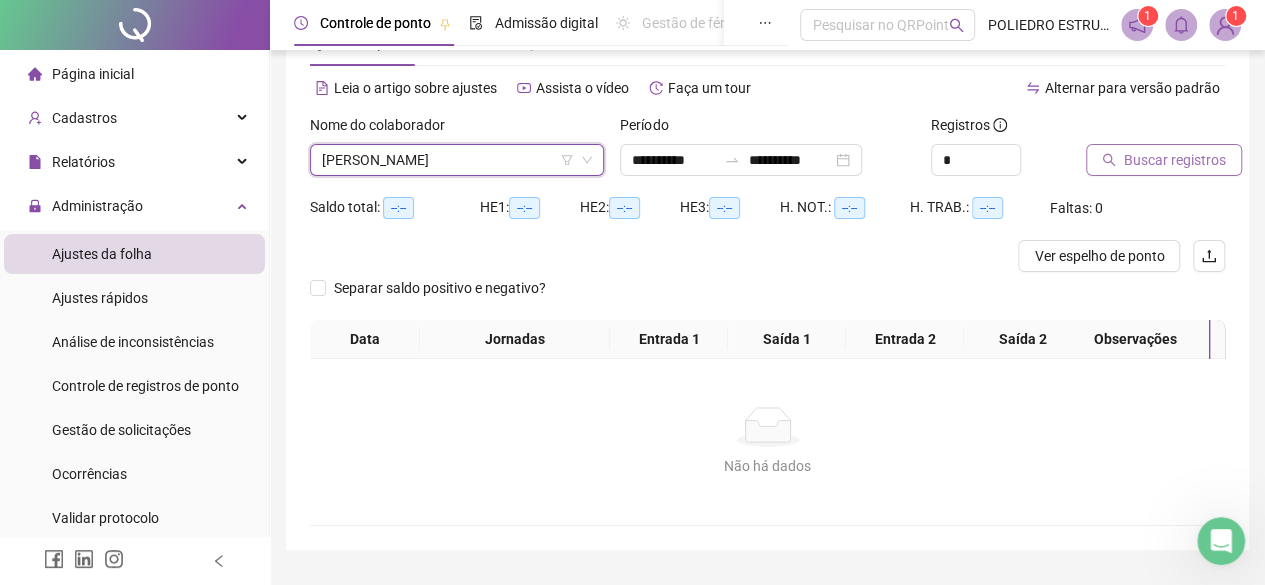 click on "Buscar registros" at bounding box center (1175, 160) 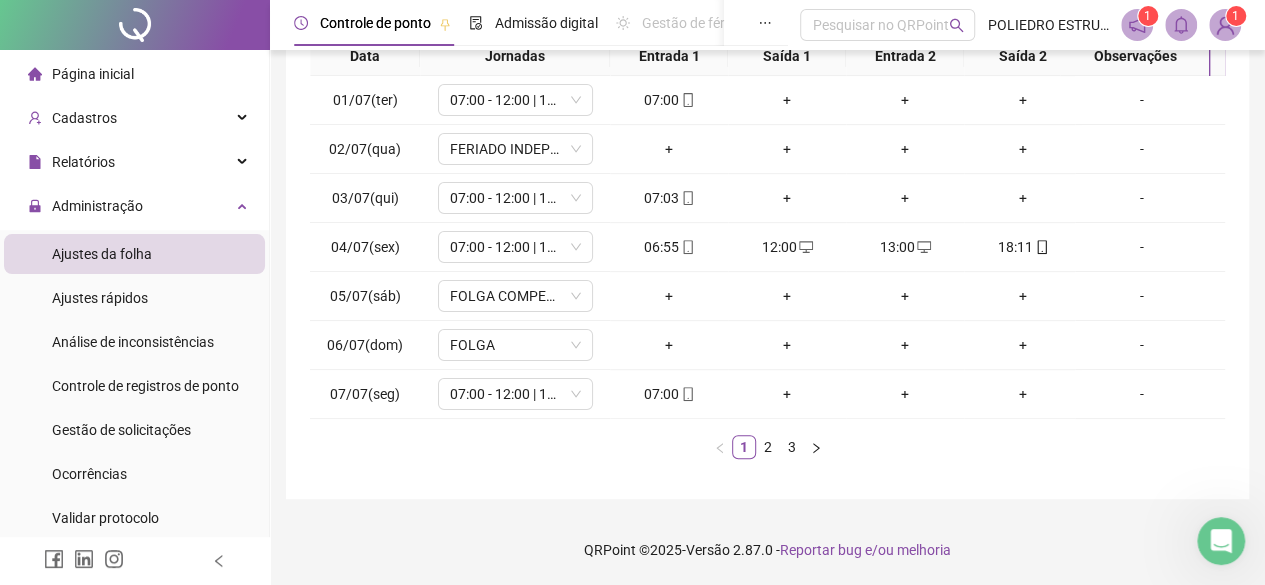 scroll, scrollTop: 365, scrollLeft: 0, axis: vertical 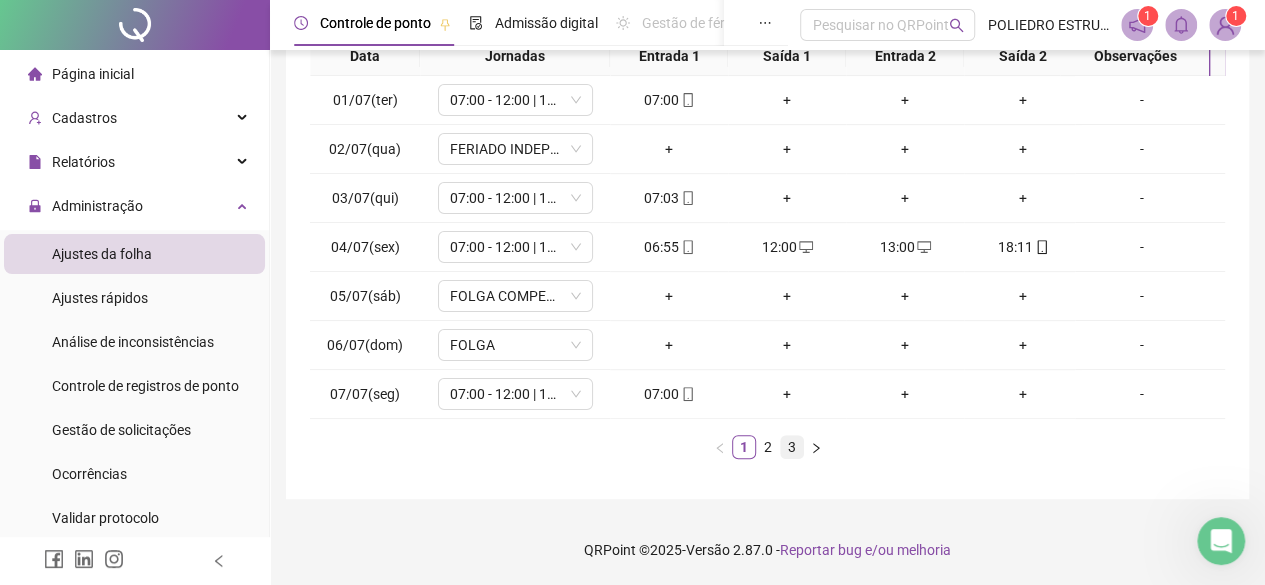 click on "3" at bounding box center [792, 447] 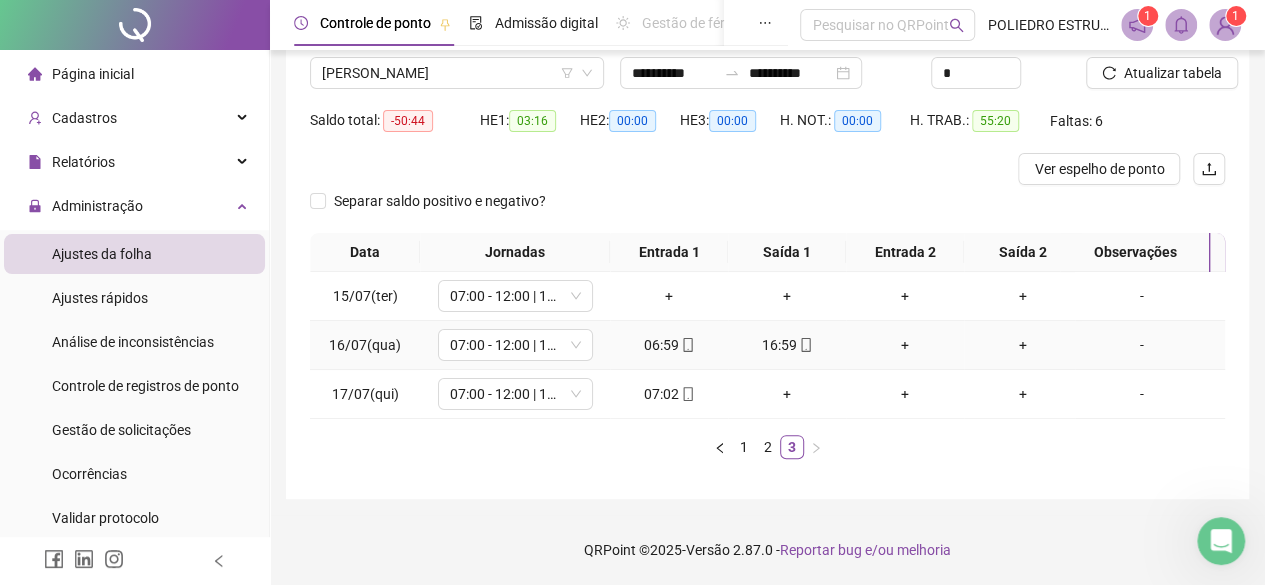 click on "+" at bounding box center (905, 345) 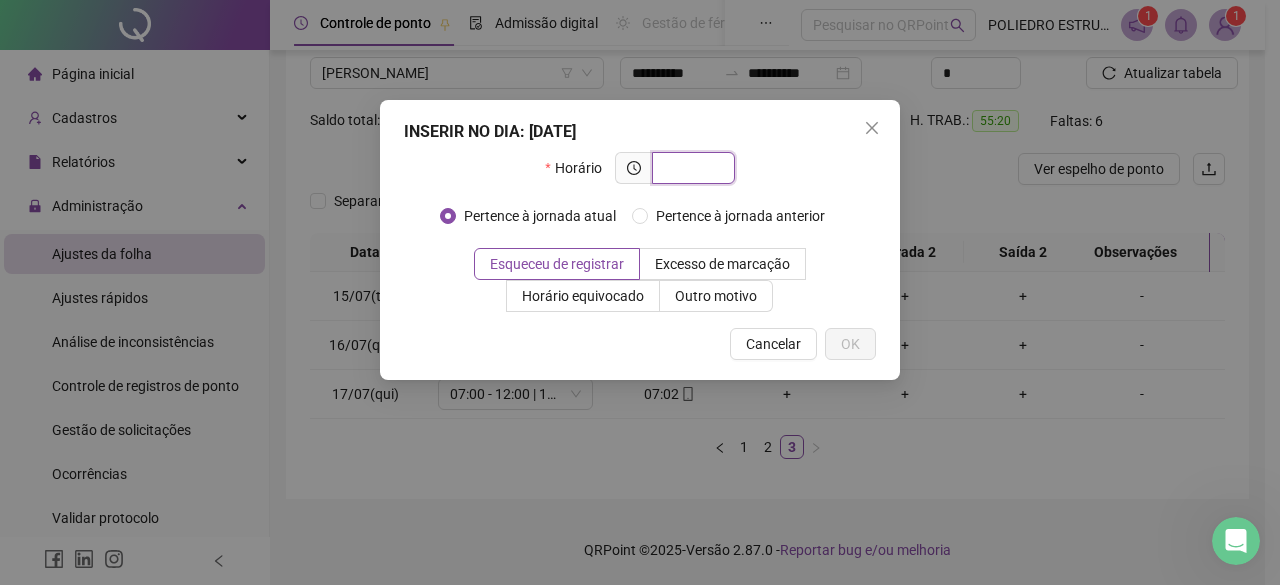 click at bounding box center [691, 168] 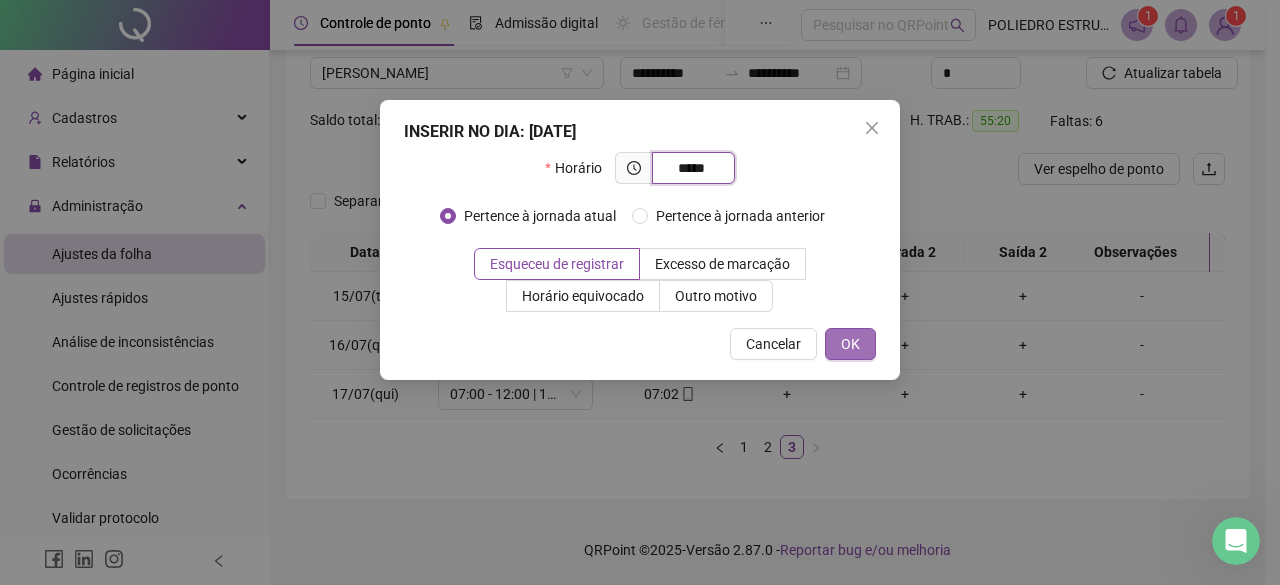 type on "*****" 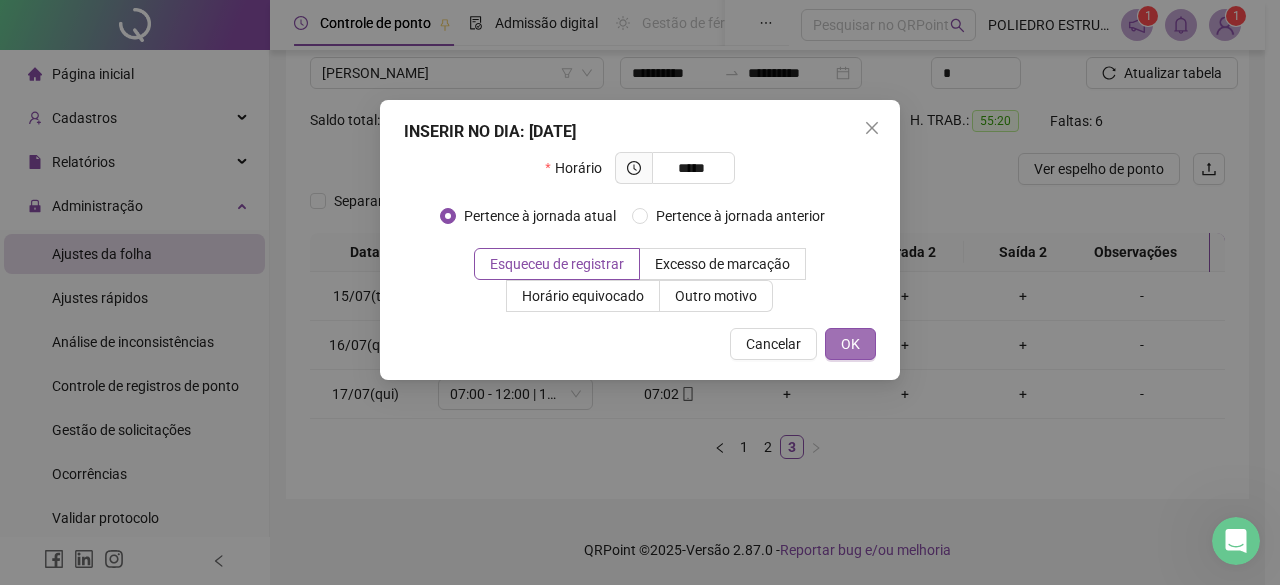 click on "OK" at bounding box center [850, 344] 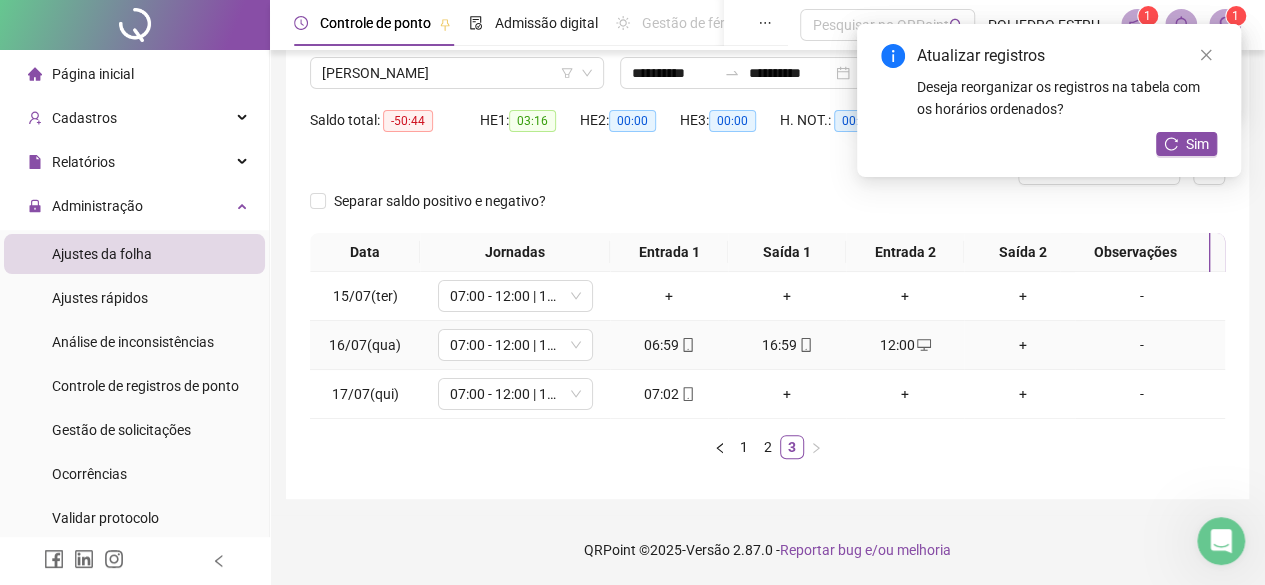 click on "+" at bounding box center [1023, 345] 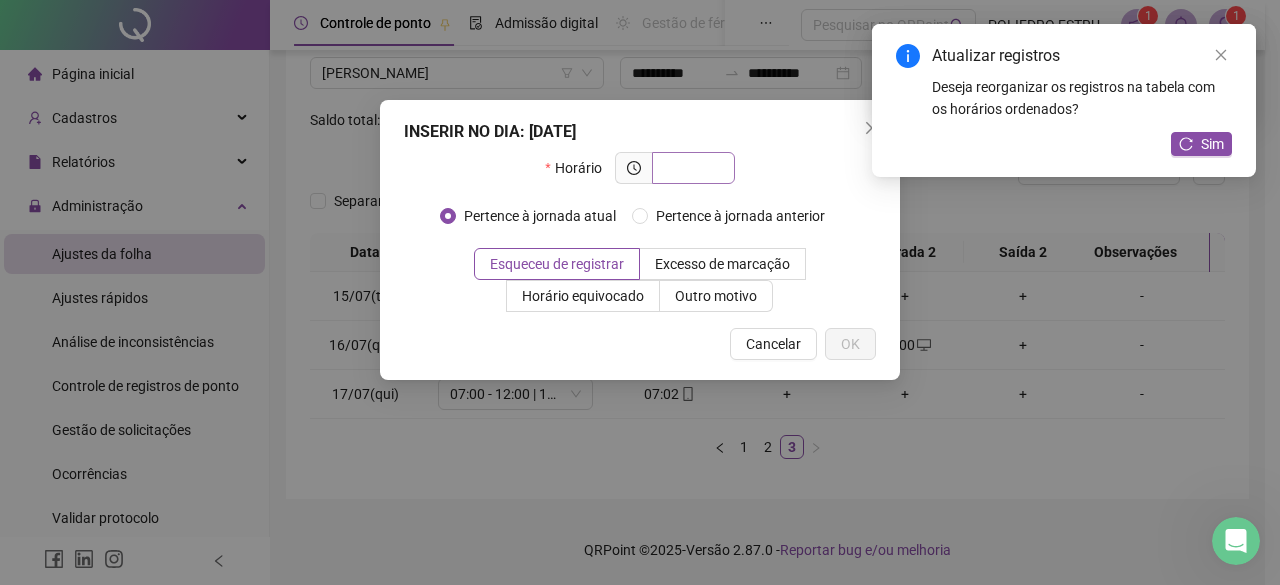 click at bounding box center (691, 168) 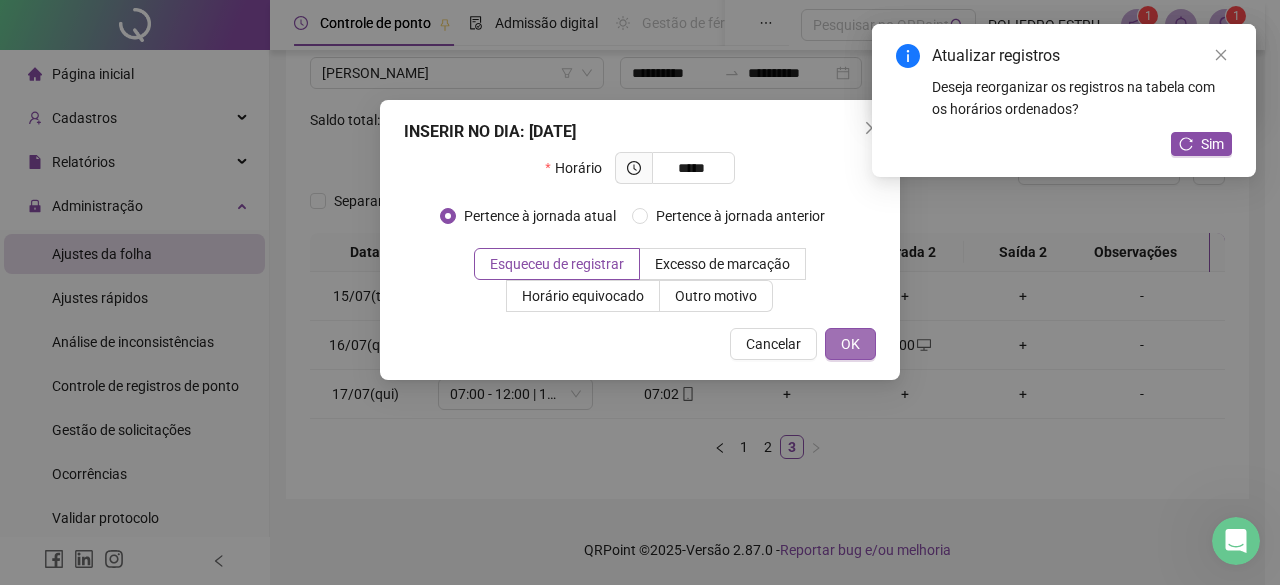 type on "*****" 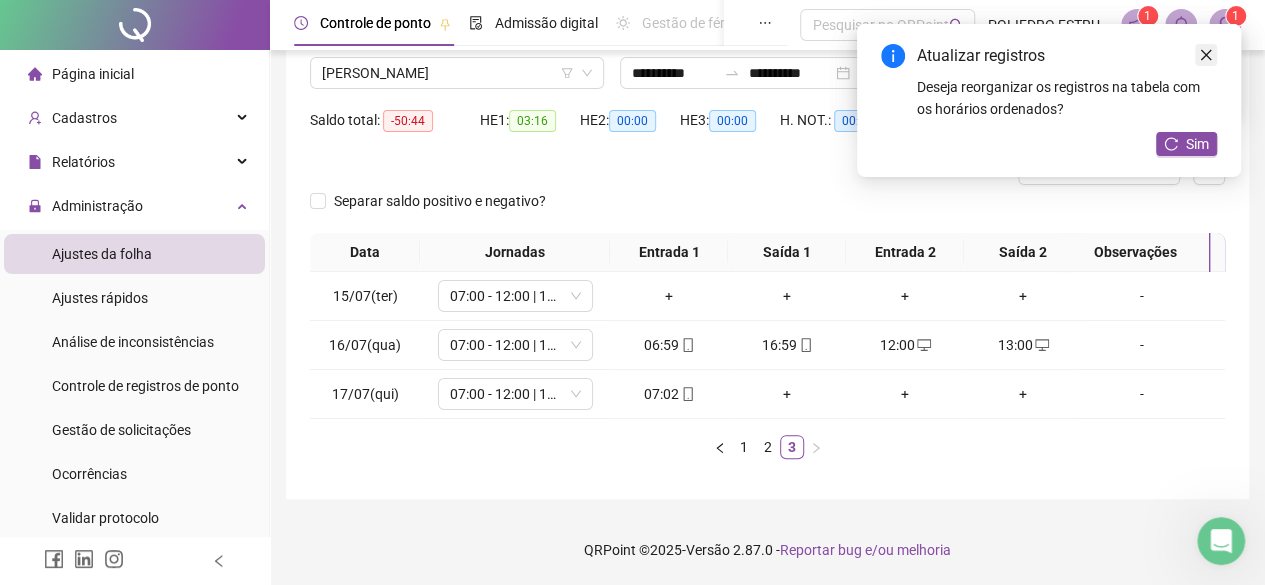 click 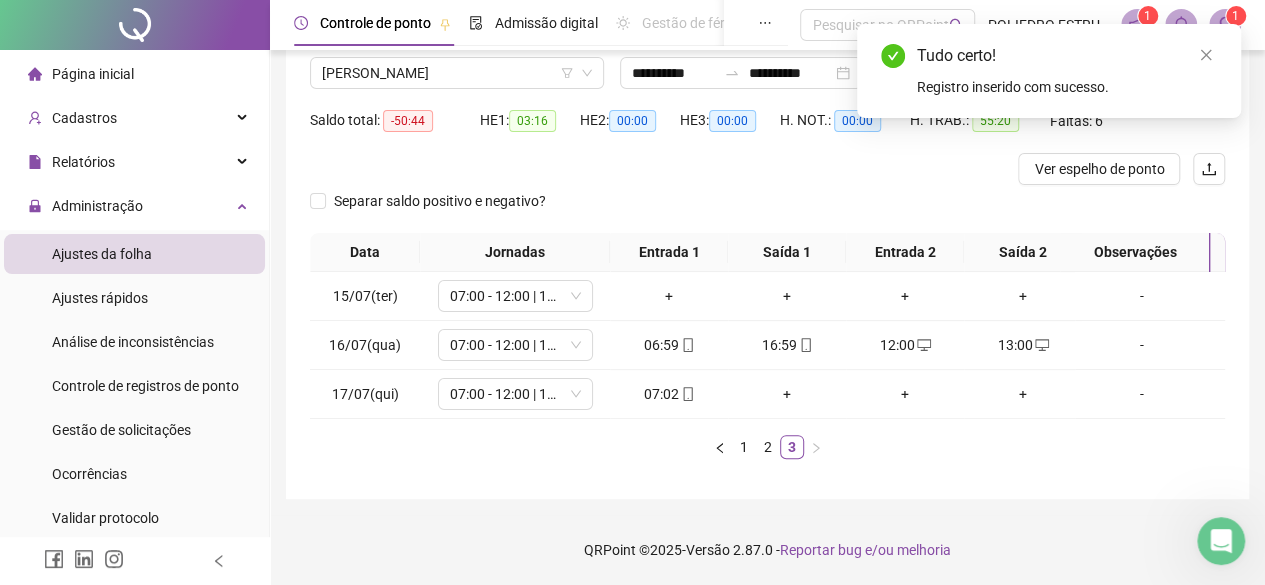 drag, startPoint x: 1210, startPoint y: 57, endPoint x: 1217, endPoint y: 124, distance: 67.36468 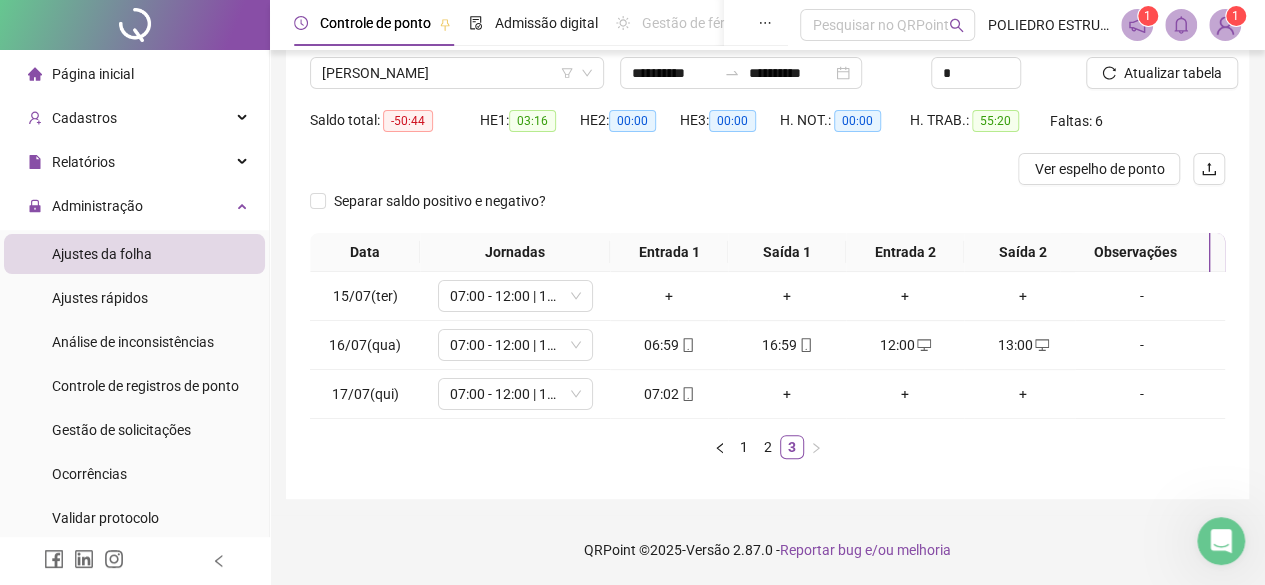 scroll, scrollTop: 70, scrollLeft: 0, axis: vertical 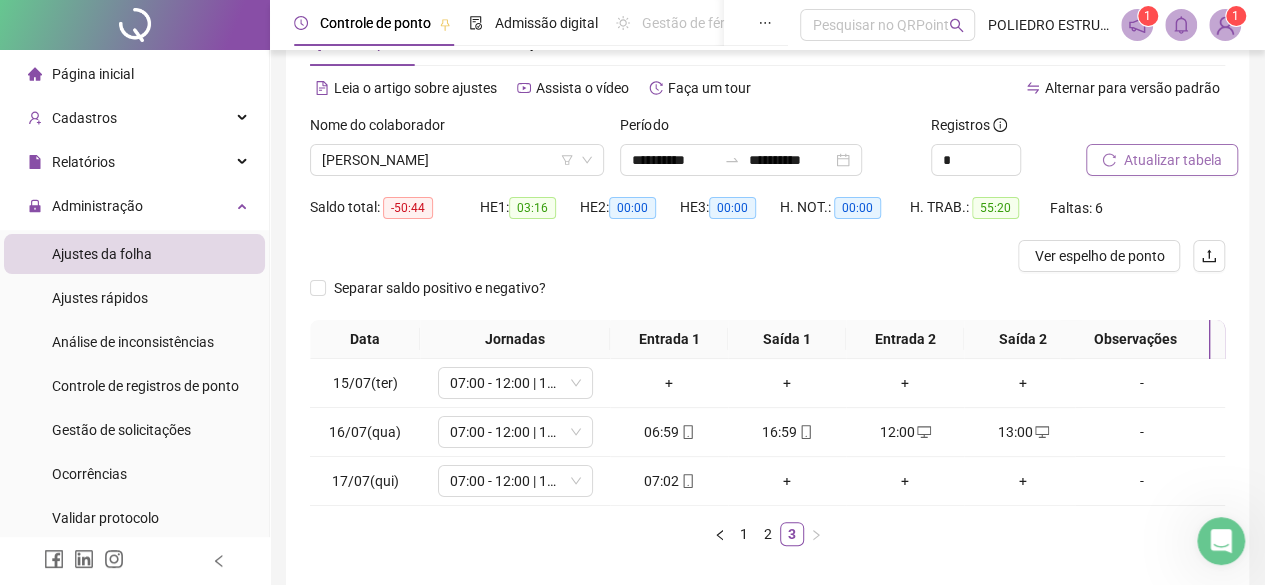 click on "Atualizar tabela" at bounding box center (1173, 160) 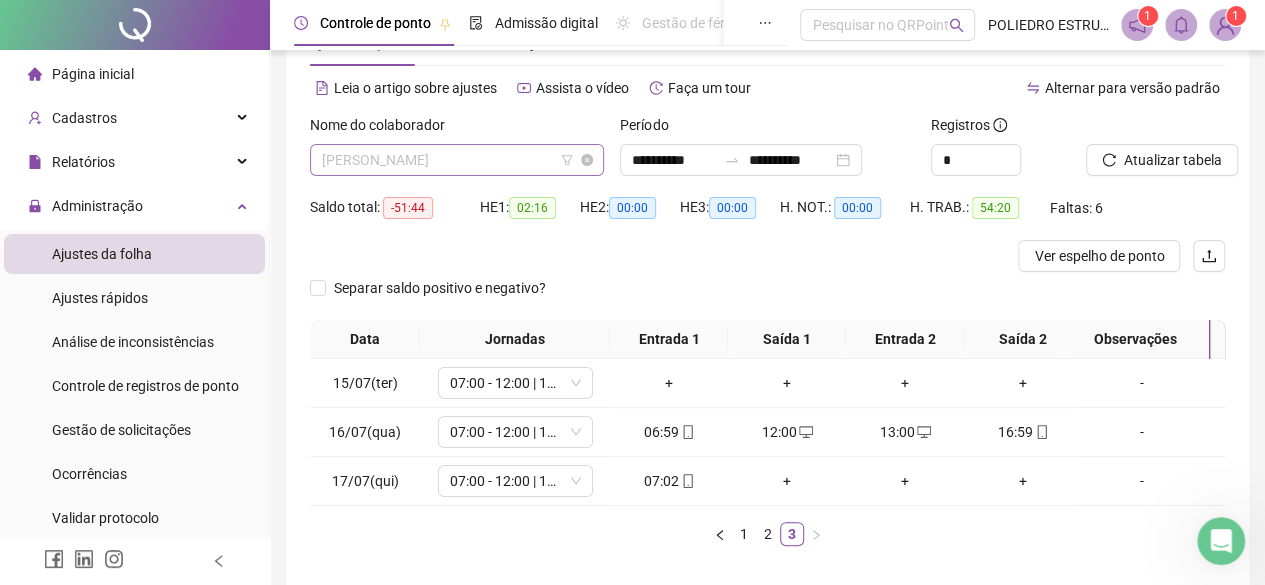click on "[PERSON_NAME]" at bounding box center (457, 160) 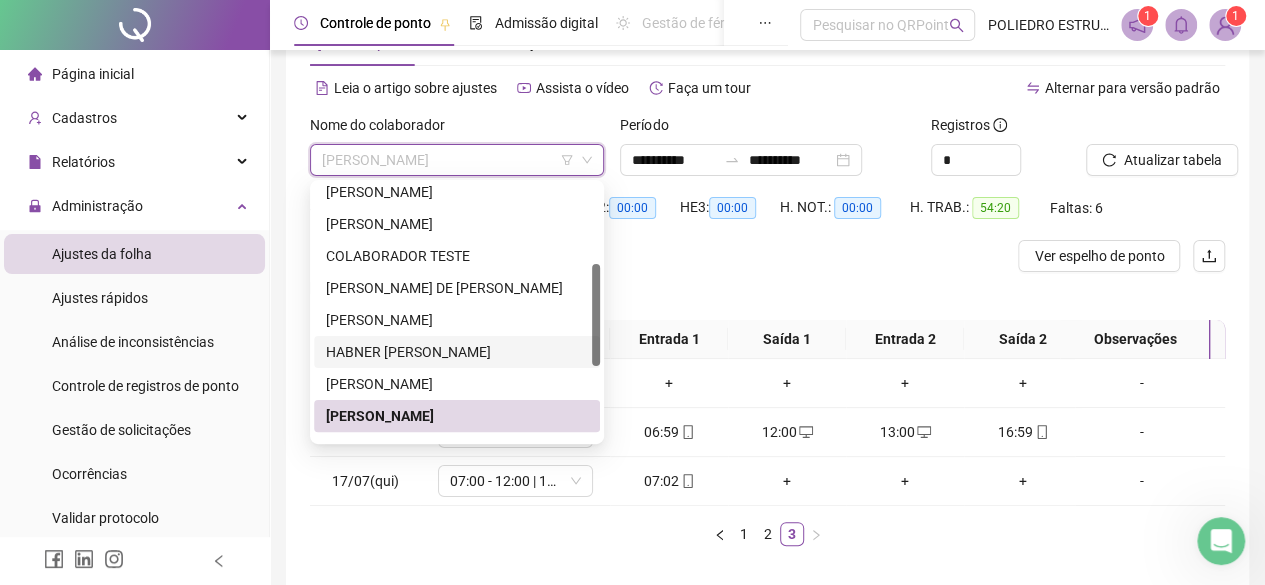 scroll, scrollTop: 300, scrollLeft: 0, axis: vertical 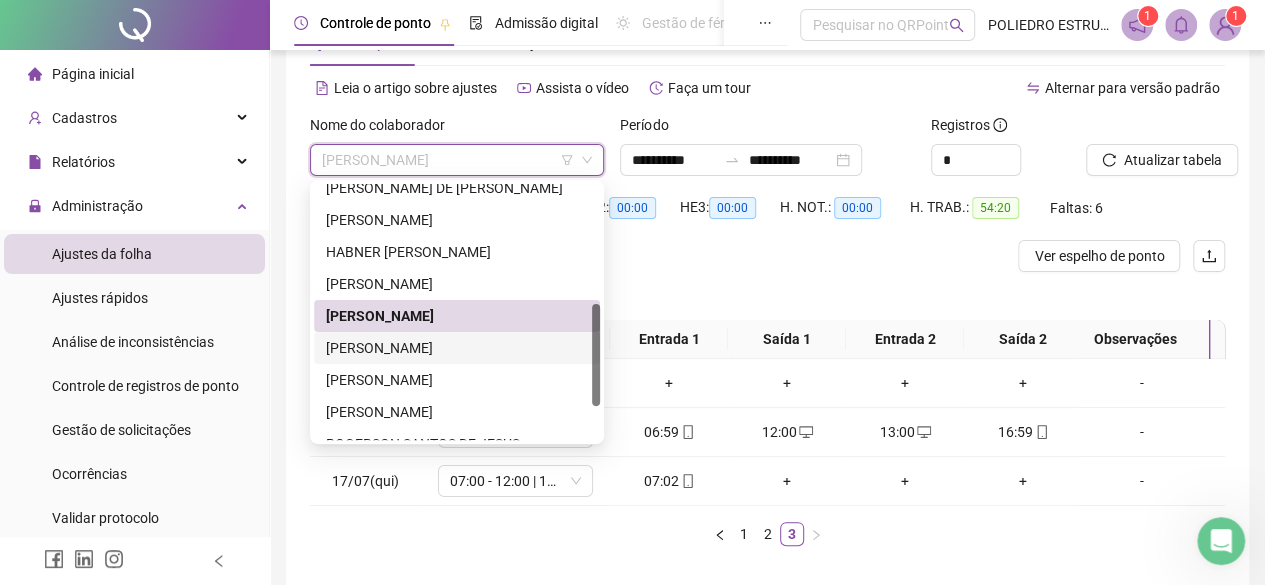 click on "[PERSON_NAME]" at bounding box center (457, 348) 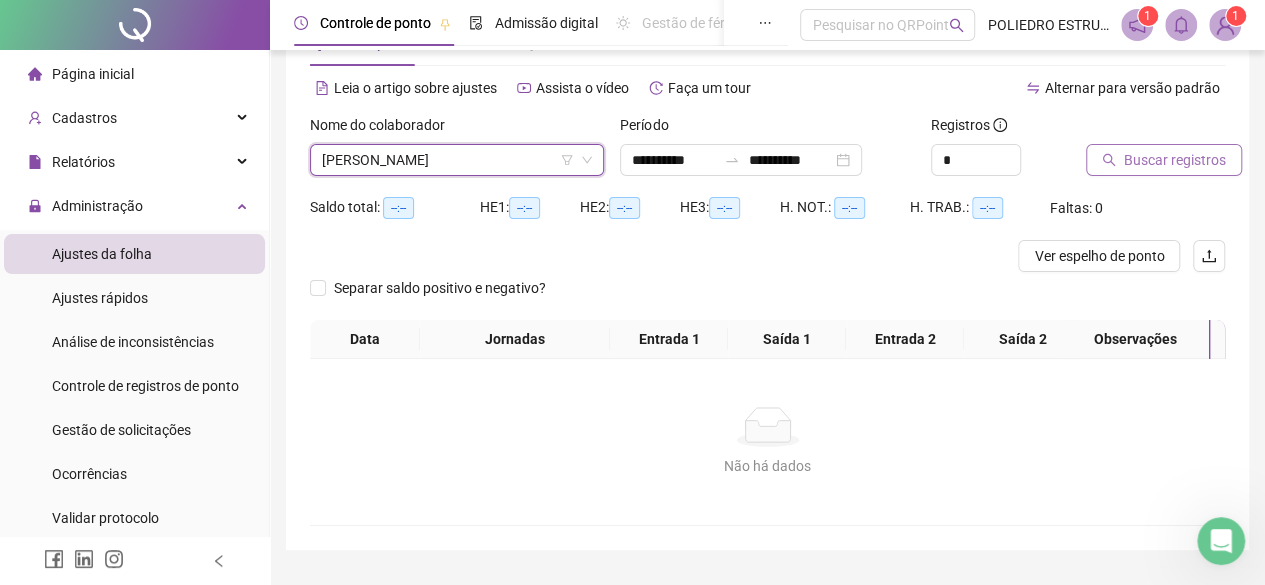 click on "Buscar registros" at bounding box center (1175, 160) 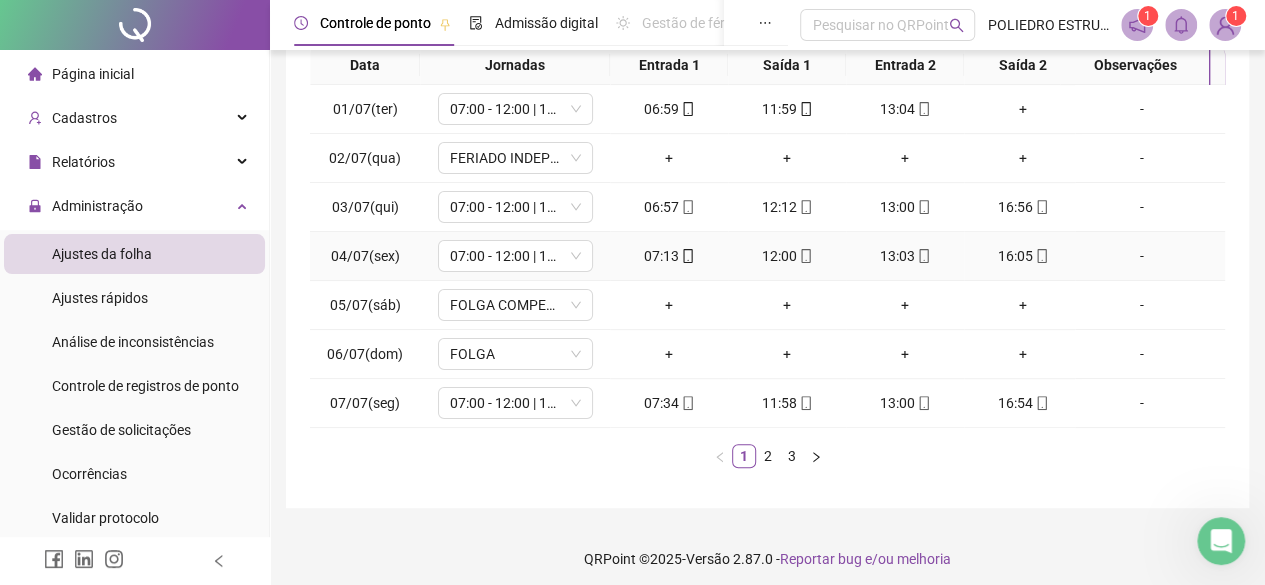 scroll, scrollTop: 365, scrollLeft: 0, axis: vertical 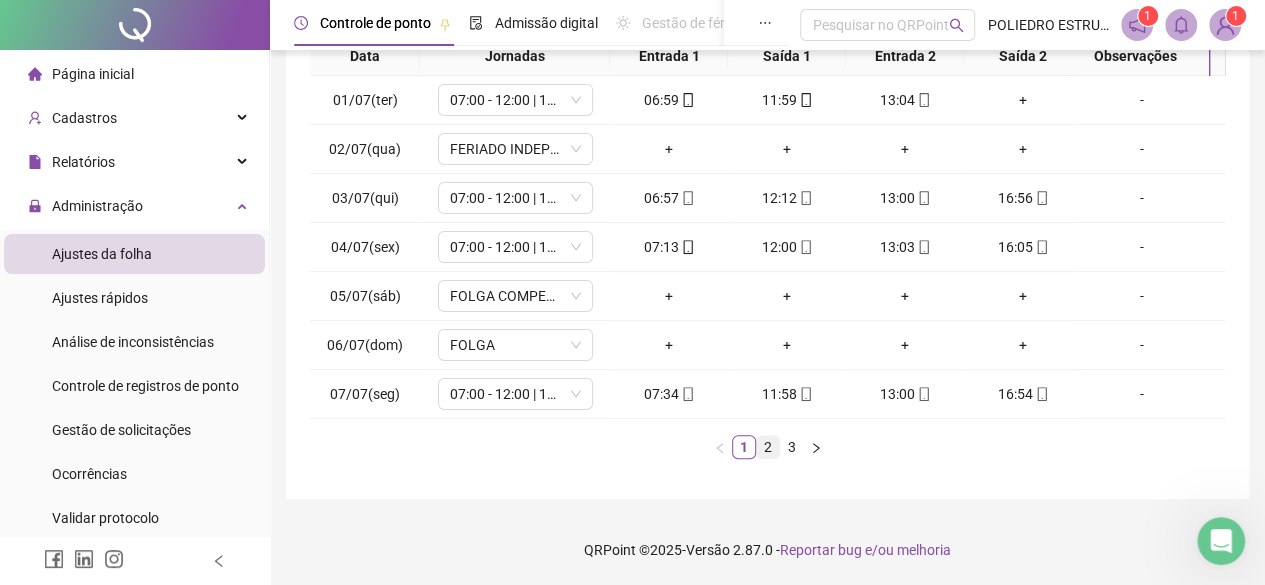 click on "2" at bounding box center [768, 447] 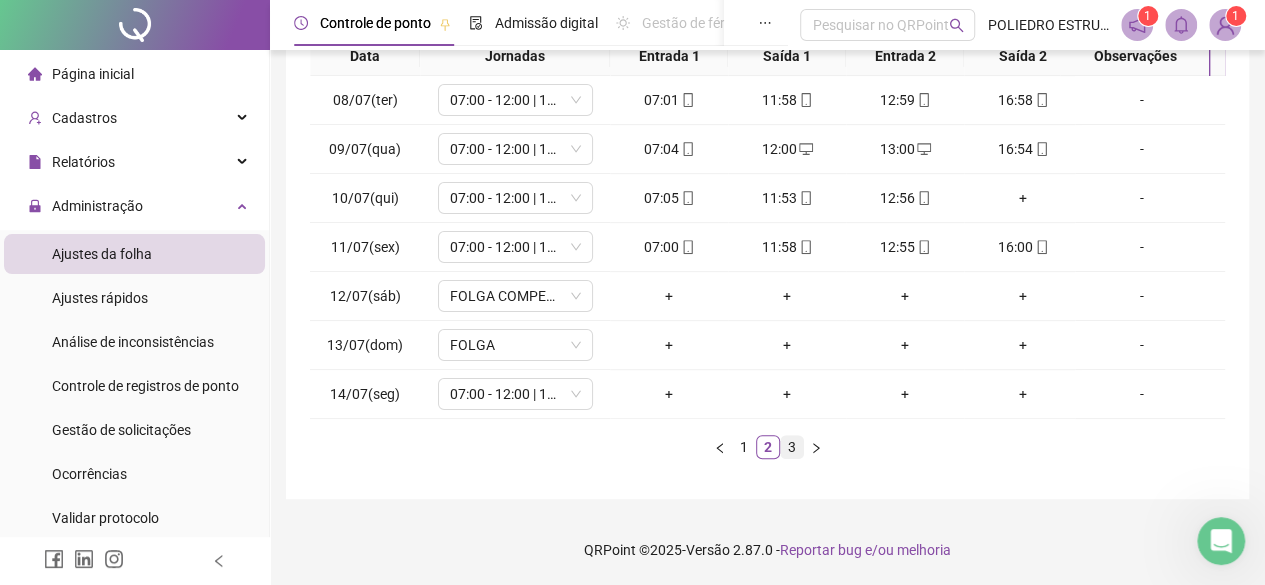 click on "3" at bounding box center [792, 447] 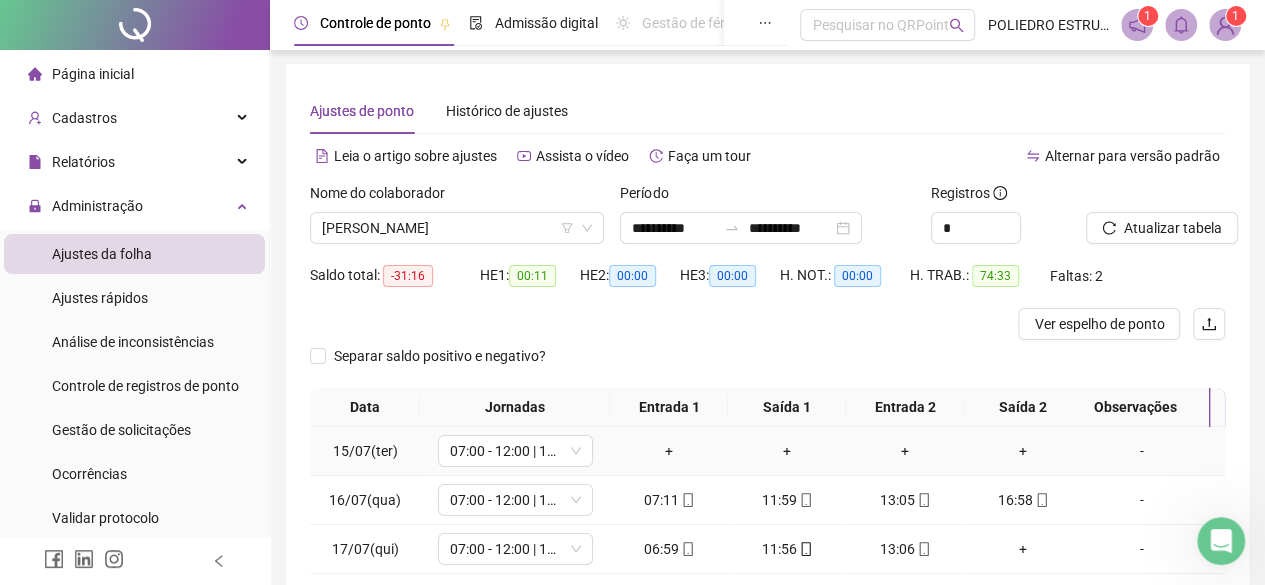 scroll, scrollTop: 0, scrollLeft: 0, axis: both 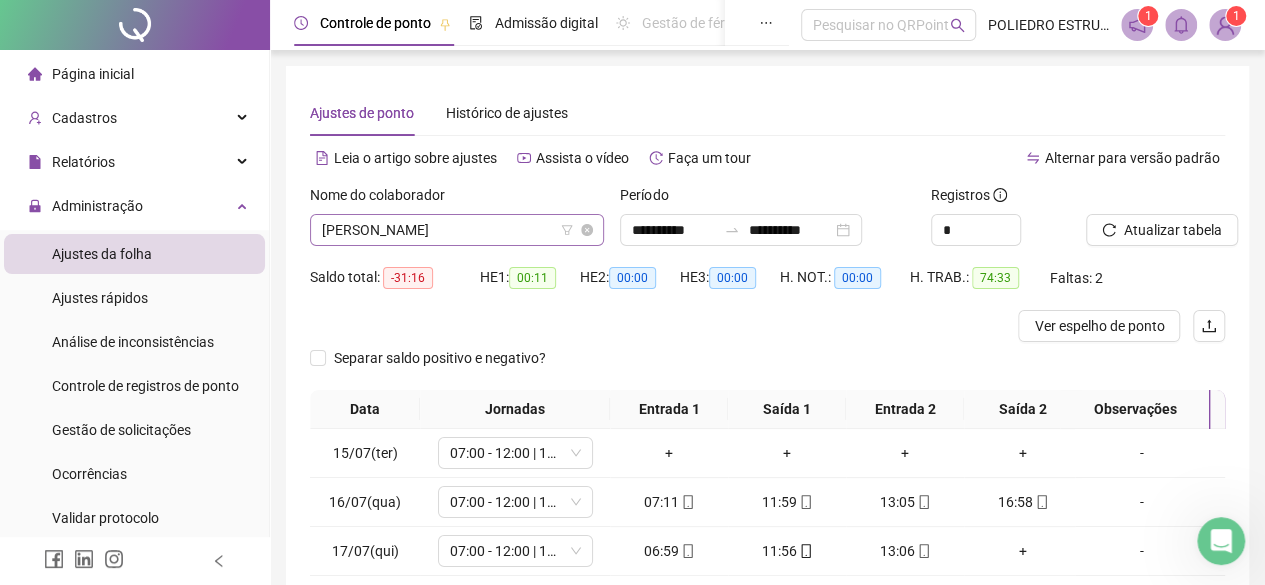 click on "[PERSON_NAME]" at bounding box center (457, 230) 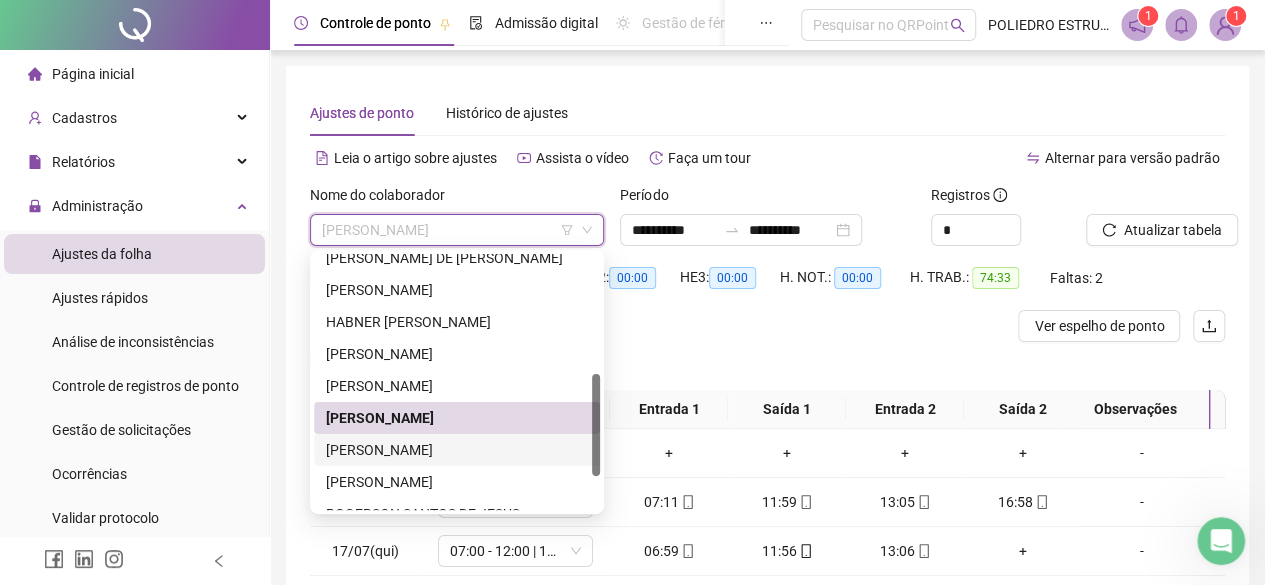 click on "[PERSON_NAME]" at bounding box center (457, 450) 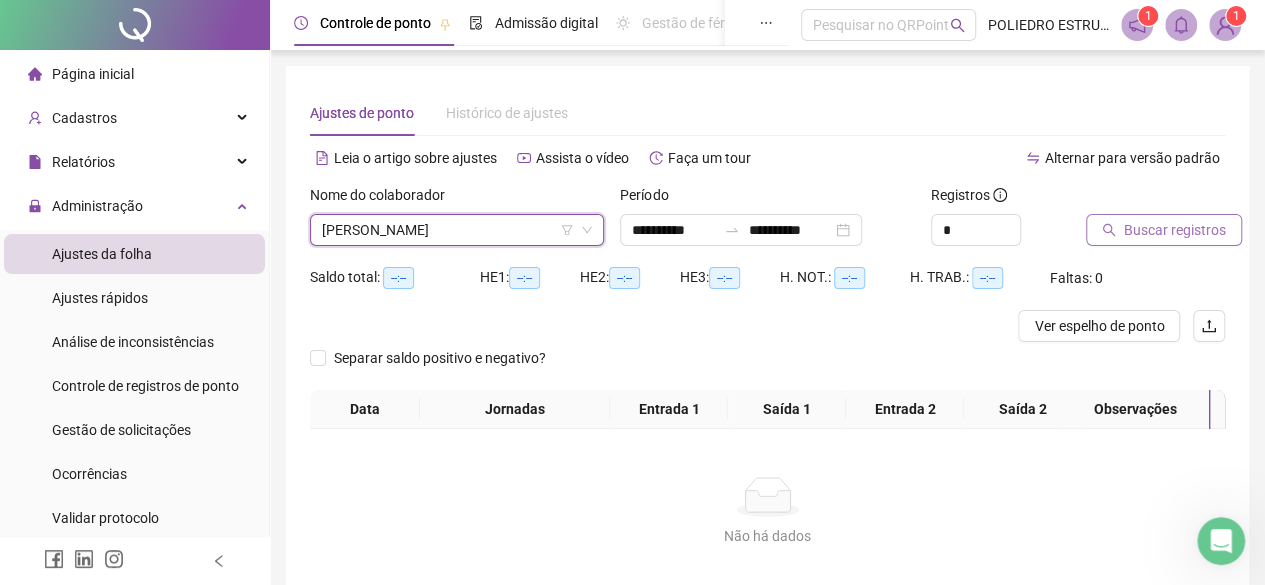 click on "Buscar registros" at bounding box center (1175, 230) 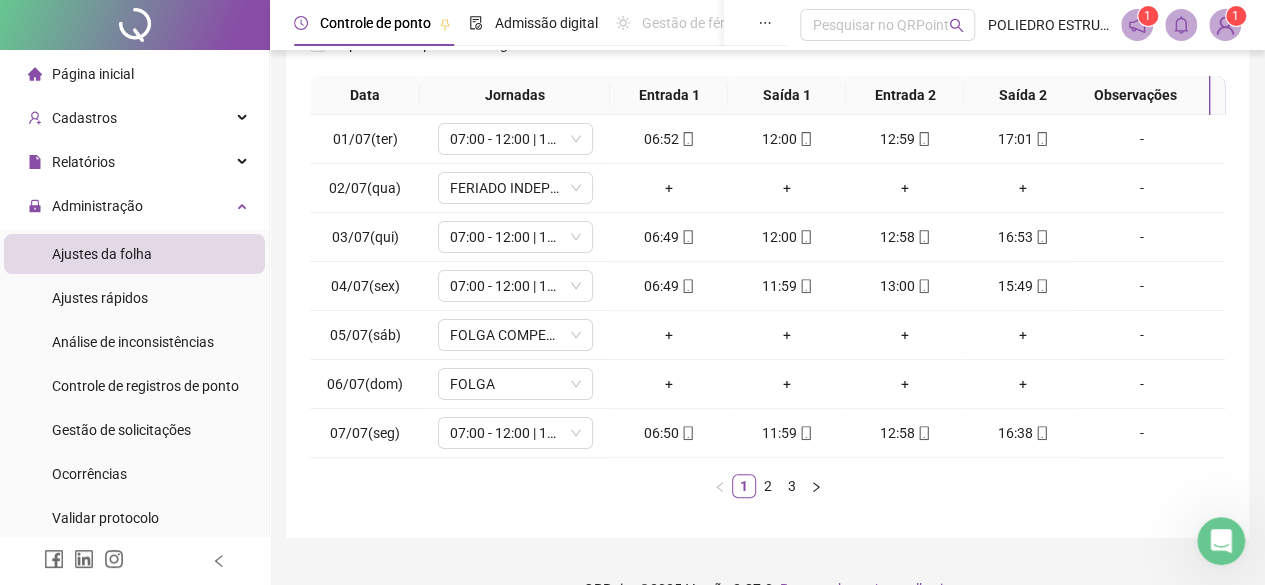 scroll, scrollTop: 365, scrollLeft: 0, axis: vertical 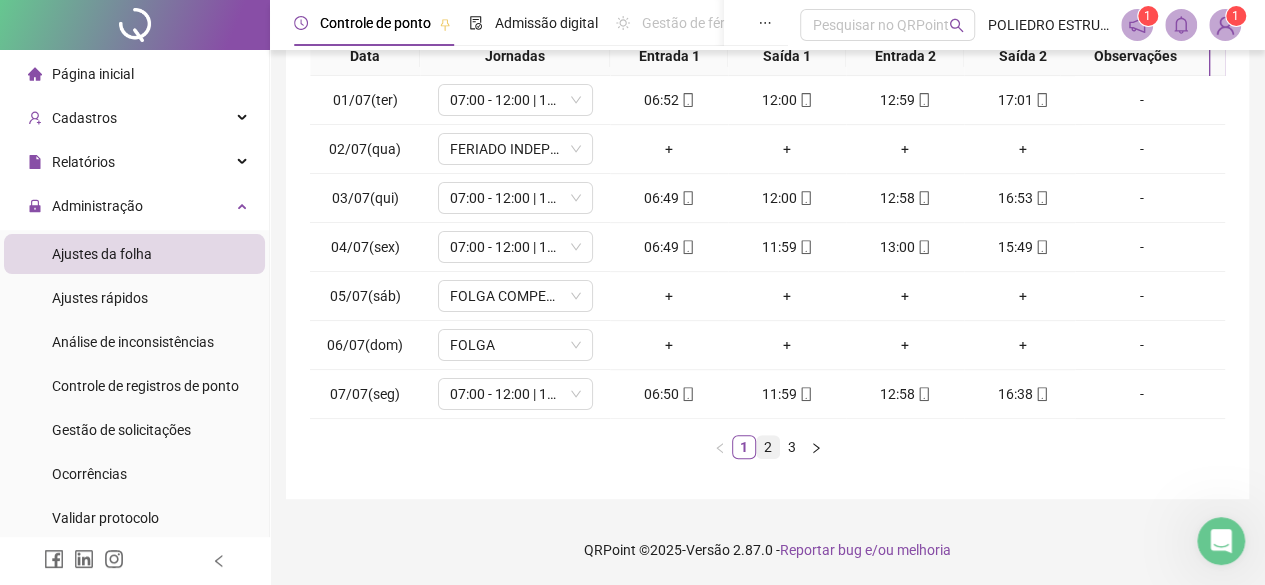 click on "2" at bounding box center (768, 447) 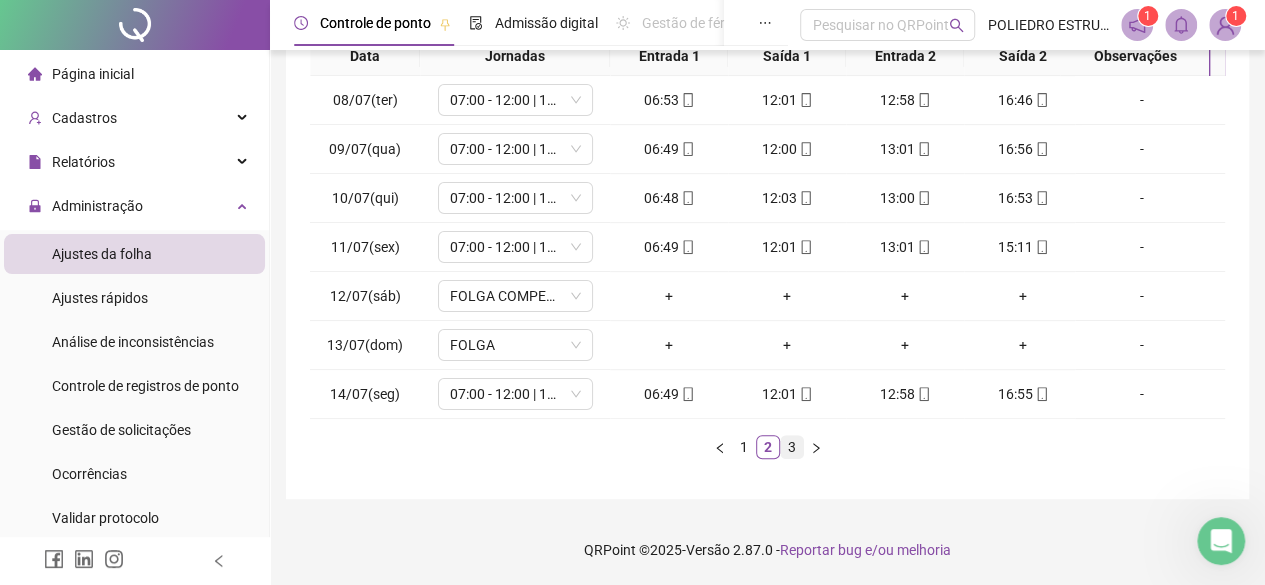 click on "3" at bounding box center [792, 447] 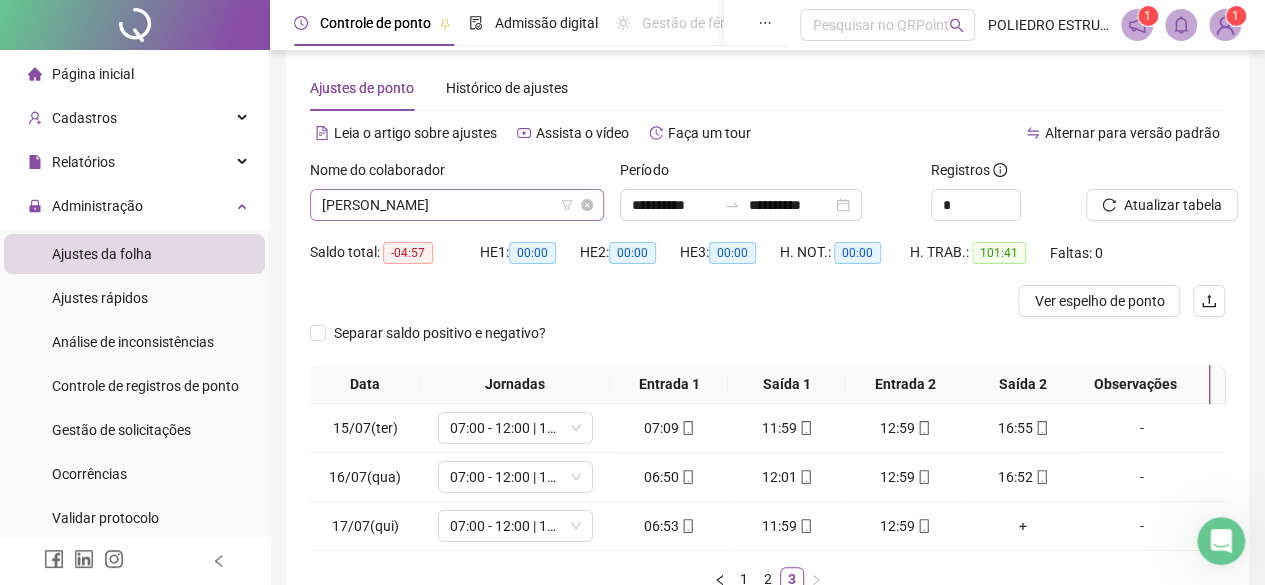 scroll, scrollTop: 0, scrollLeft: 0, axis: both 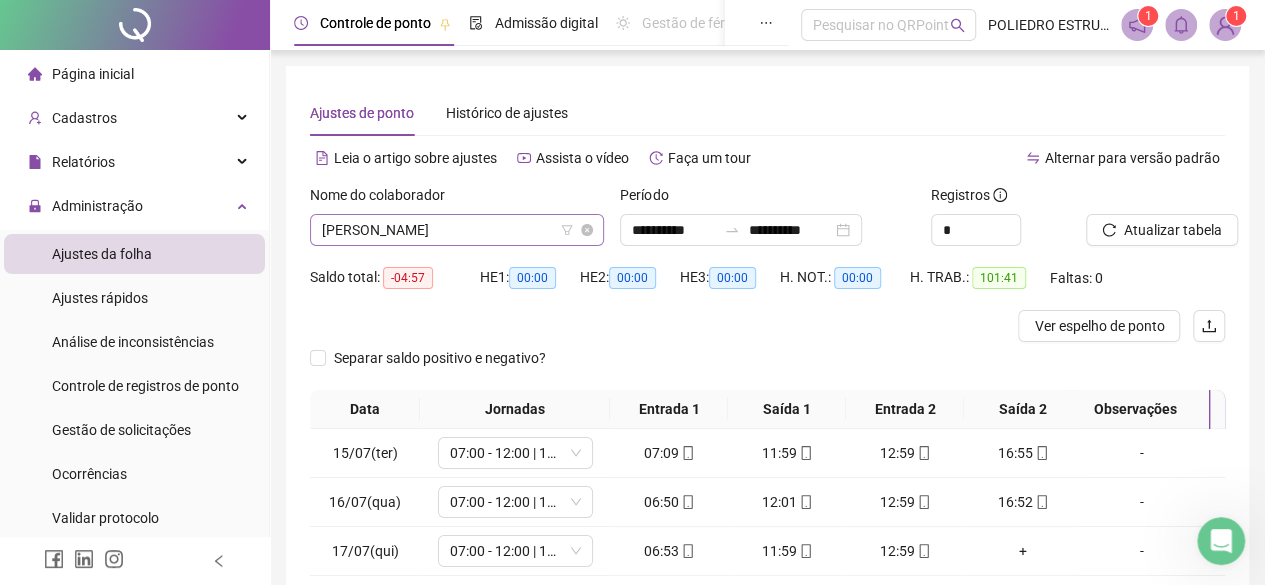 click on "[PERSON_NAME]" at bounding box center [457, 230] 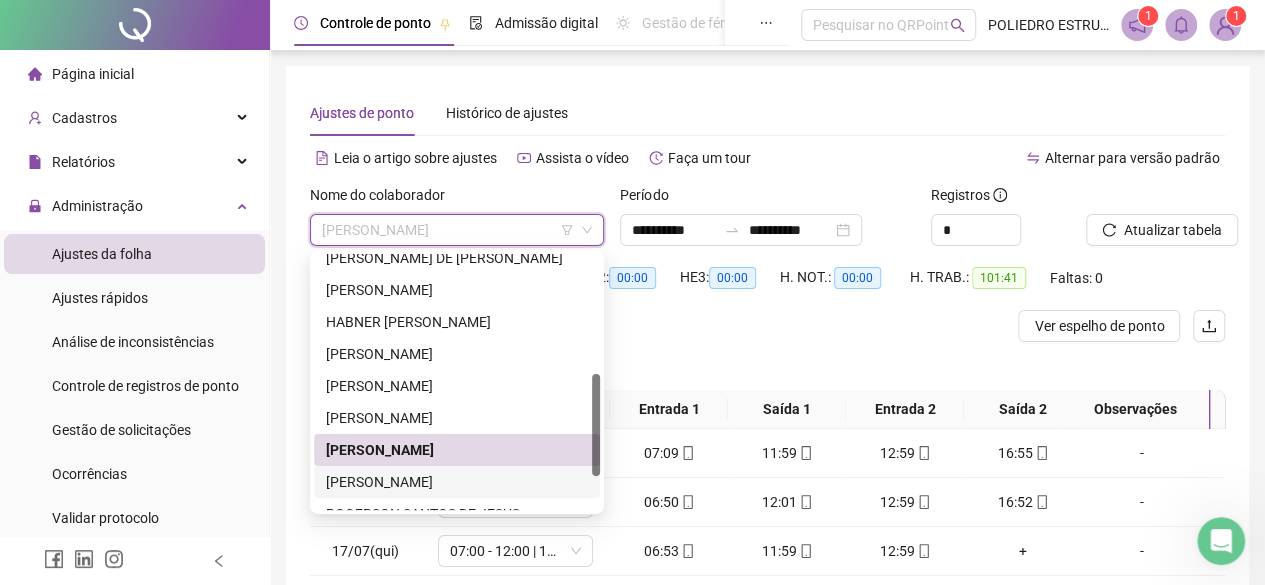 click on "[PERSON_NAME]" at bounding box center [457, 482] 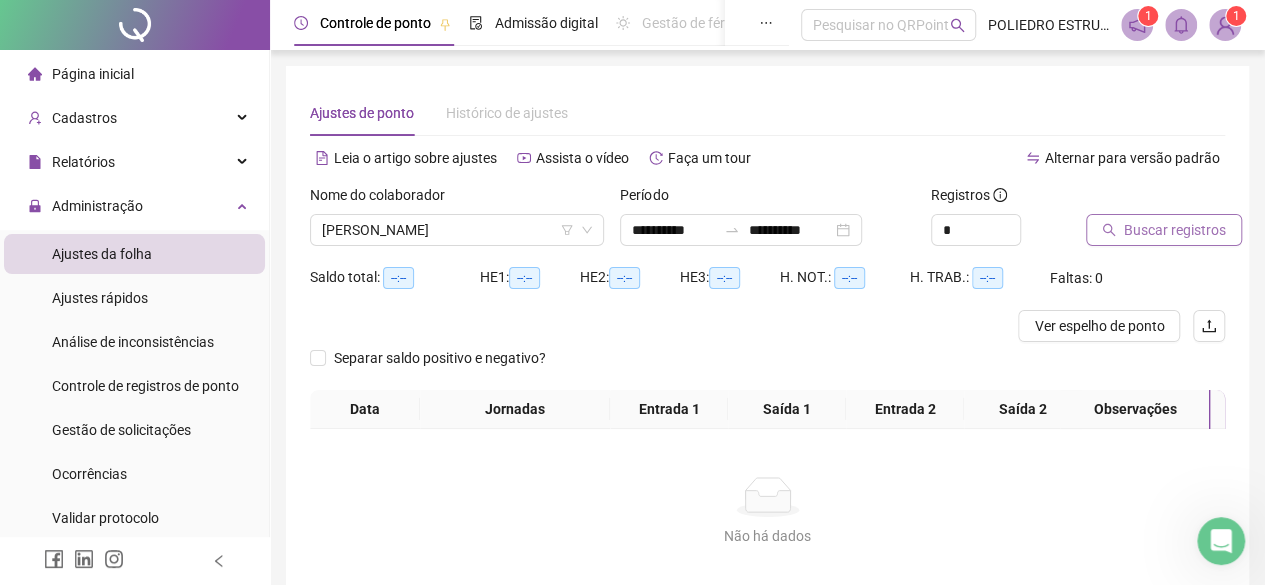 click on "Buscar registros" at bounding box center (1175, 230) 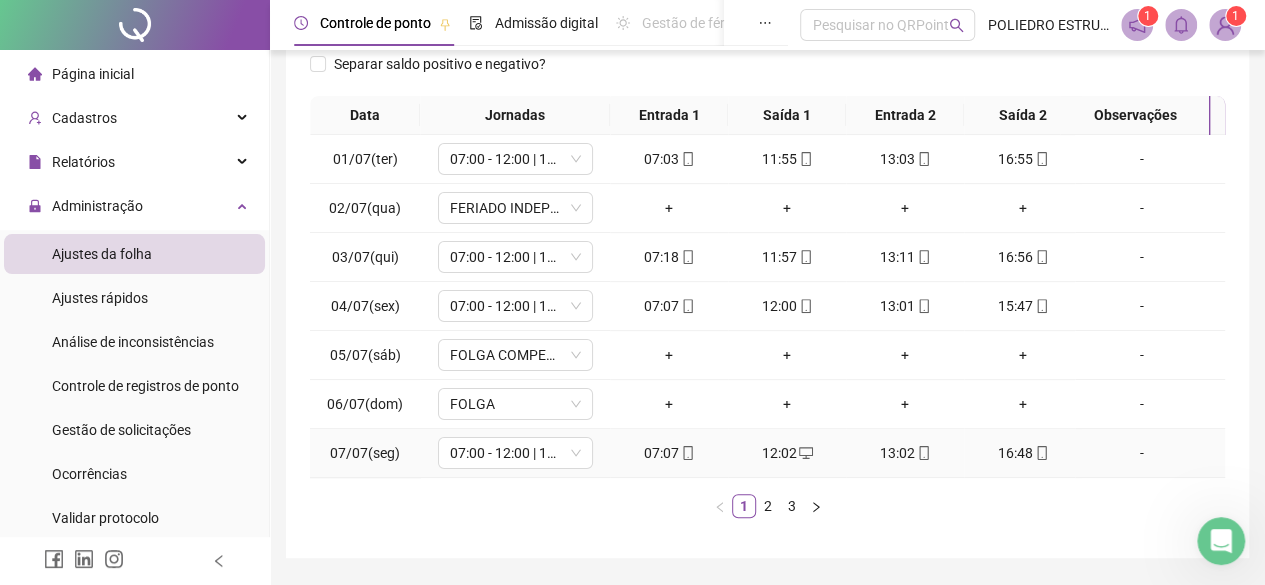 scroll, scrollTop: 365, scrollLeft: 0, axis: vertical 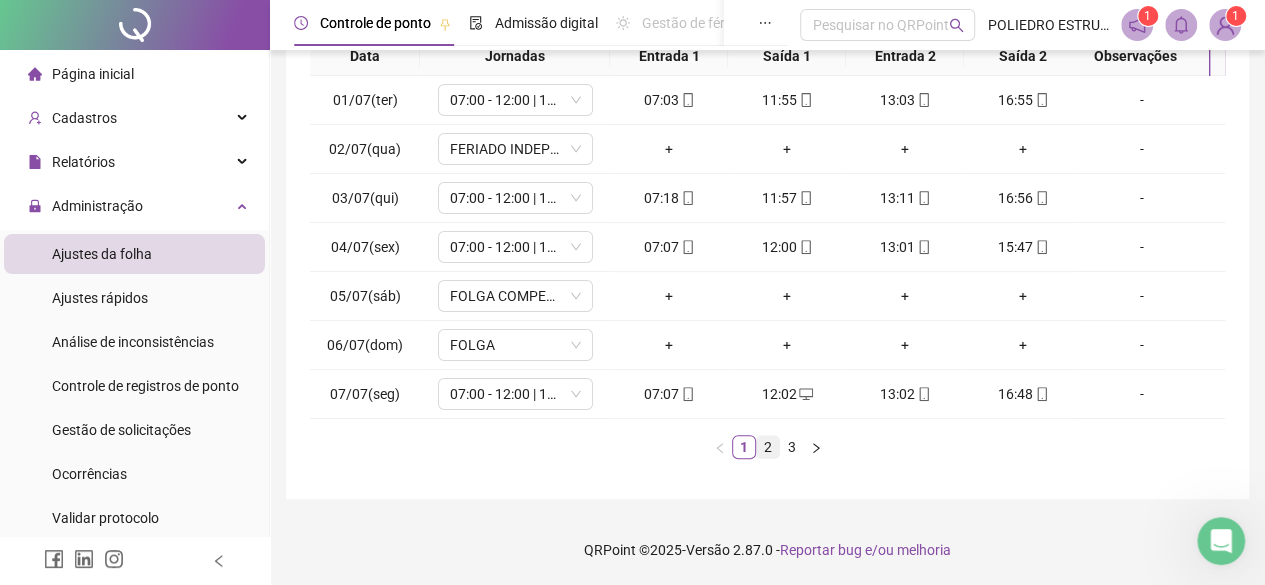 click on "2" at bounding box center (768, 447) 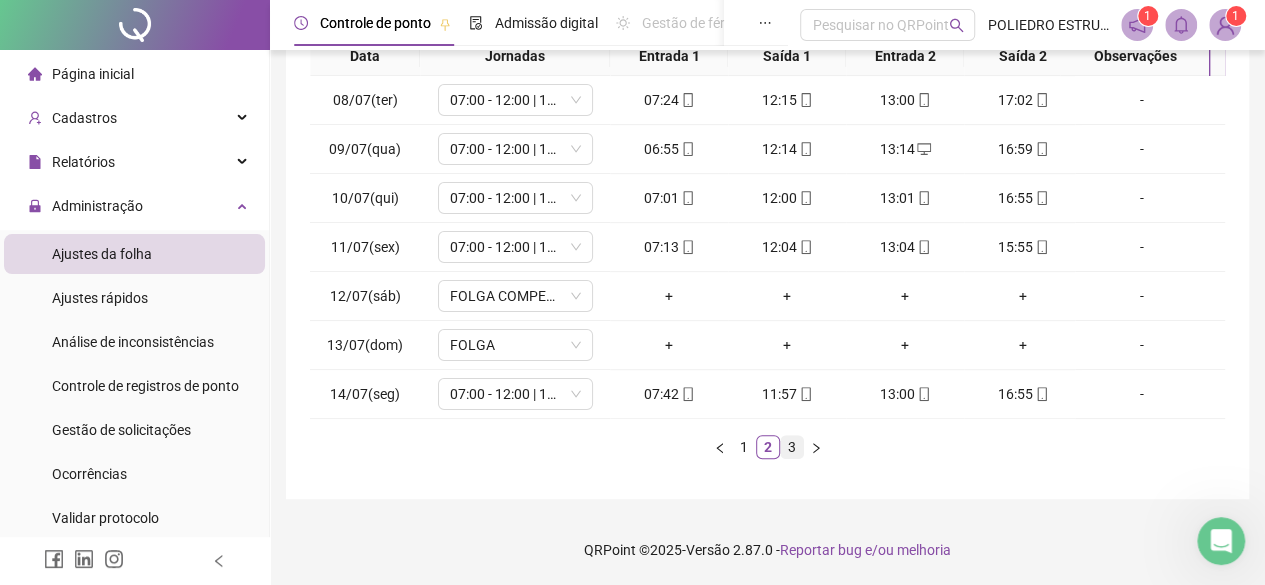 click on "3" at bounding box center [792, 447] 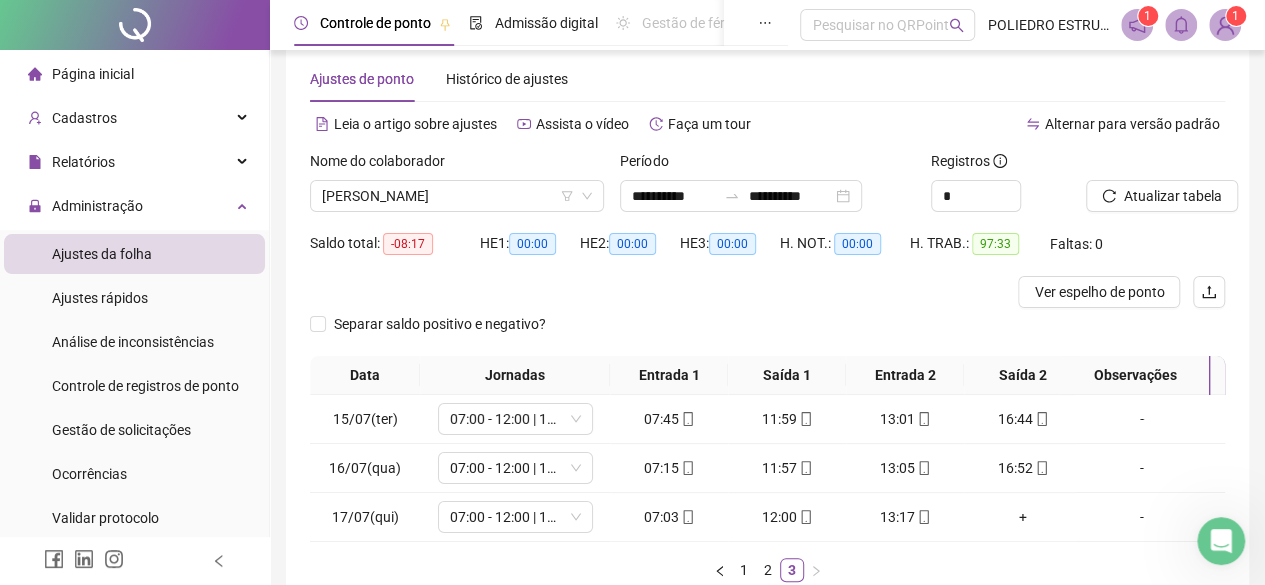 scroll, scrollTop: 0, scrollLeft: 0, axis: both 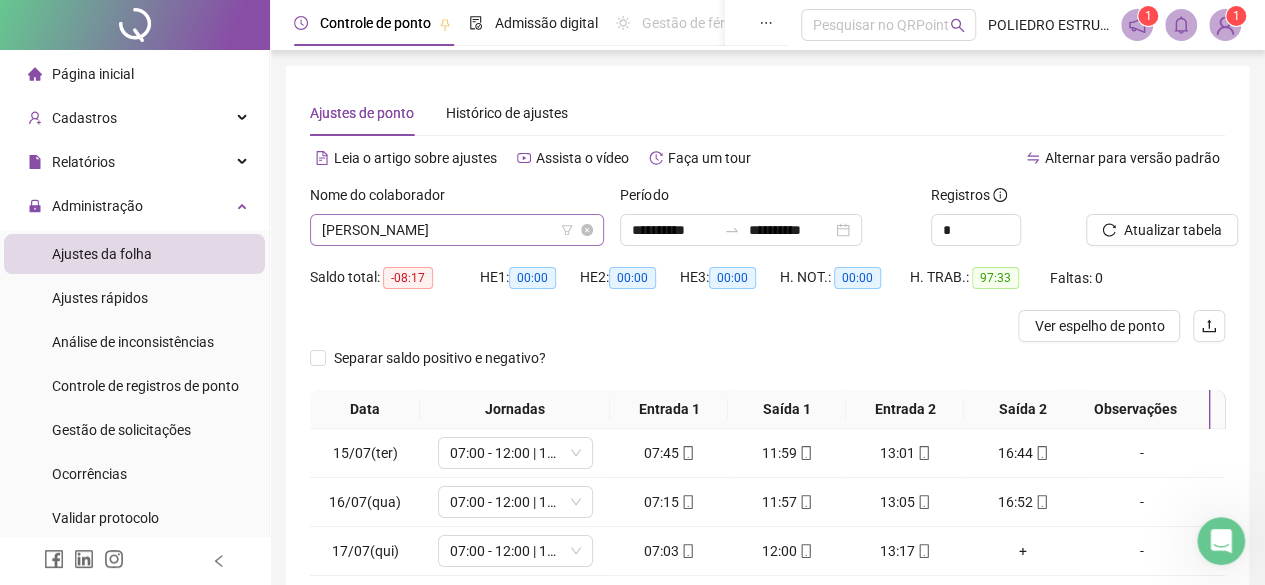 click on "[PERSON_NAME]" at bounding box center [457, 230] 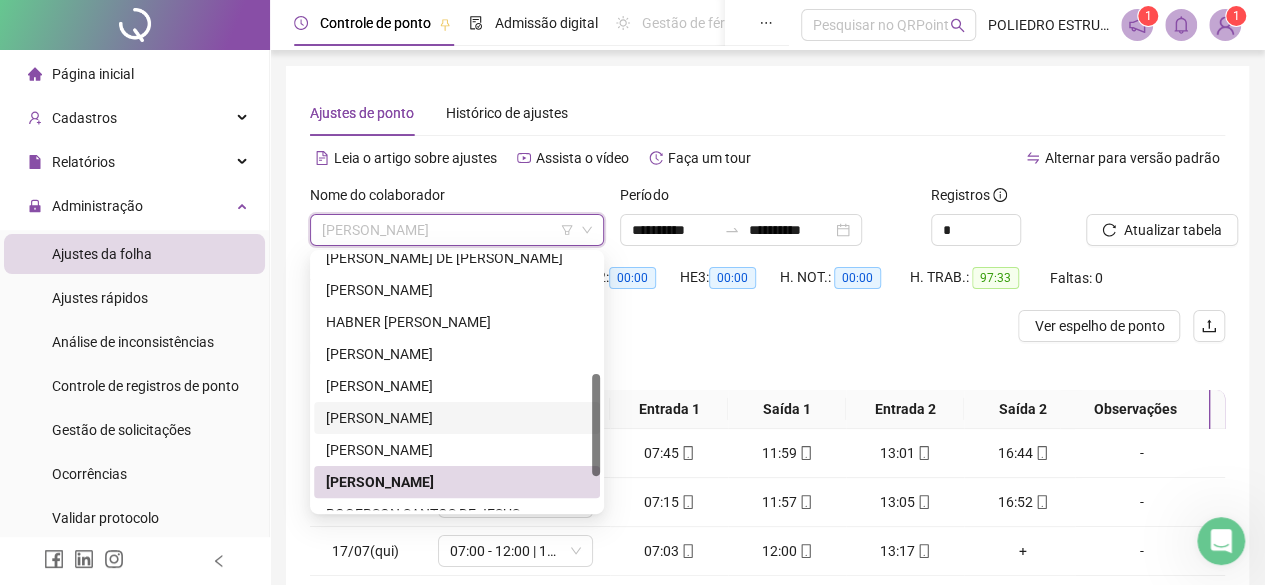 scroll, scrollTop: 384, scrollLeft: 0, axis: vertical 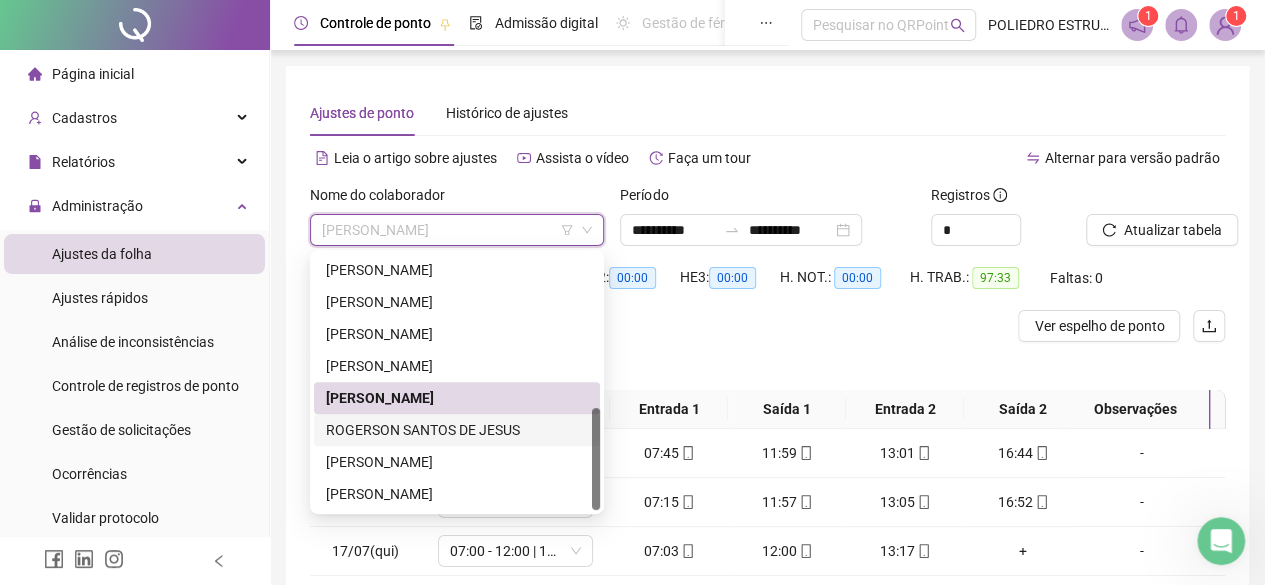 click on "ROGERSON SANTOS DE JESUS" at bounding box center (457, 430) 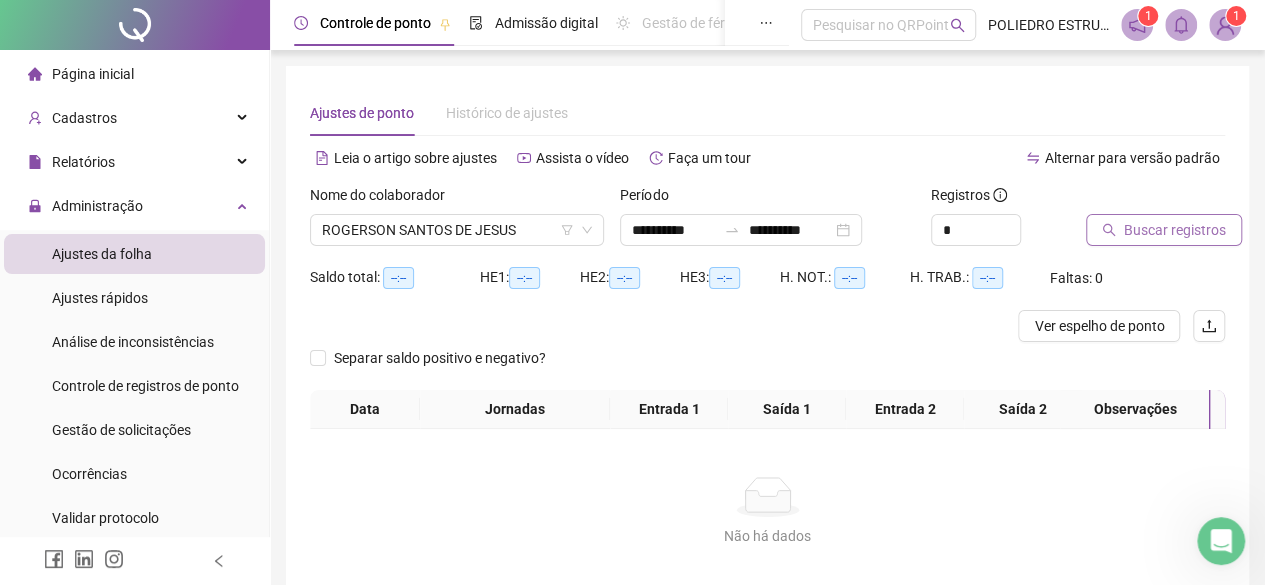 click on "Buscar registros" at bounding box center (1175, 230) 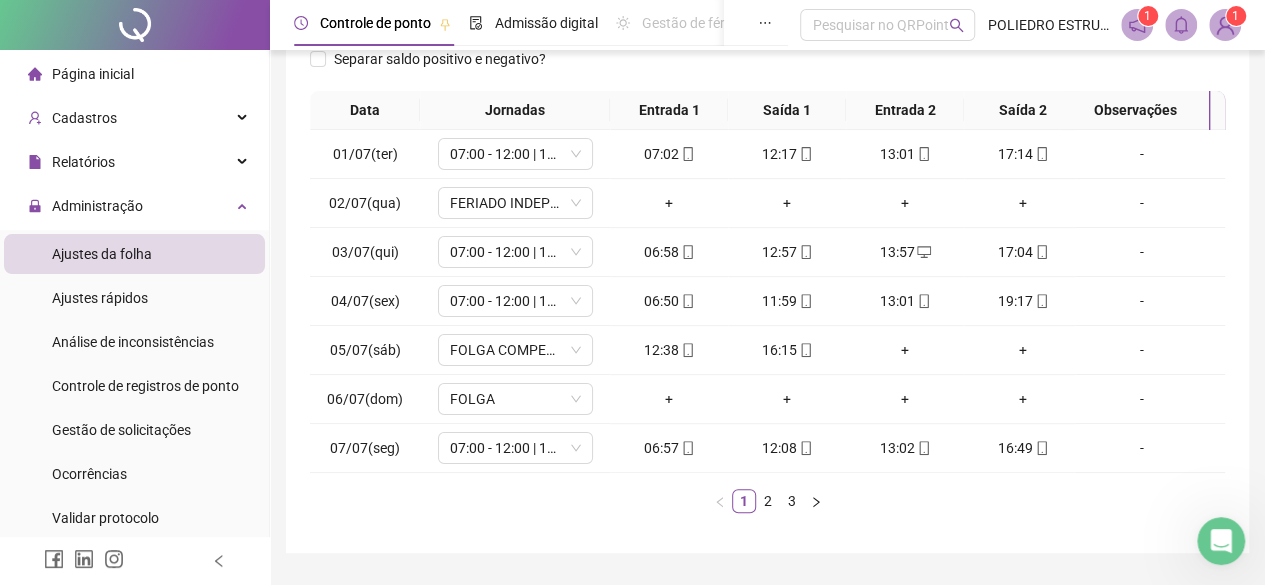 scroll, scrollTop: 365, scrollLeft: 0, axis: vertical 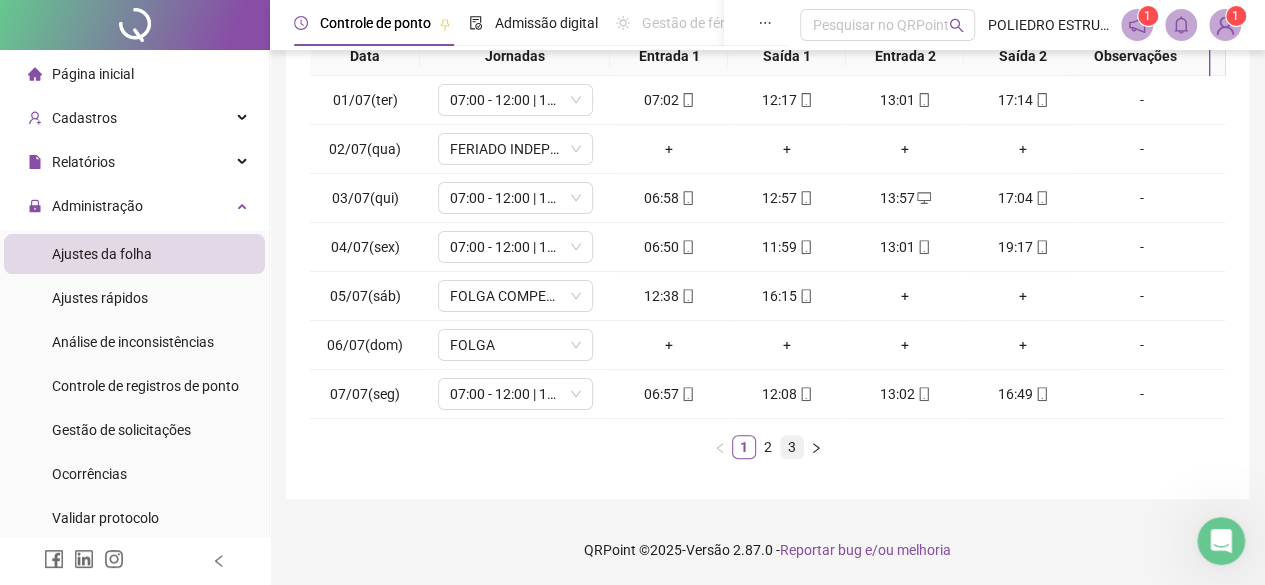 click on "3" at bounding box center [792, 447] 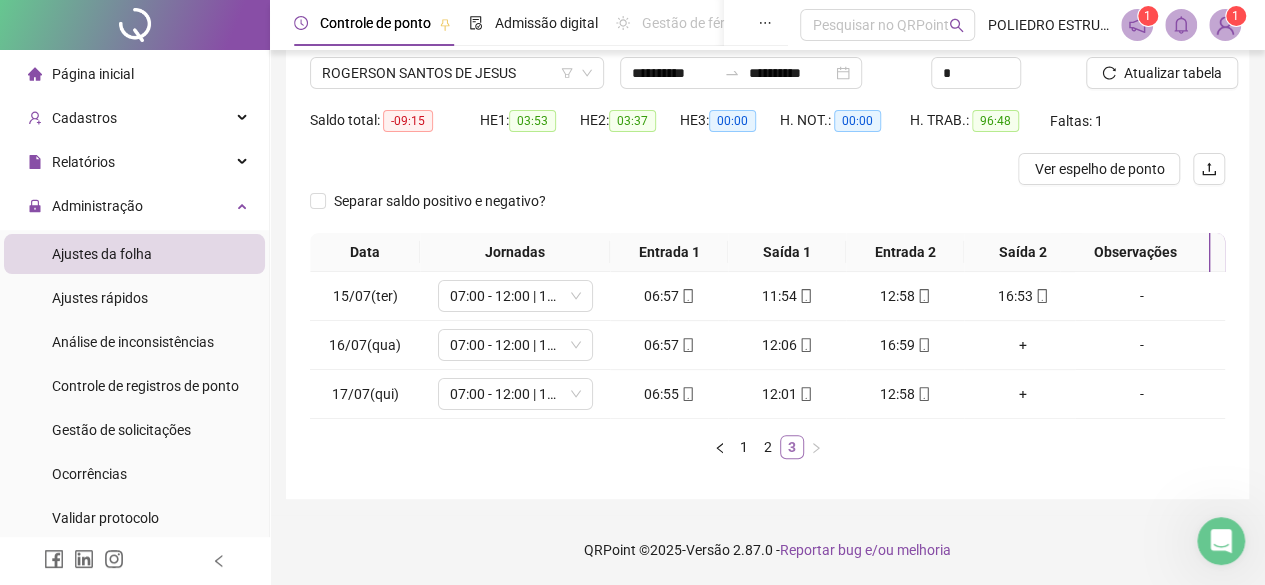 scroll, scrollTop: 170, scrollLeft: 0, axis: vertical 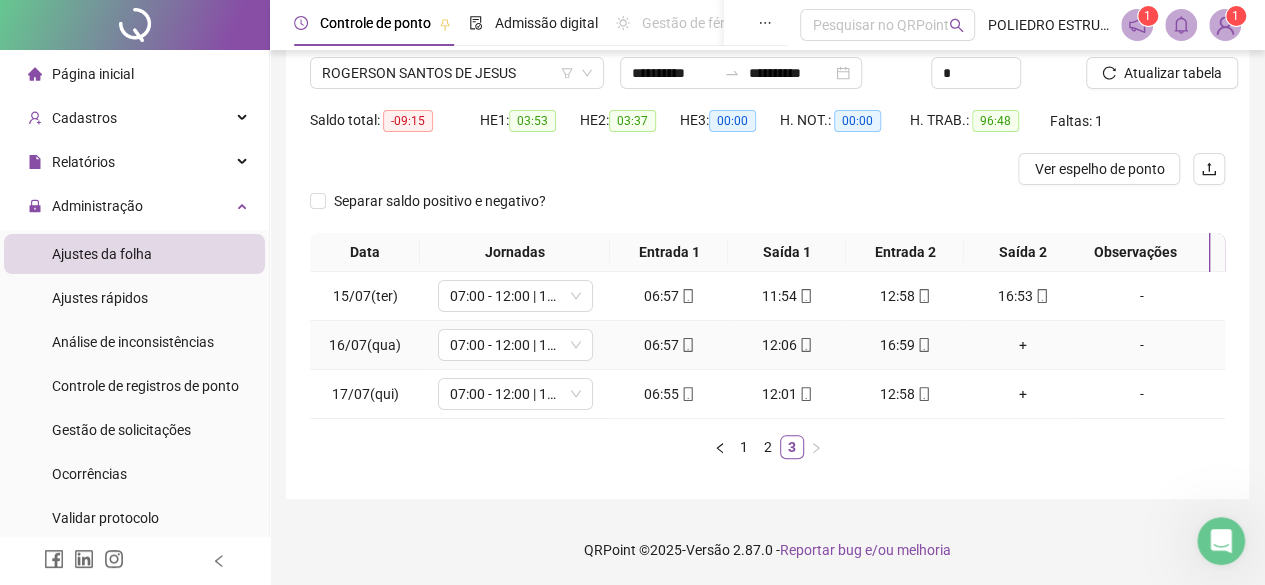 click on "+" at bounding box center [1023, 345] 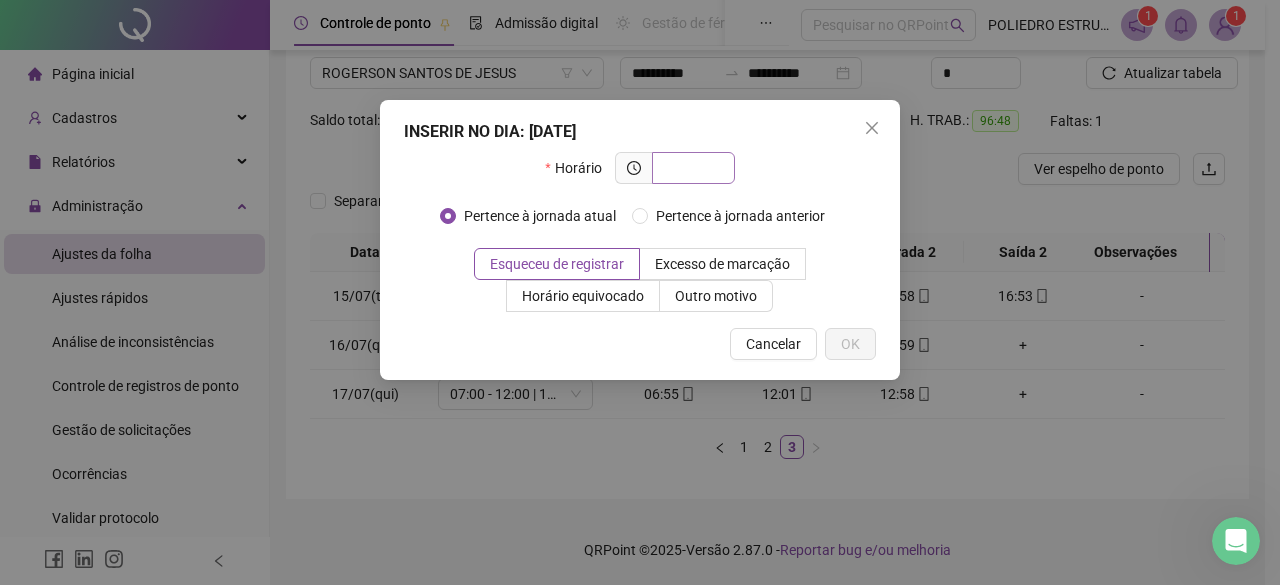 click at bounding box center [691, 168] 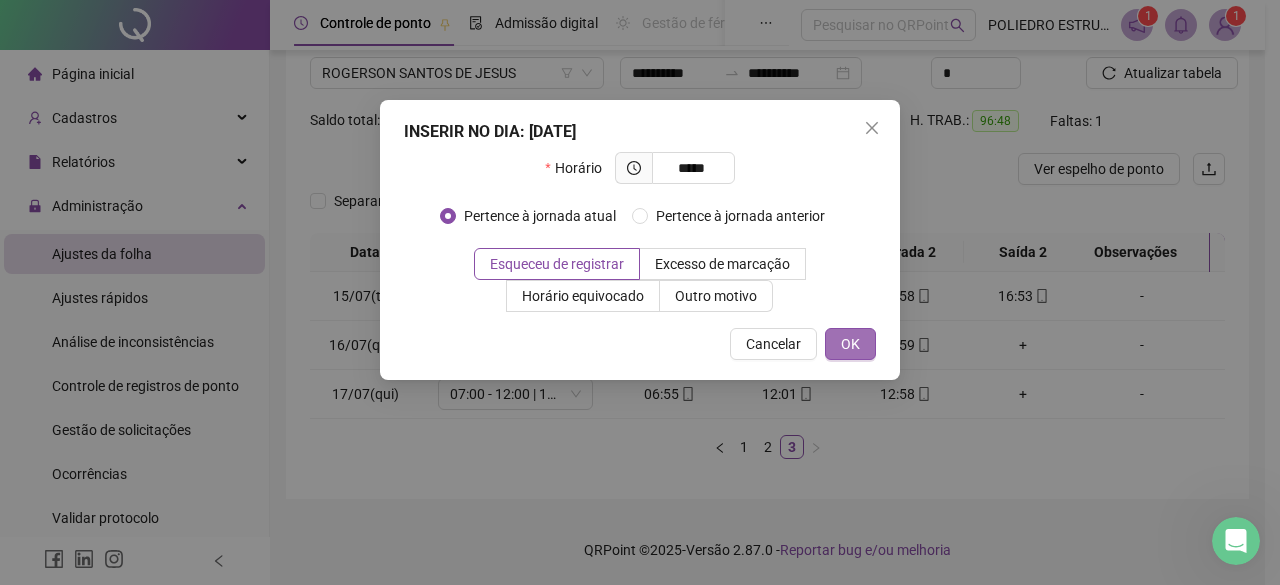 type on "*****" 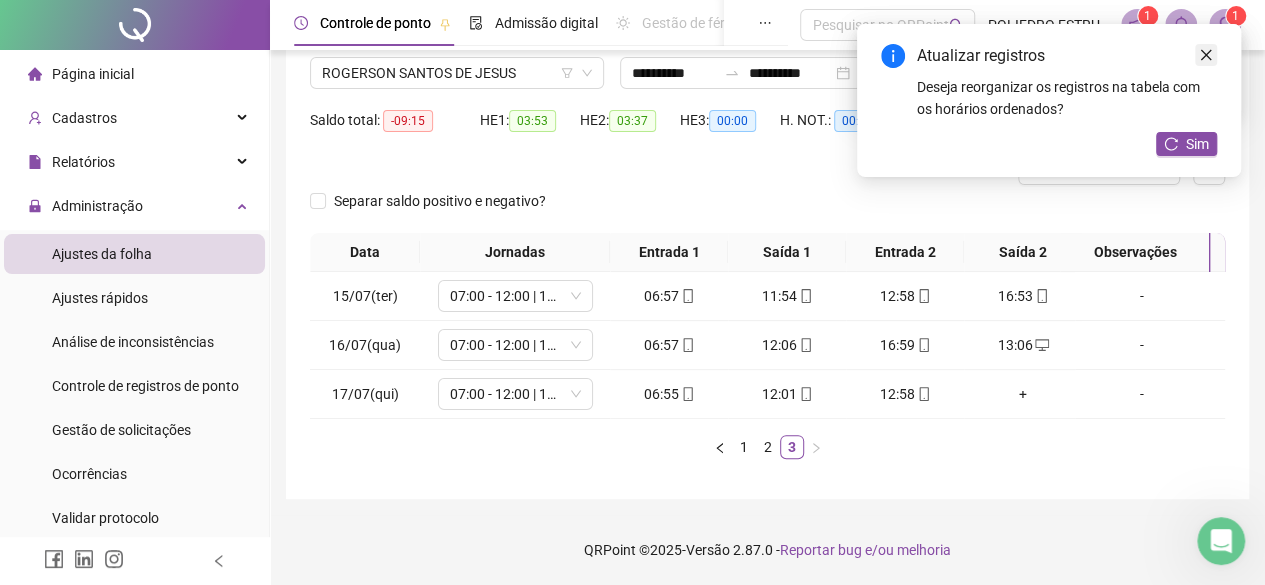 drag, startPoint x: 1199, startPoint y: 56, endPoint x: 1092, endPoint y: 256, distance: 226.82372 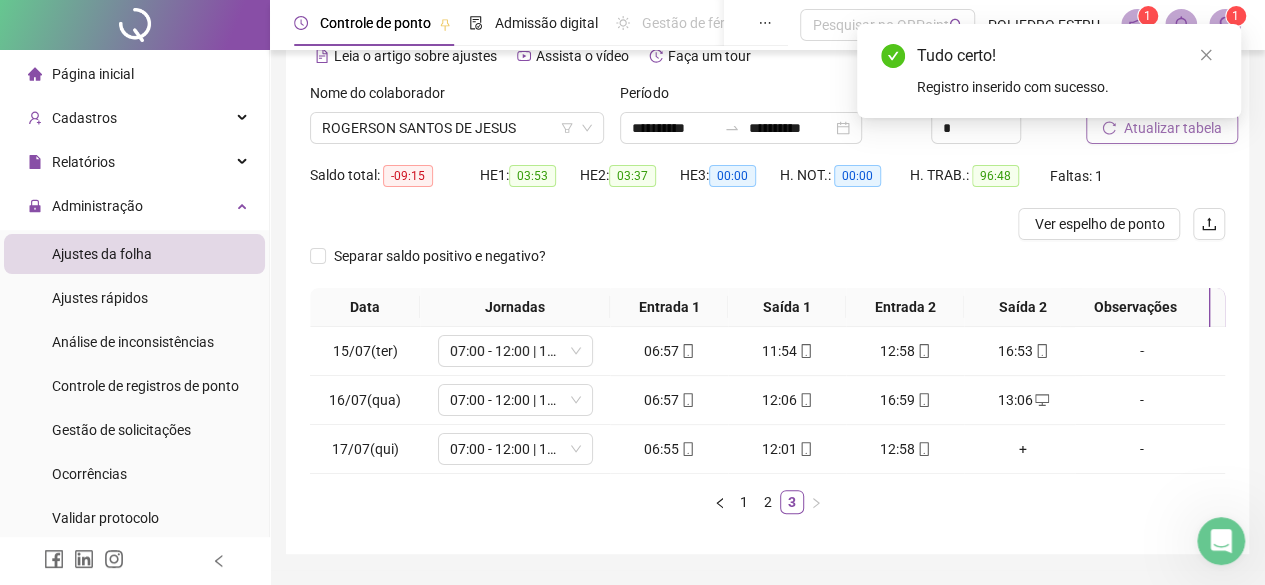 scroll, scrollTop: 70, scrollLeft: 0, axis: vertical 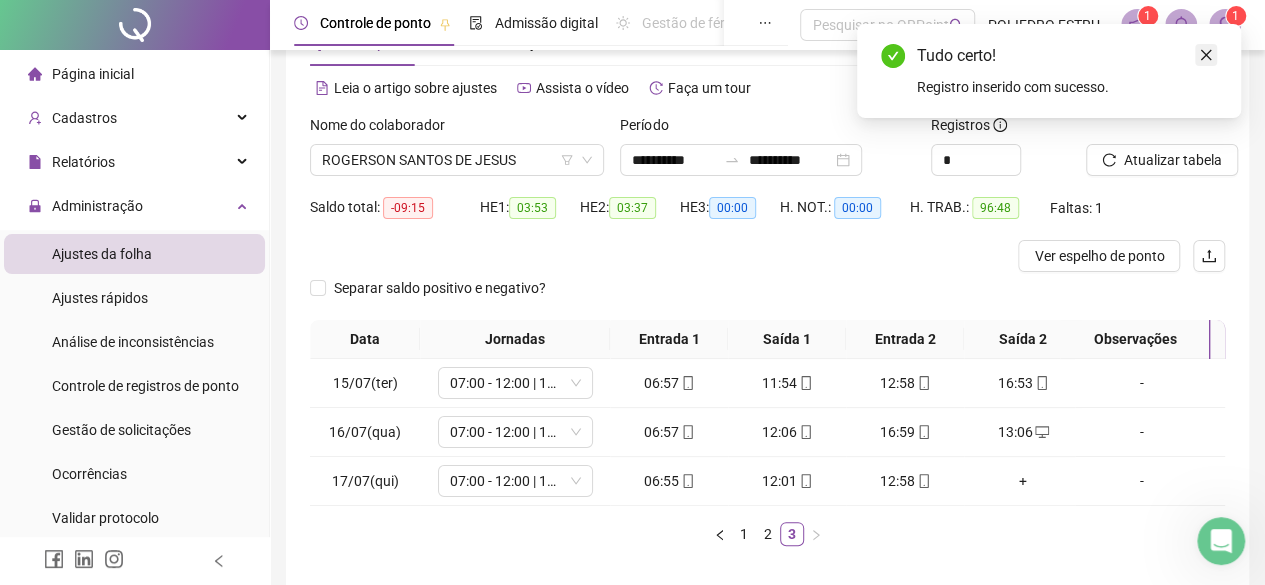 click 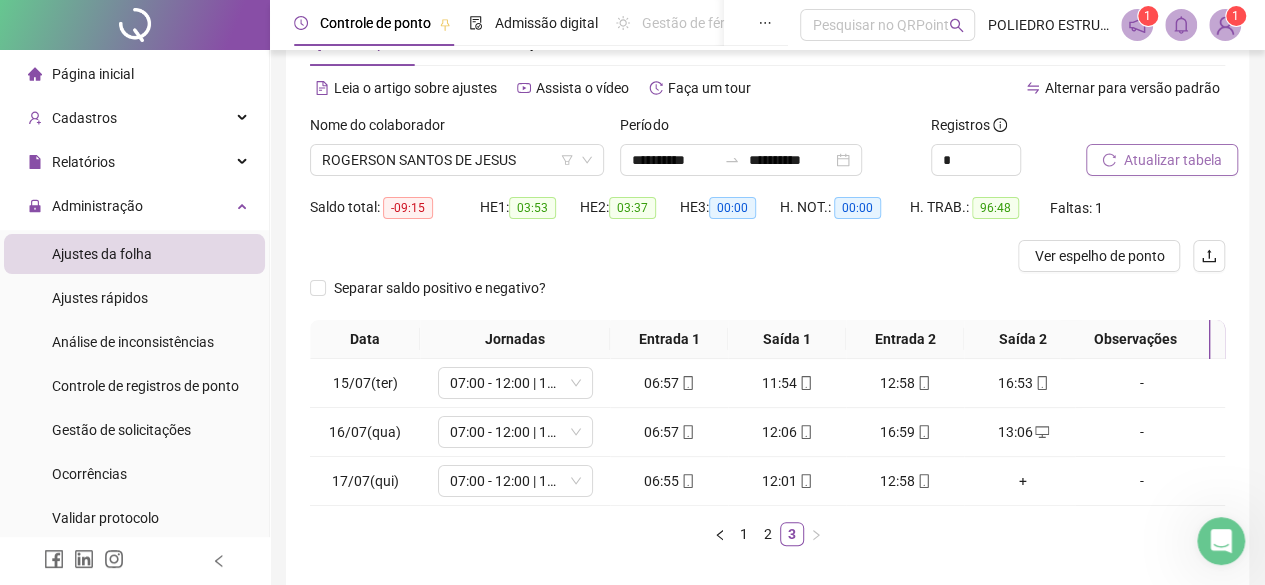 click on "Atualizar tabela" at bounding box center (1173, 160) 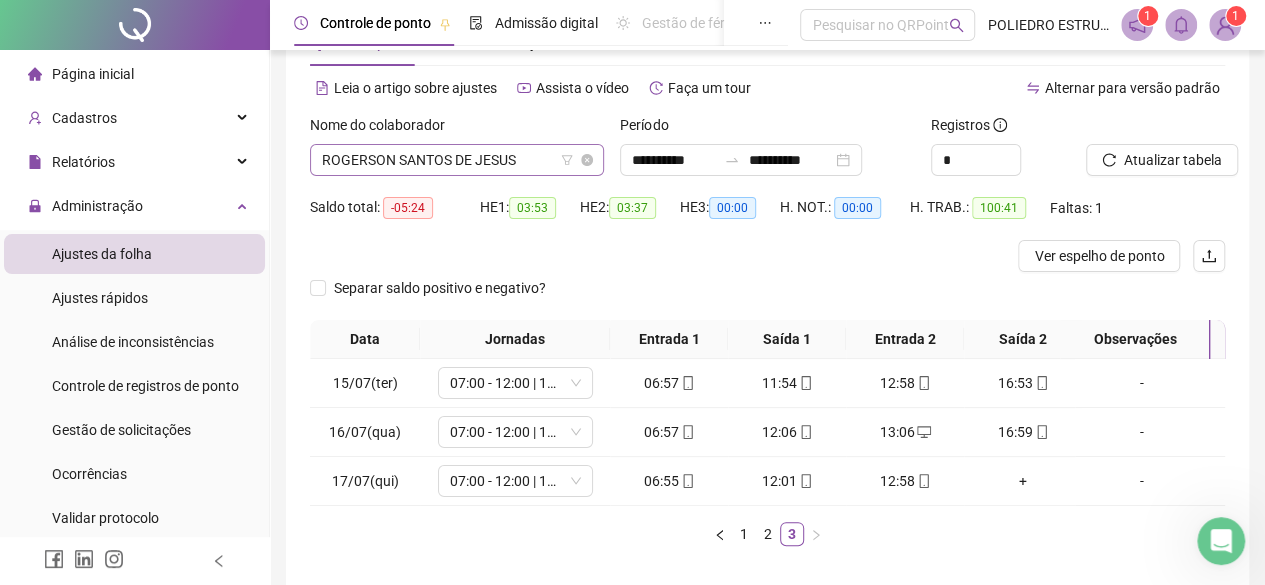 click on "ROGERSON SANTOS DE JESUS" at bounding box center (457, 160) 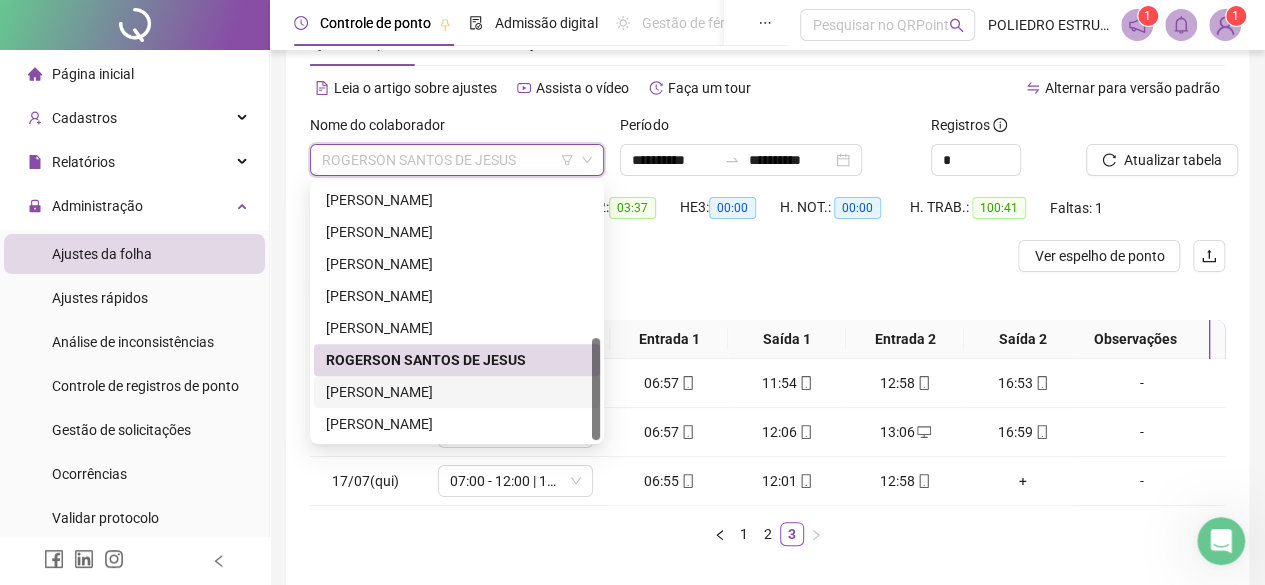 click on "[PERSON_NAME]" at bounding box center (457, 392) 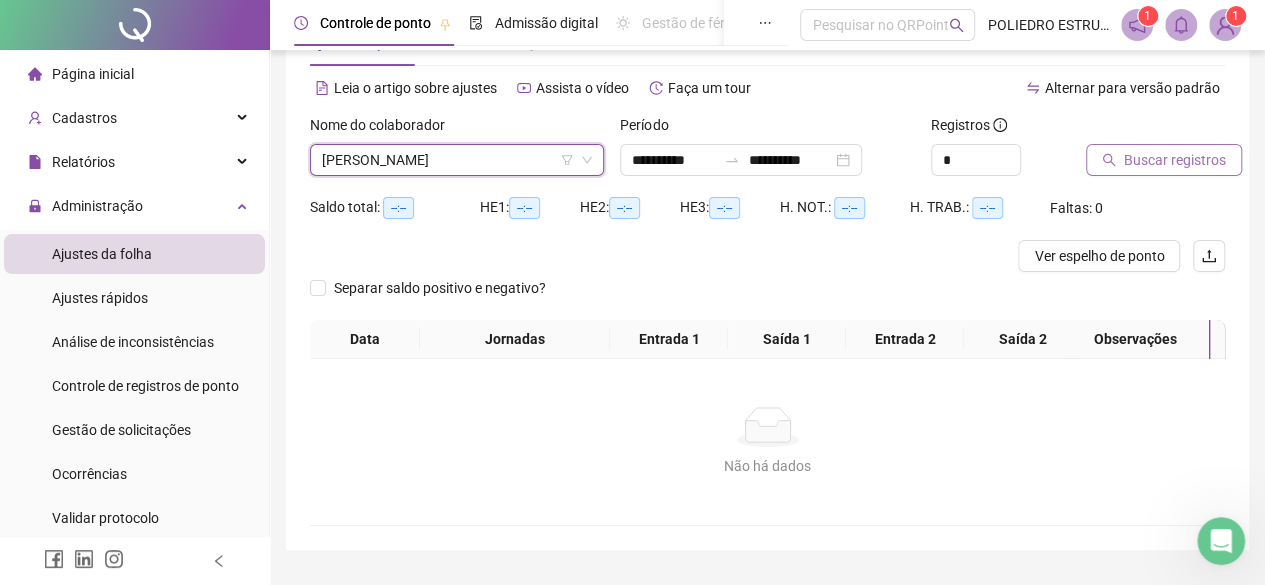 click on "Buscar registros" at bounding box center (1175, 160) 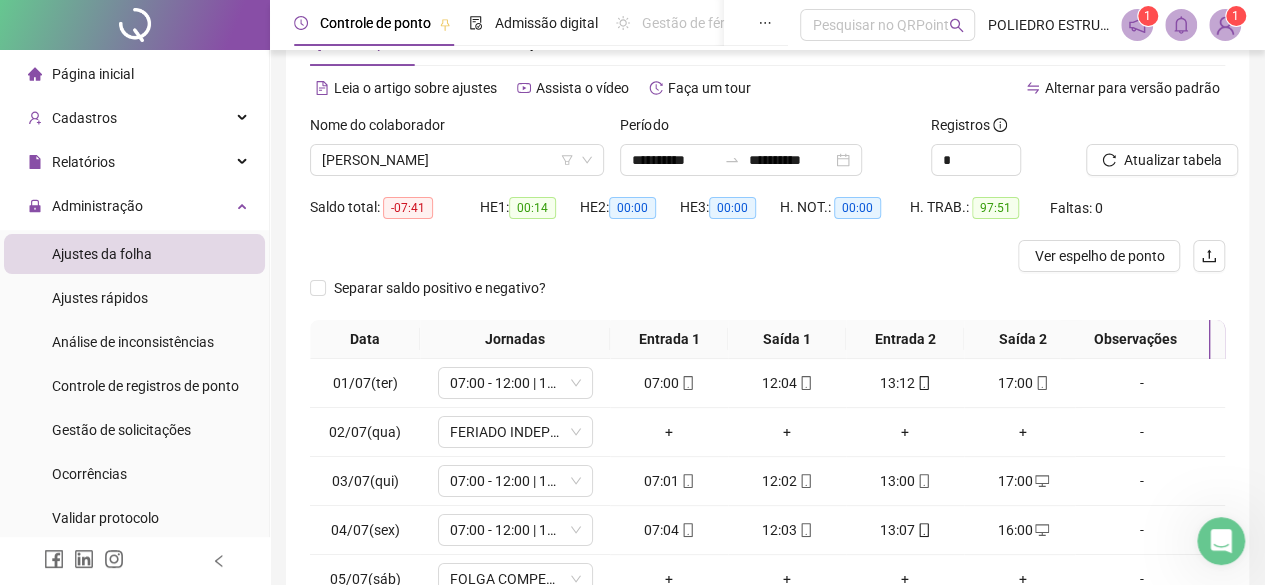 scroll, scrollTop: 365, scrollLeft: 0, axis: vertical 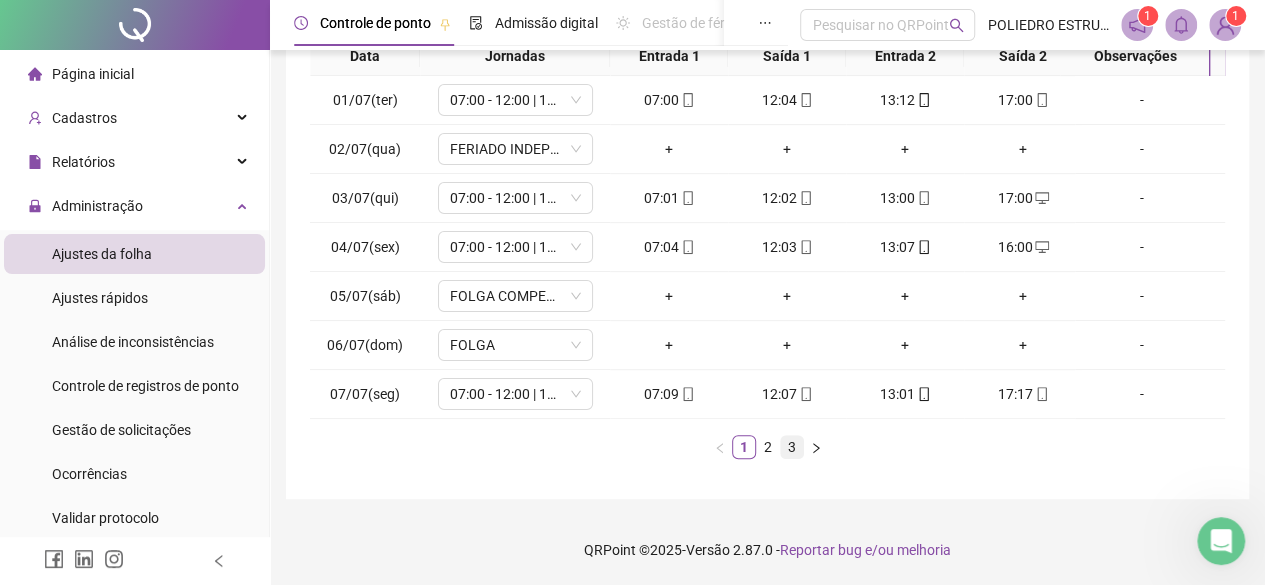 click on "3" at bounding box center [792, 447] 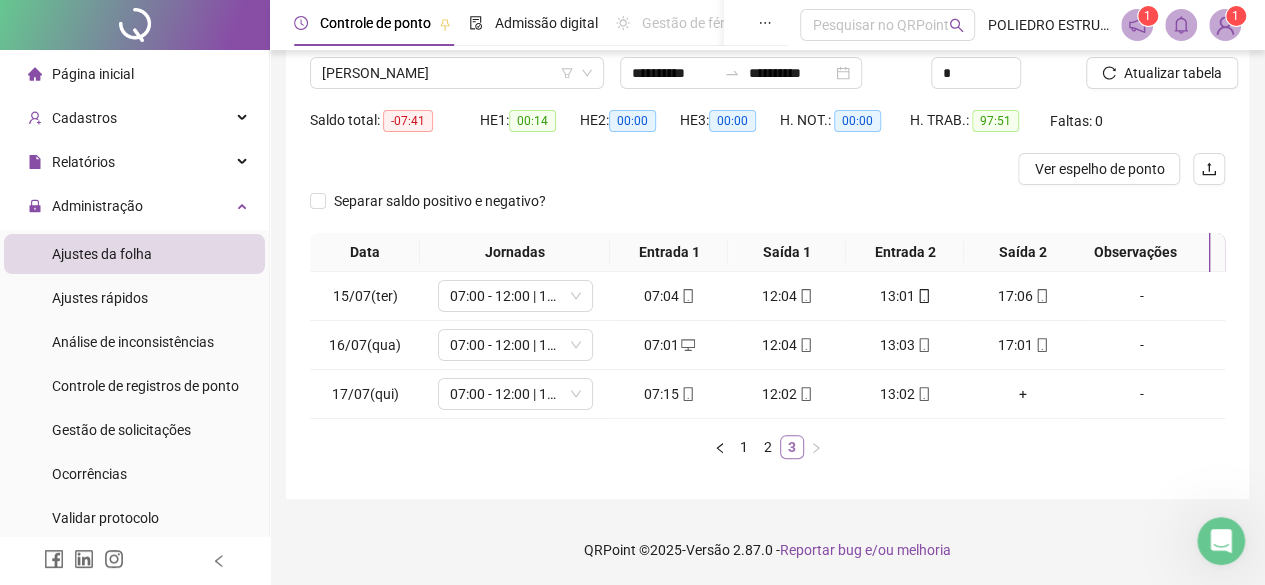 scroll, scrollTop: 170, scrollLeft: 0, axis: vertical 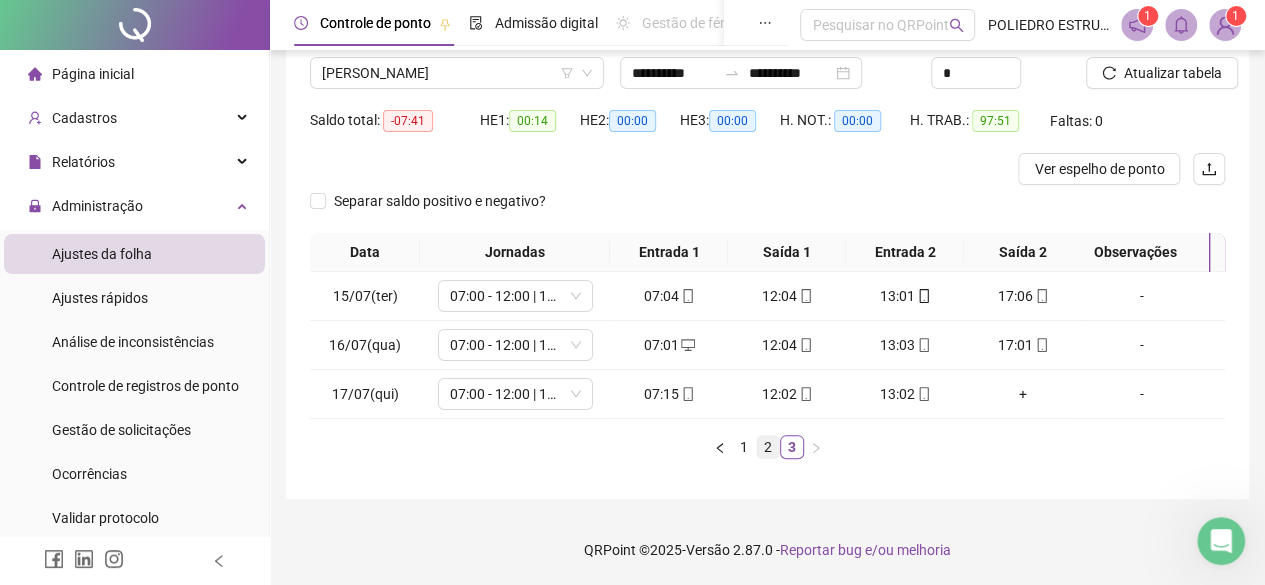click on "2" at bounding box center [768, 447] 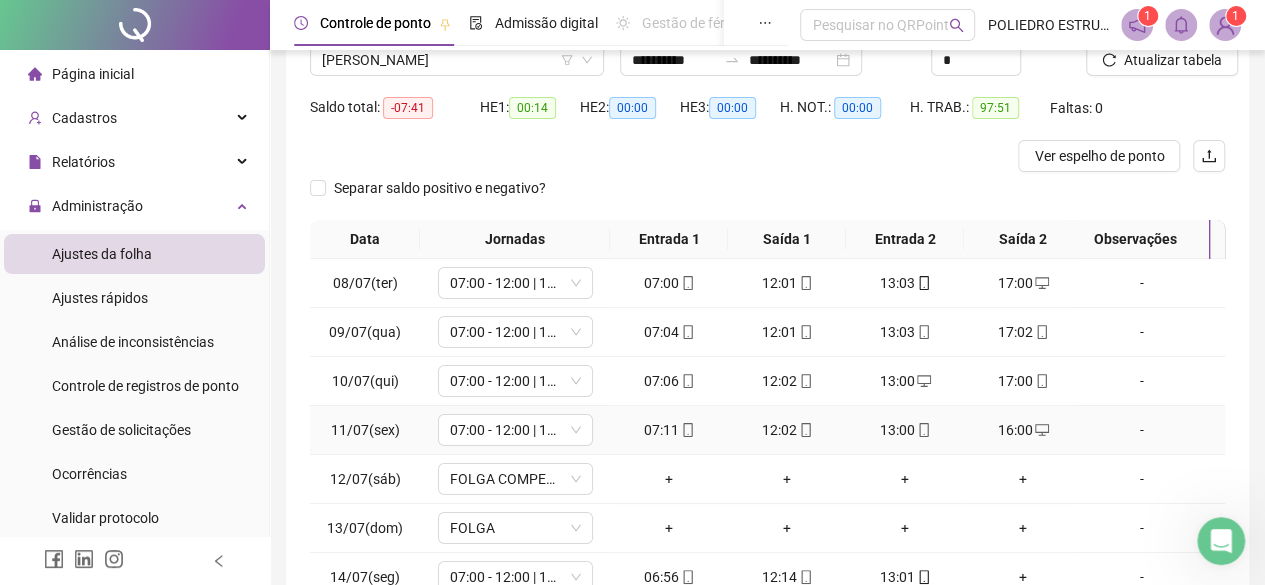 scroll, scrollTop: 0, scrollLeft: 0, axis: both 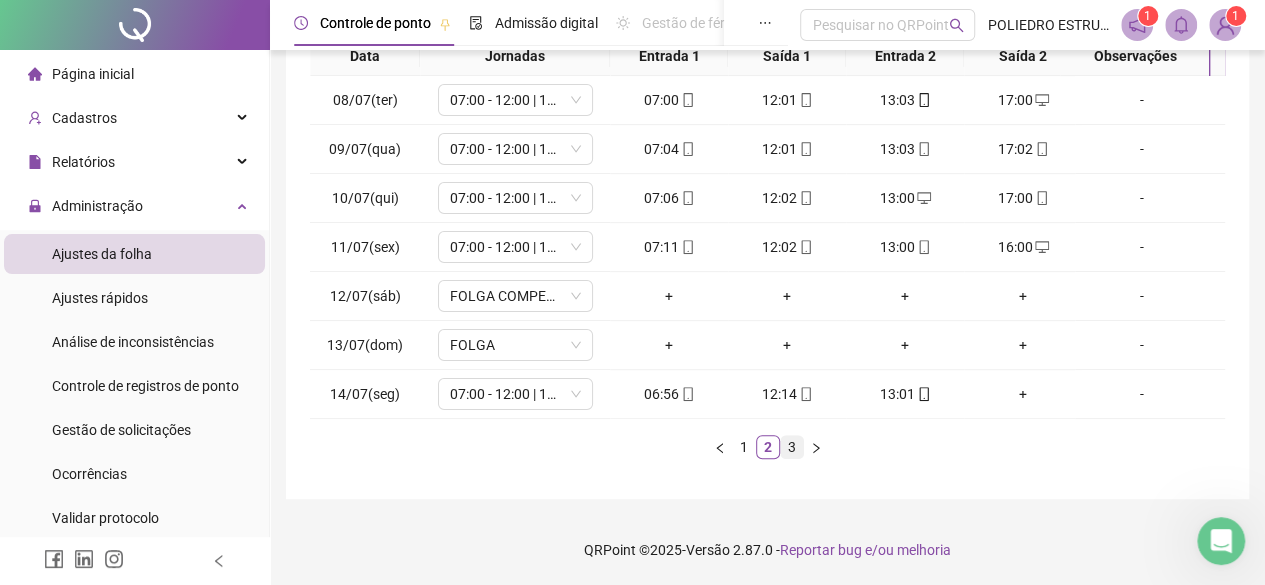 click on "3" at bounding box center (792, 447) 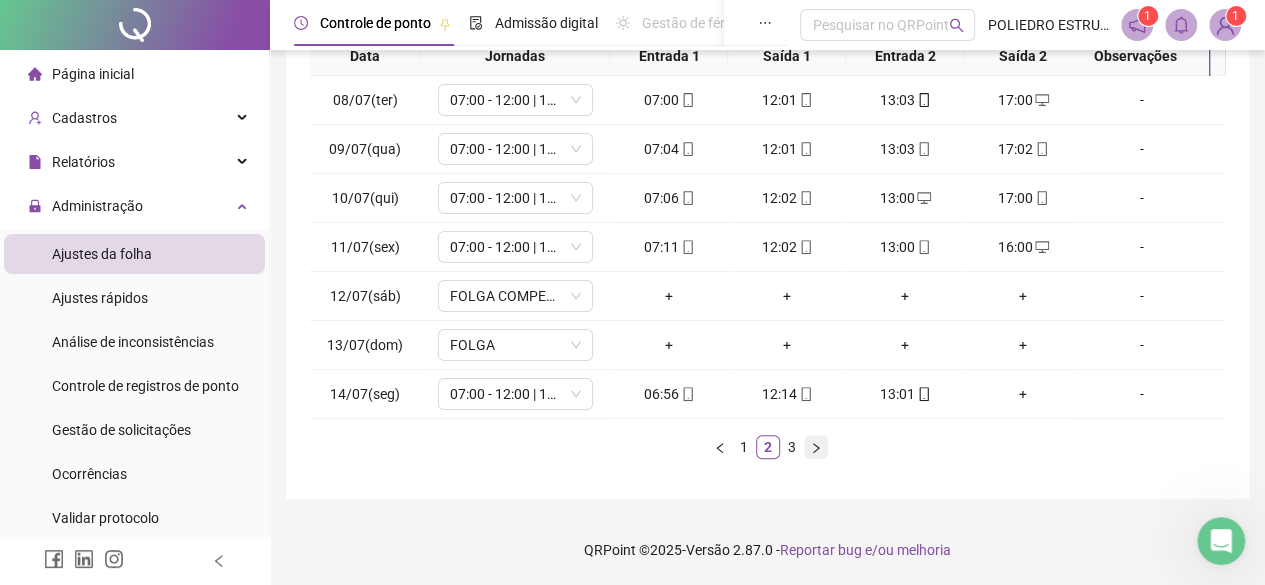 scroll, scrollTop: 170, scrollLeft: 0, axis: vertical 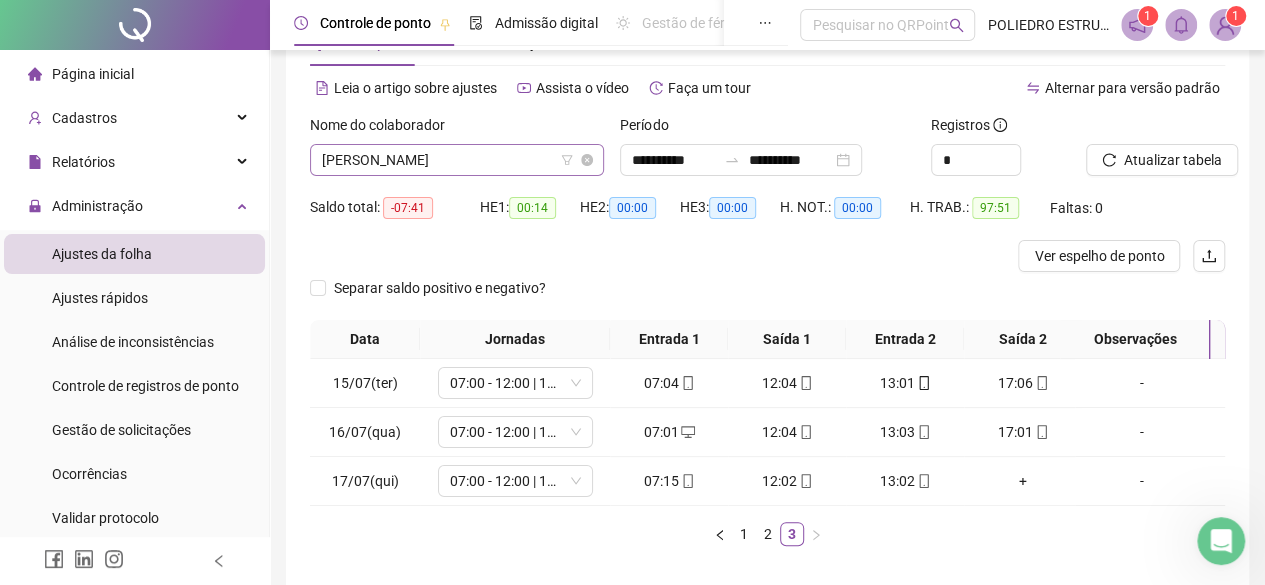 click on "[PERSON_NAME]" at bounding box center [457, 160] 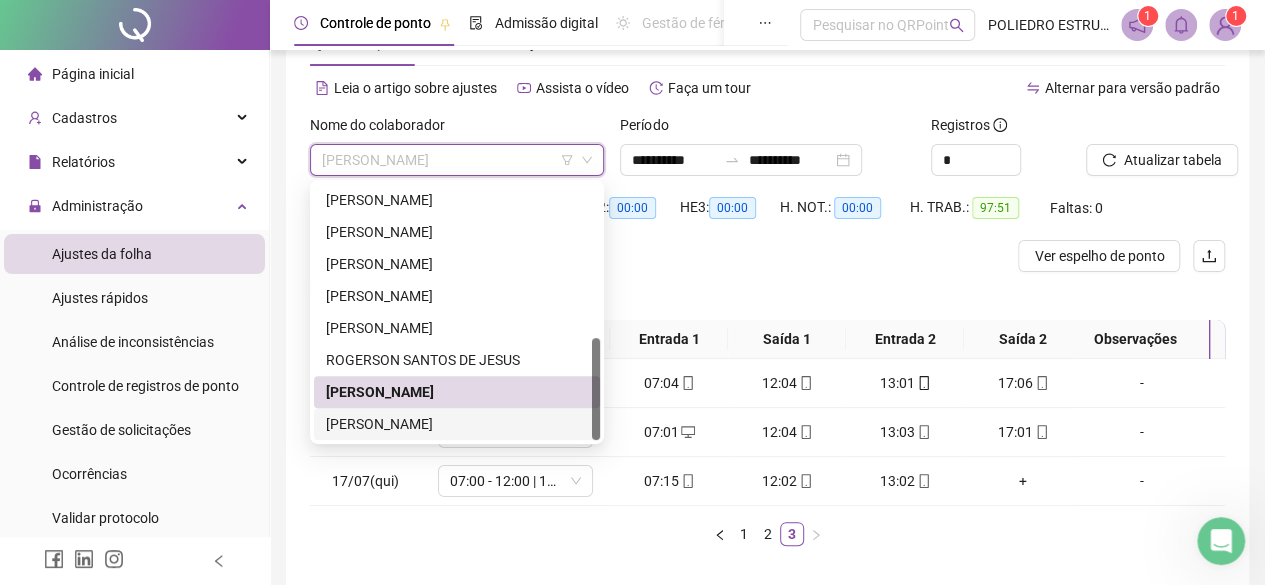 click on "[PERSON_NAME]" at bounding box center (457, 424) 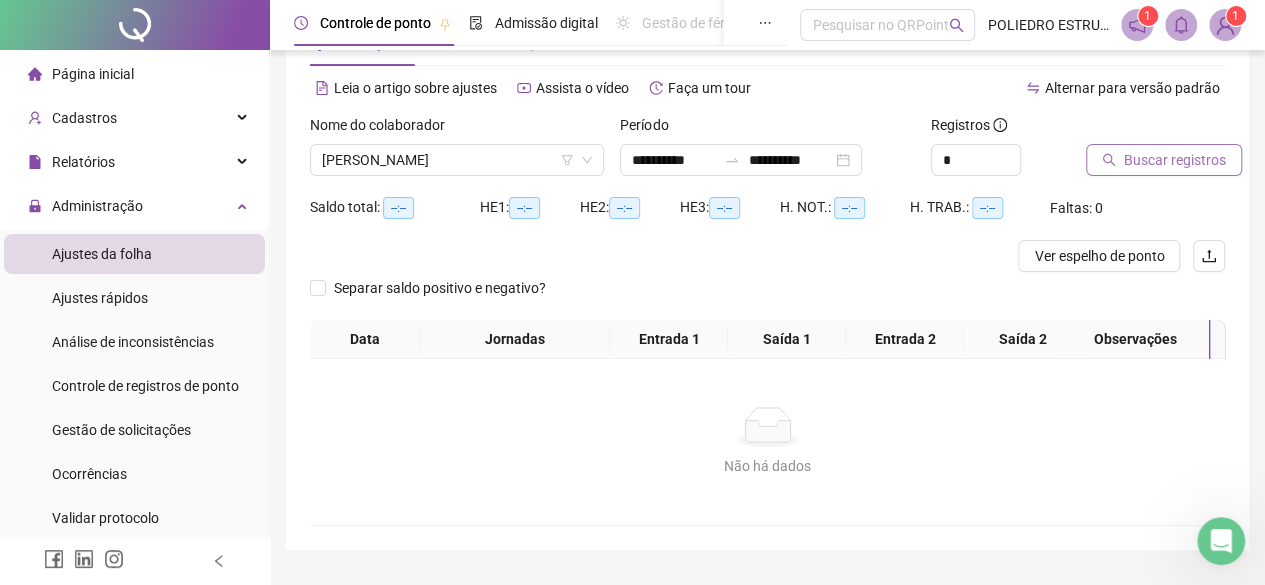 click on "Buscar registros" at bounding box center (1175, 160) 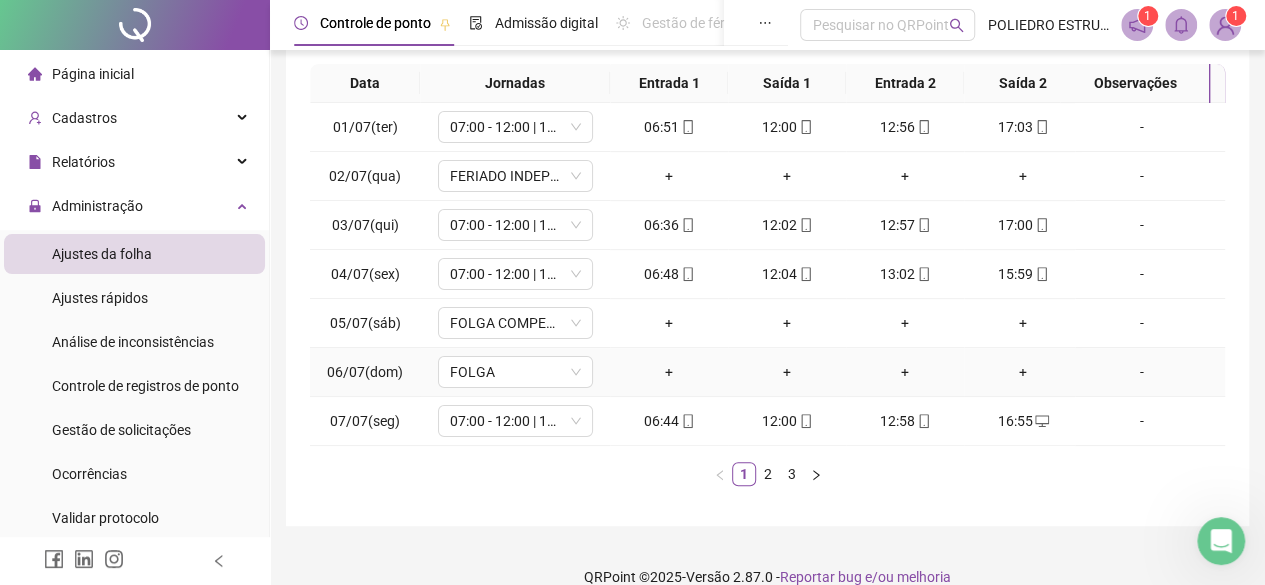 scroll, scrollTop: 365, scrollLeft: 0, axis: vertical 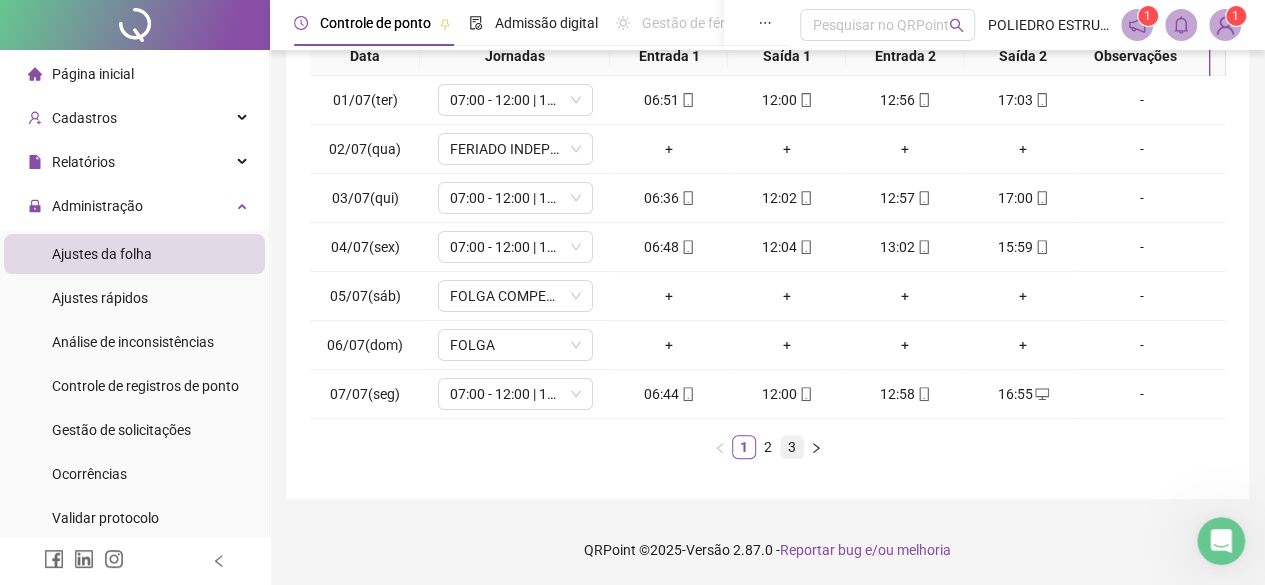 click on "3" at bounding box center [792, 447] 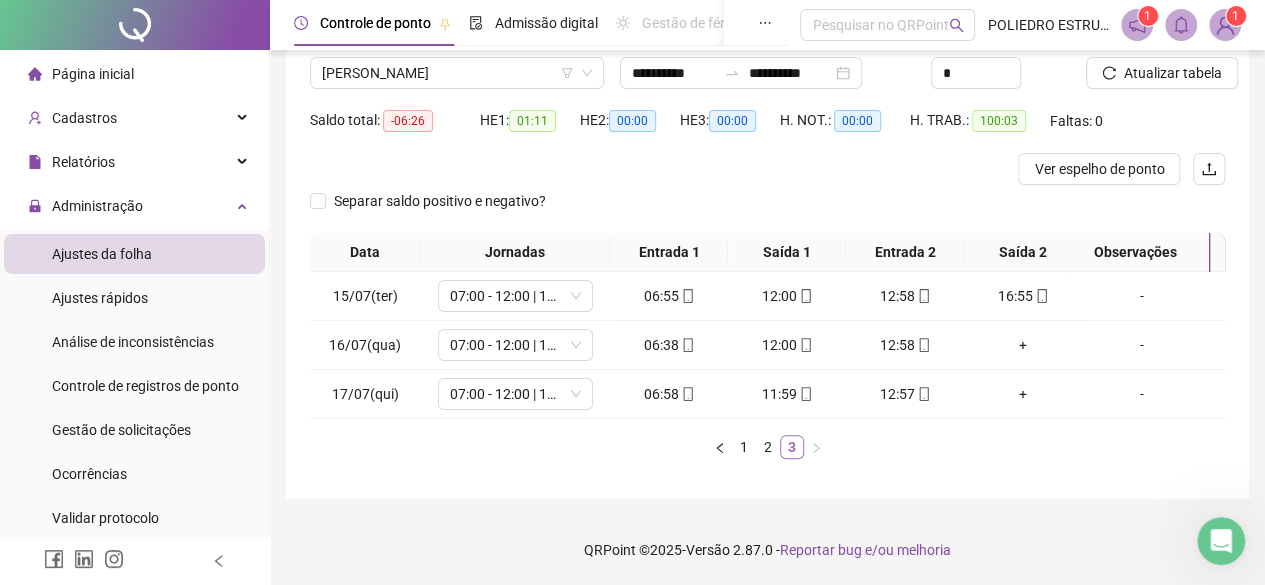 scroll, scrollTop: 170, scrollLeft: 0, axis: vertical 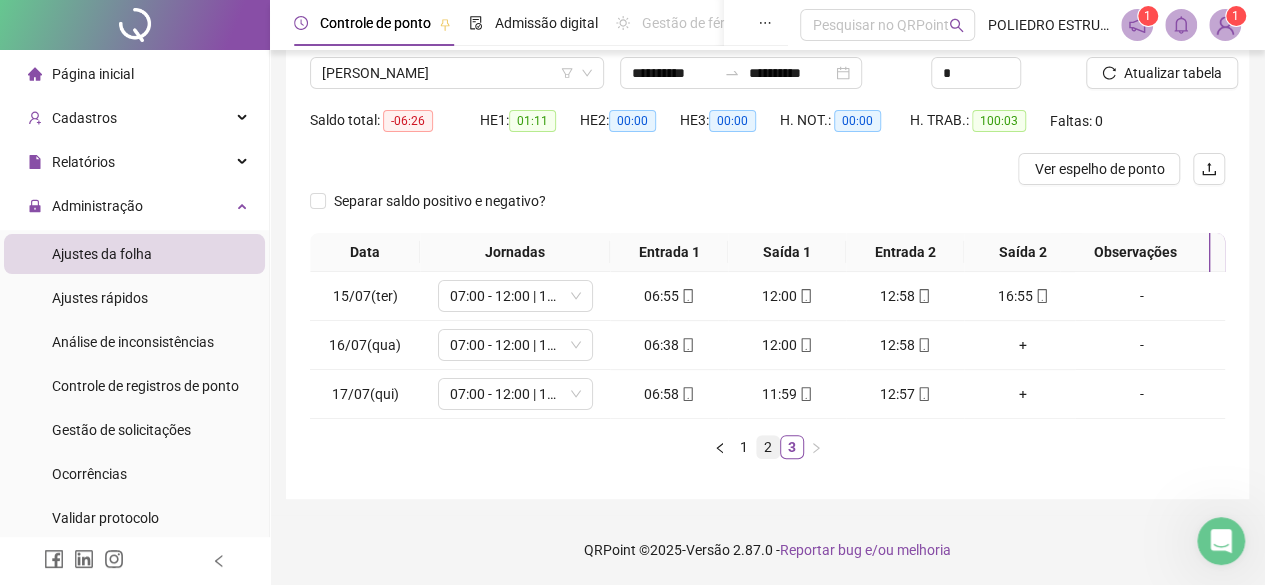 click on "2" at bounding box center [768, 447] 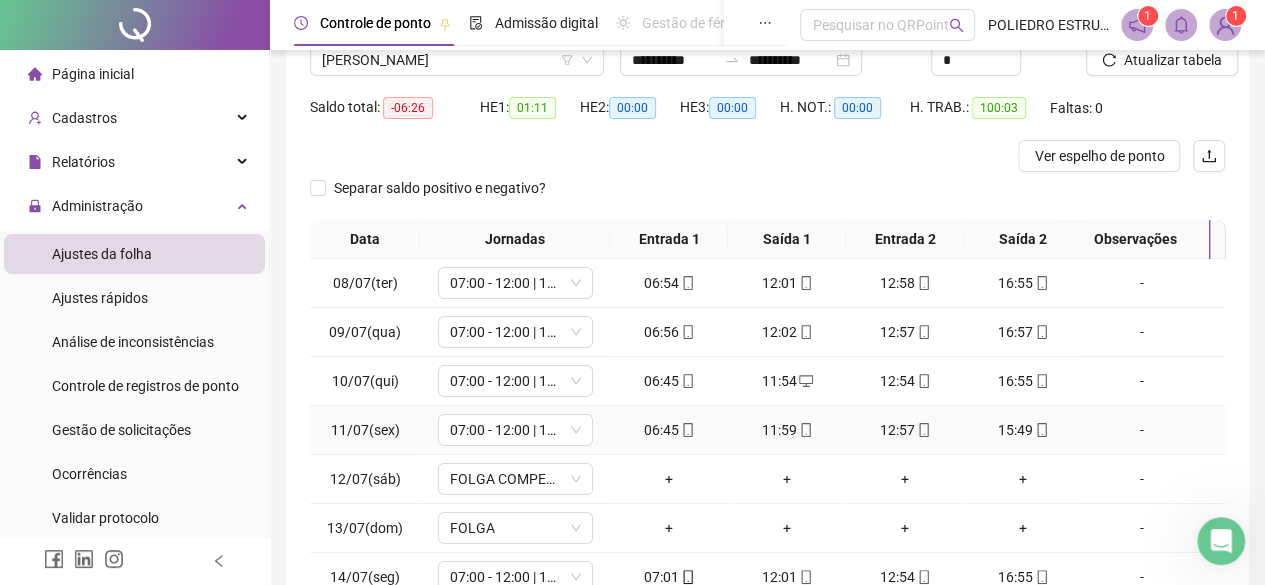 scroll, scrollTop: 0, scrollLeft: 0, axis: both 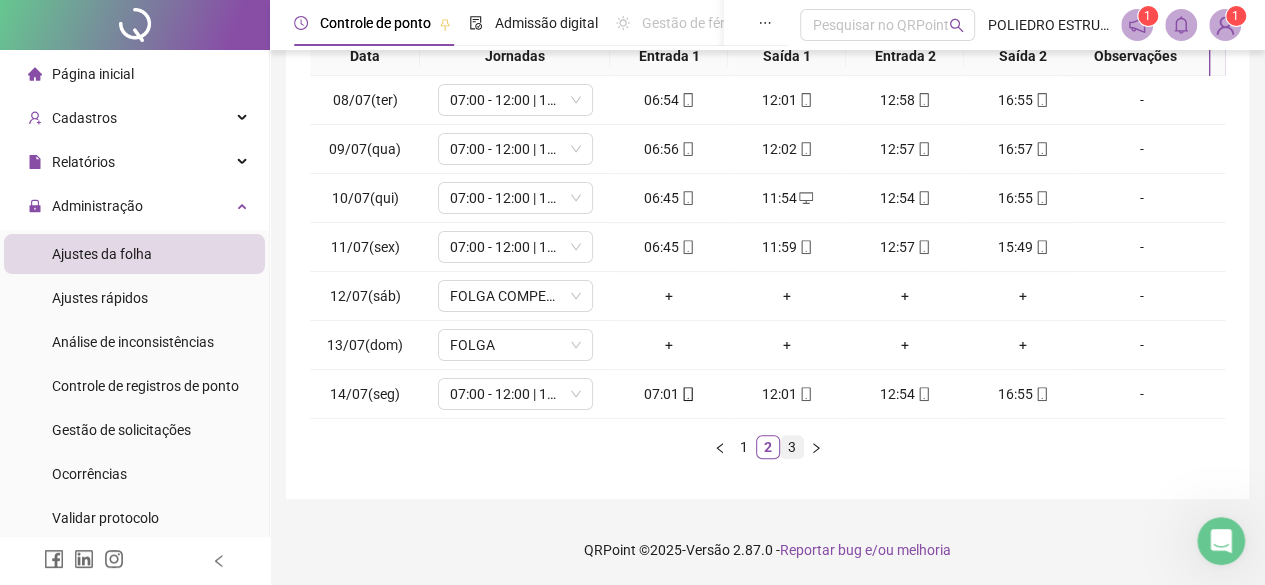 click on "3" at bounding box center (792, 447) 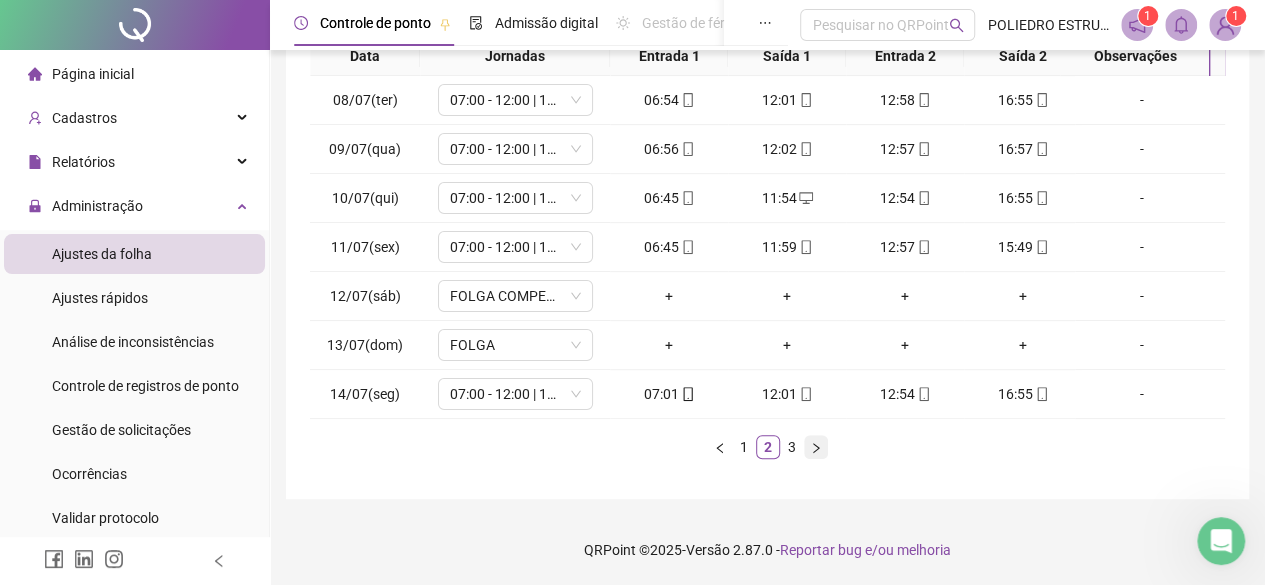 scroll, scrollTop: 170, scrollLeft: 0, axis: vertical 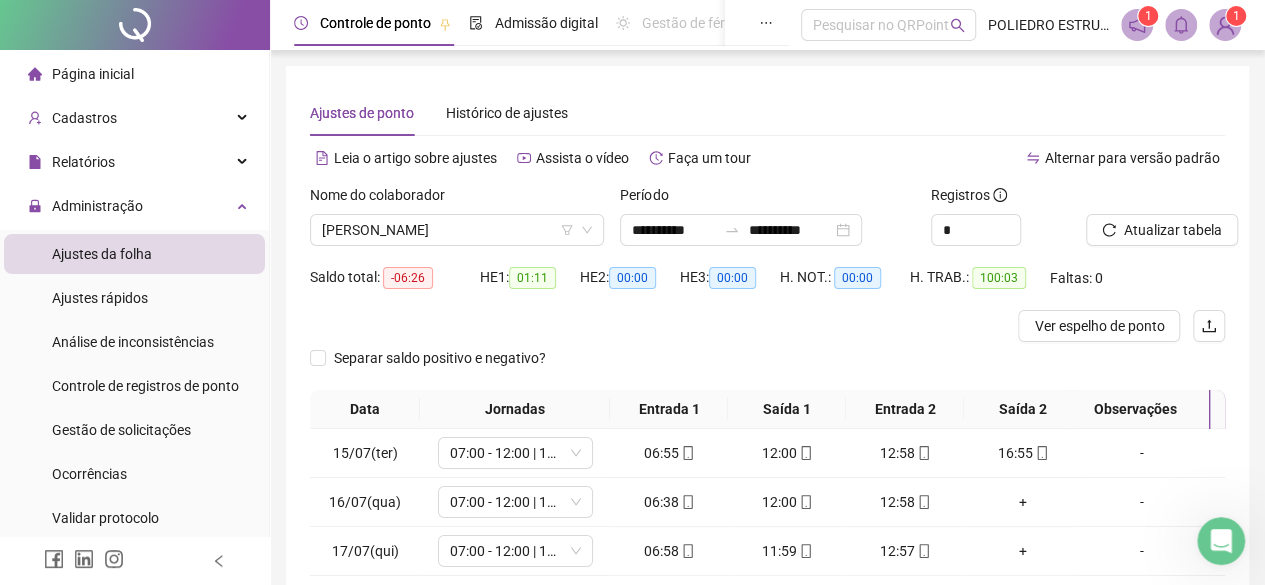 click on "Página inicial" at bounding box center [93, 74] 